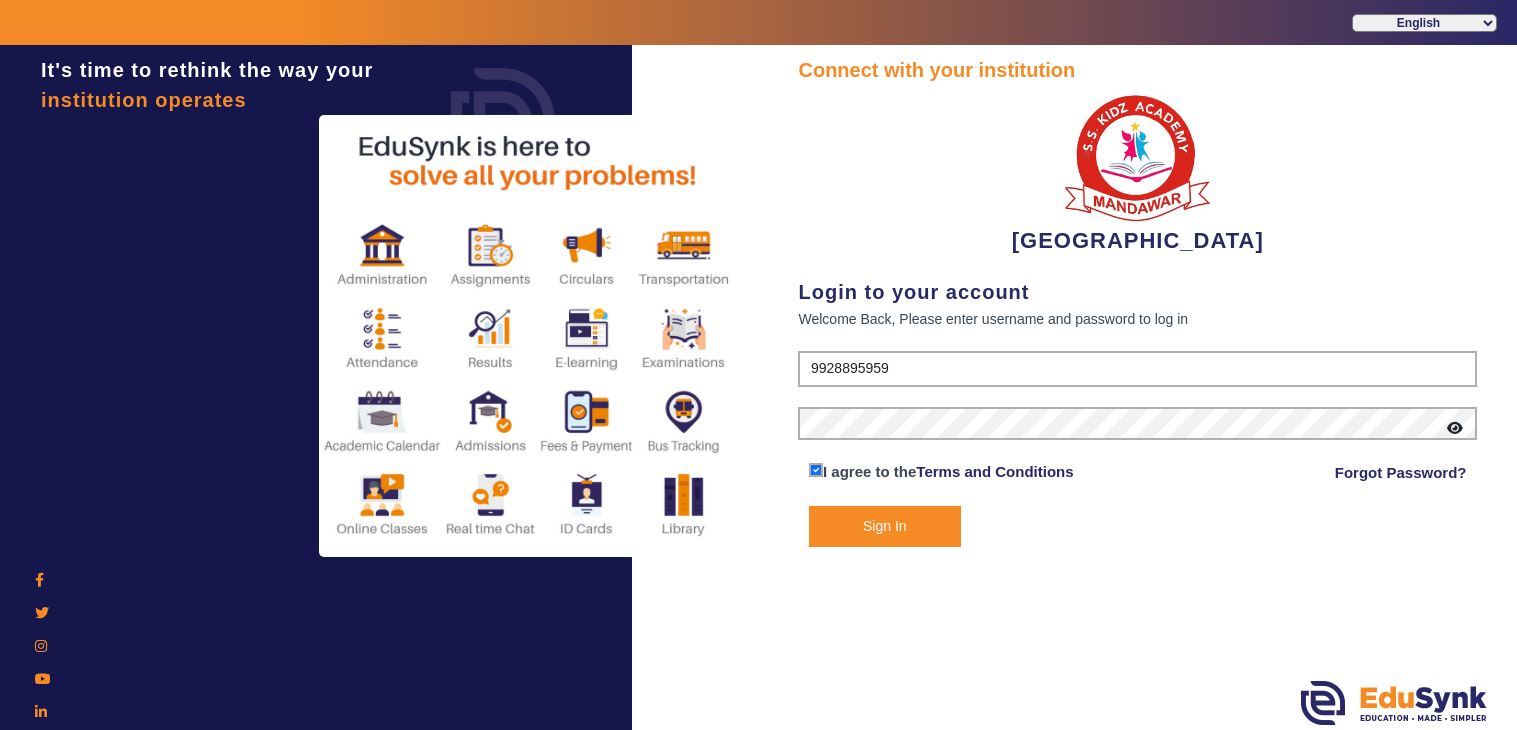 scroll, scrollTop: 0, scrollLeft: 0, axis: both 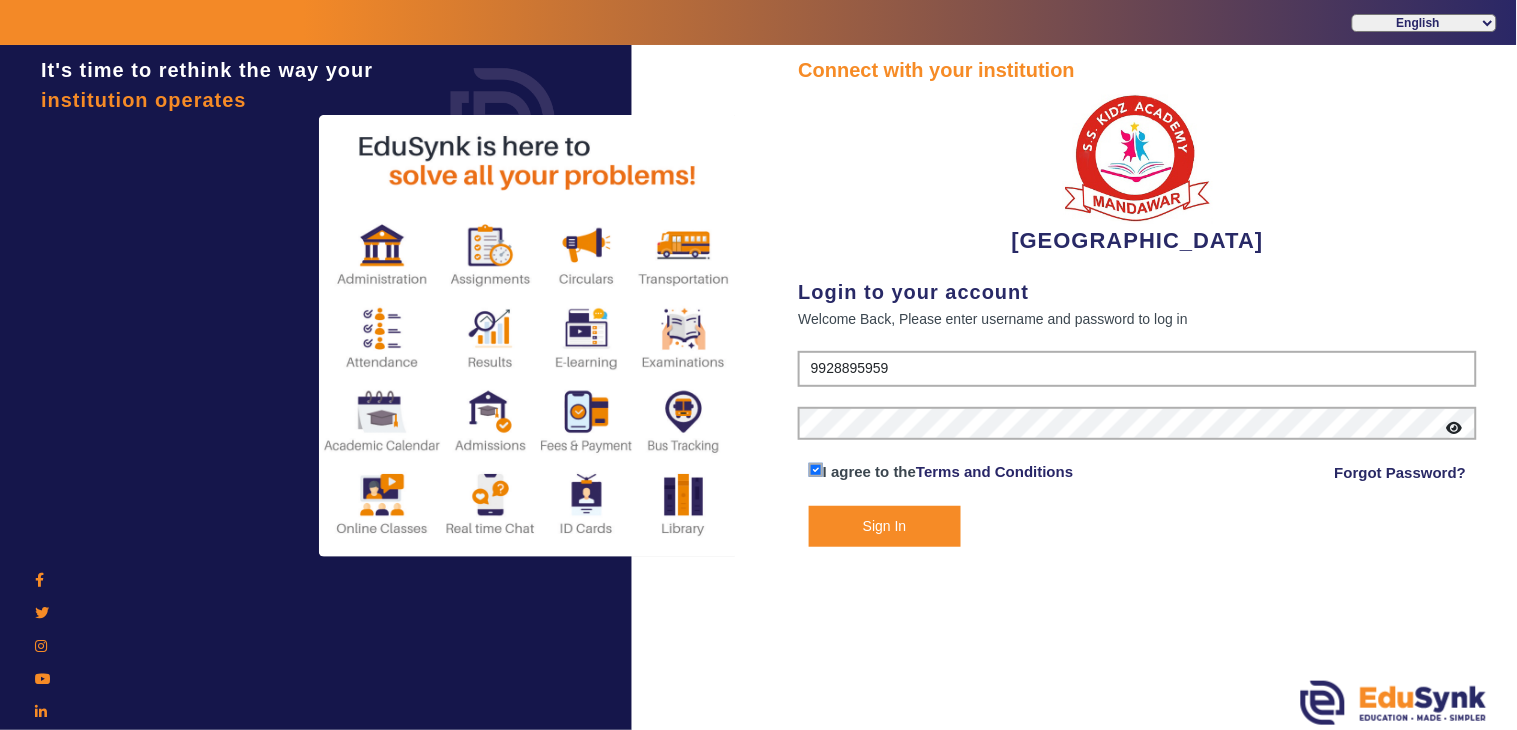 click on "Sign In" 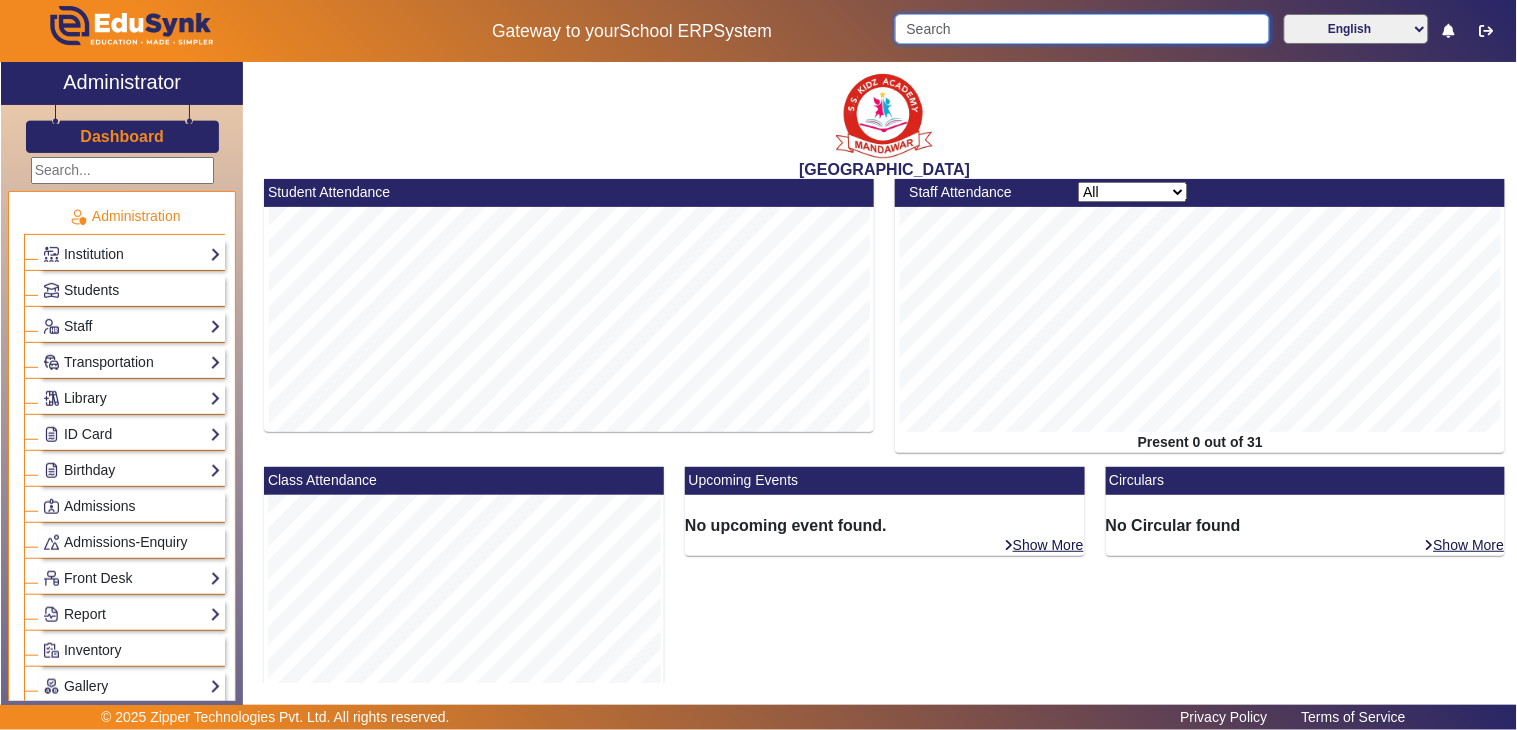 click at bounding box center [1082, 29] 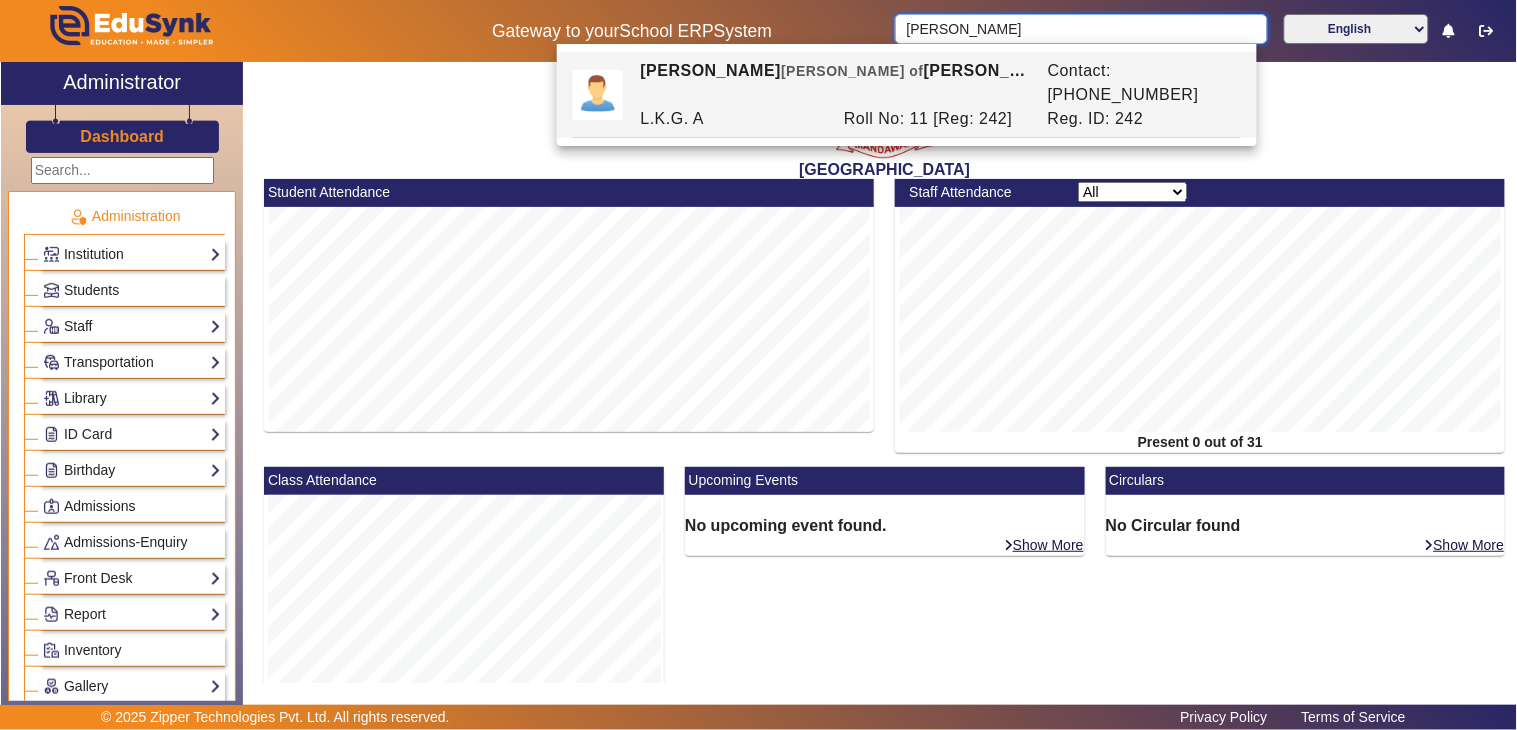drag, startPoint x: 960, startPoint y: 21, endPoint x: 840, endPoint y: 16, distance: 120.10412 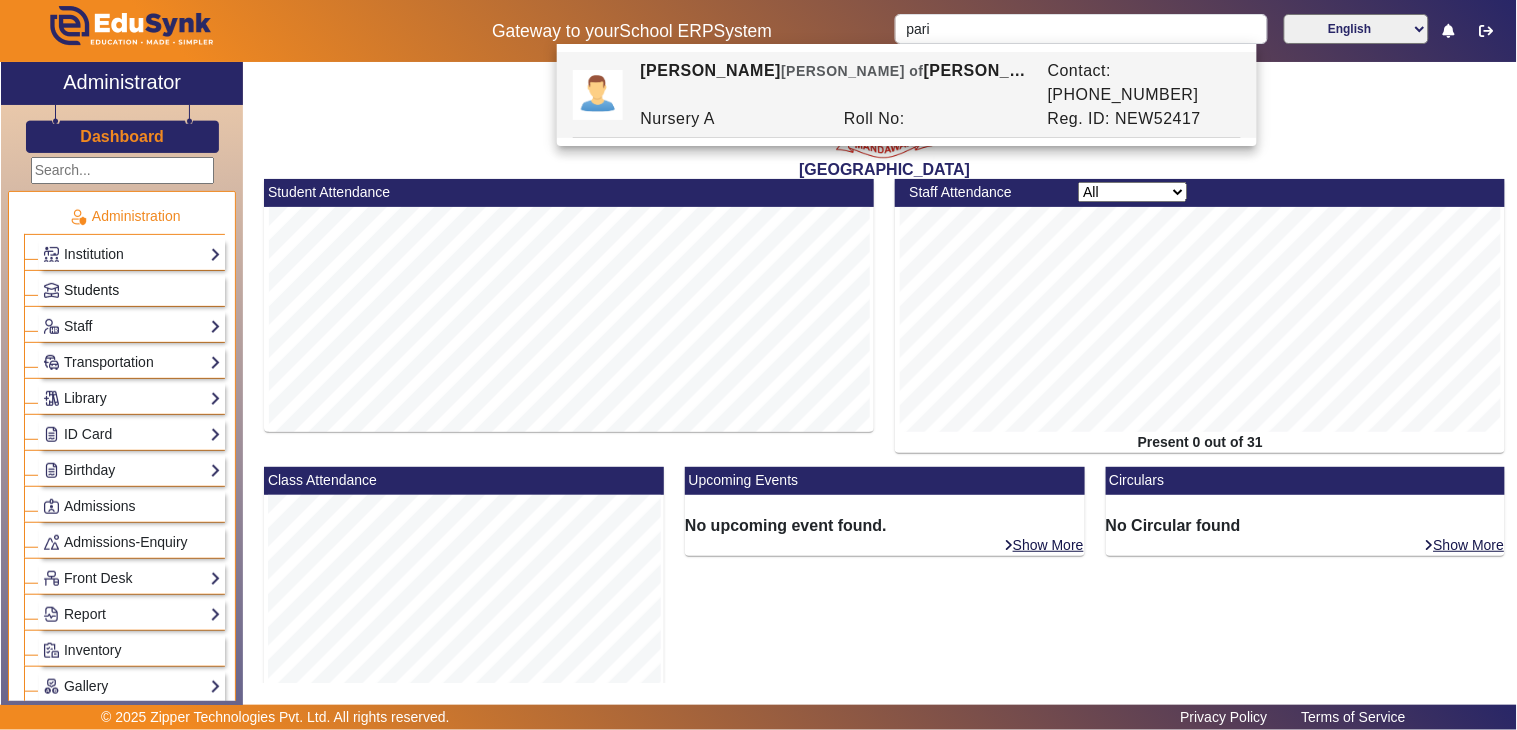 click on "Students" 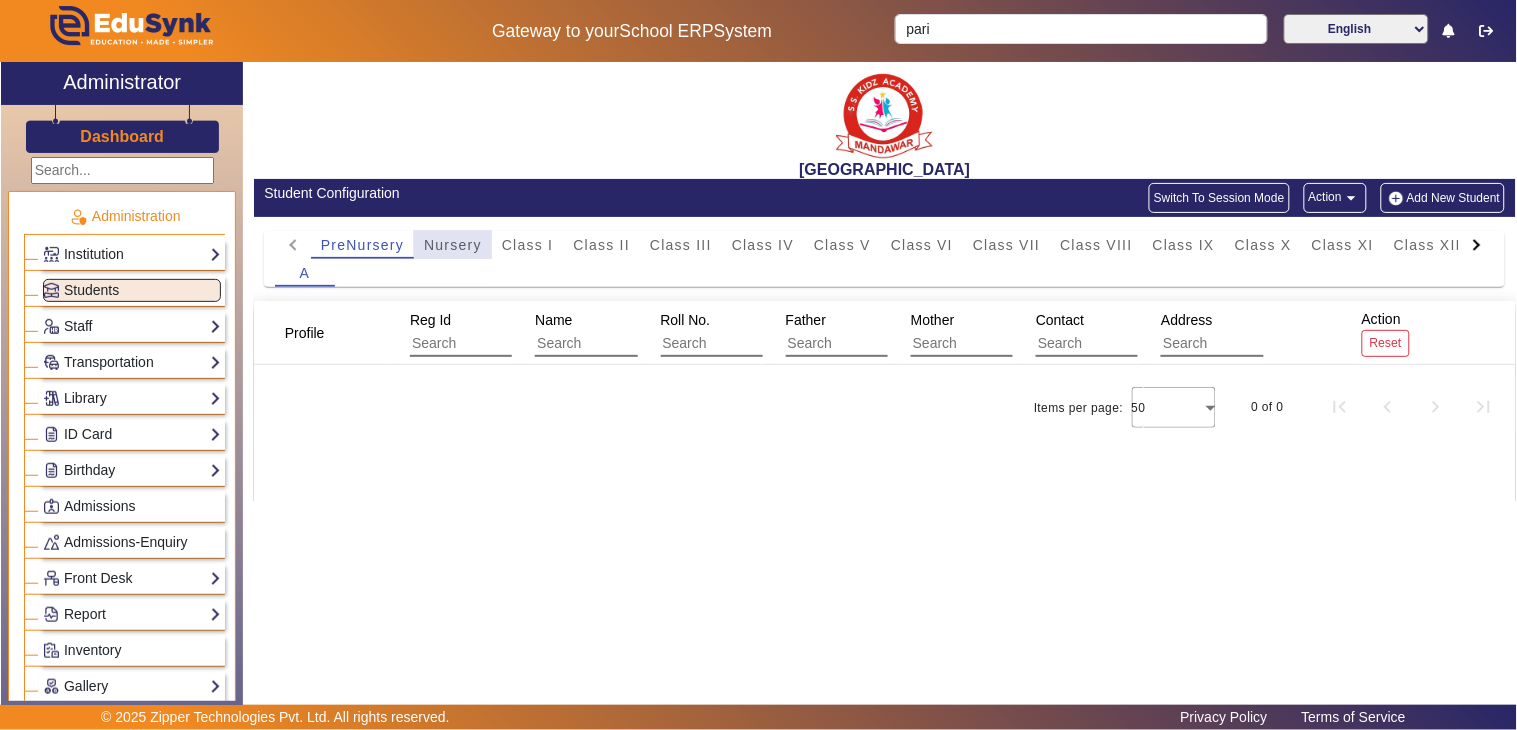 click on "Nursery" at bounding box center (453, 245) 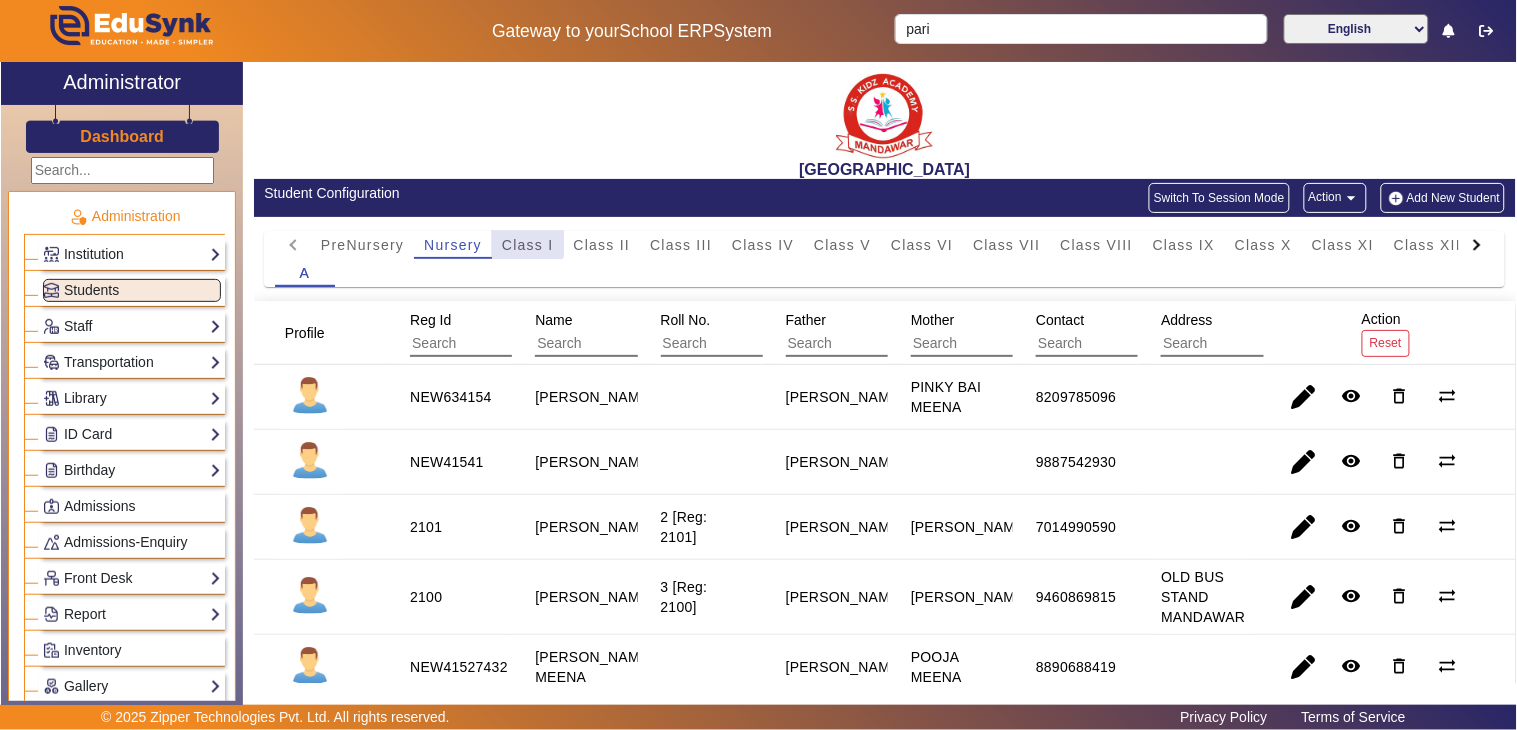 click on "Class I" at bounding box center [528, 245] 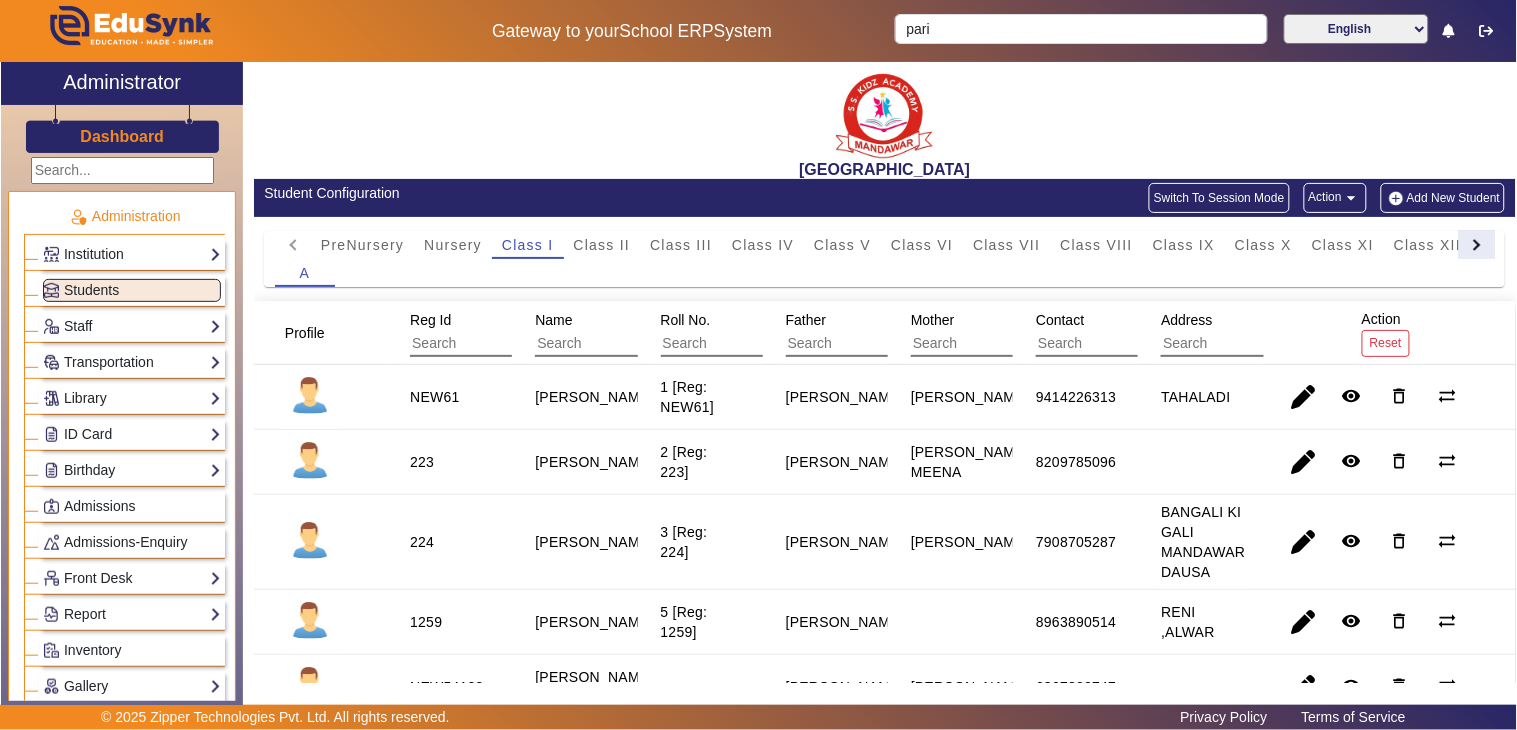click 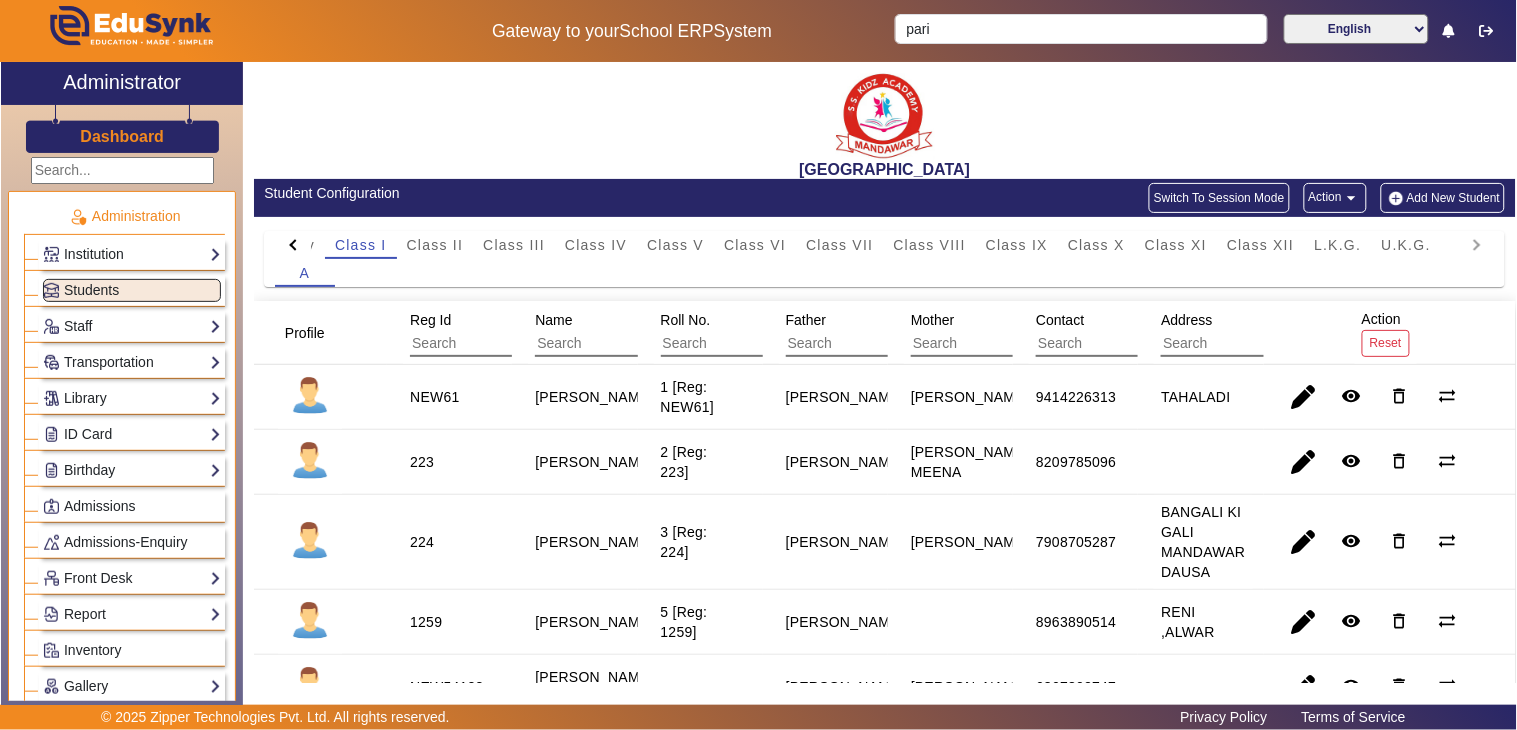 click on "PreNursery Nursery Class I Class II Class III Class IV Class V Class VI Class VII Class VIII Class IX Class X Class XI Class XII L.K.G. U.K.G." 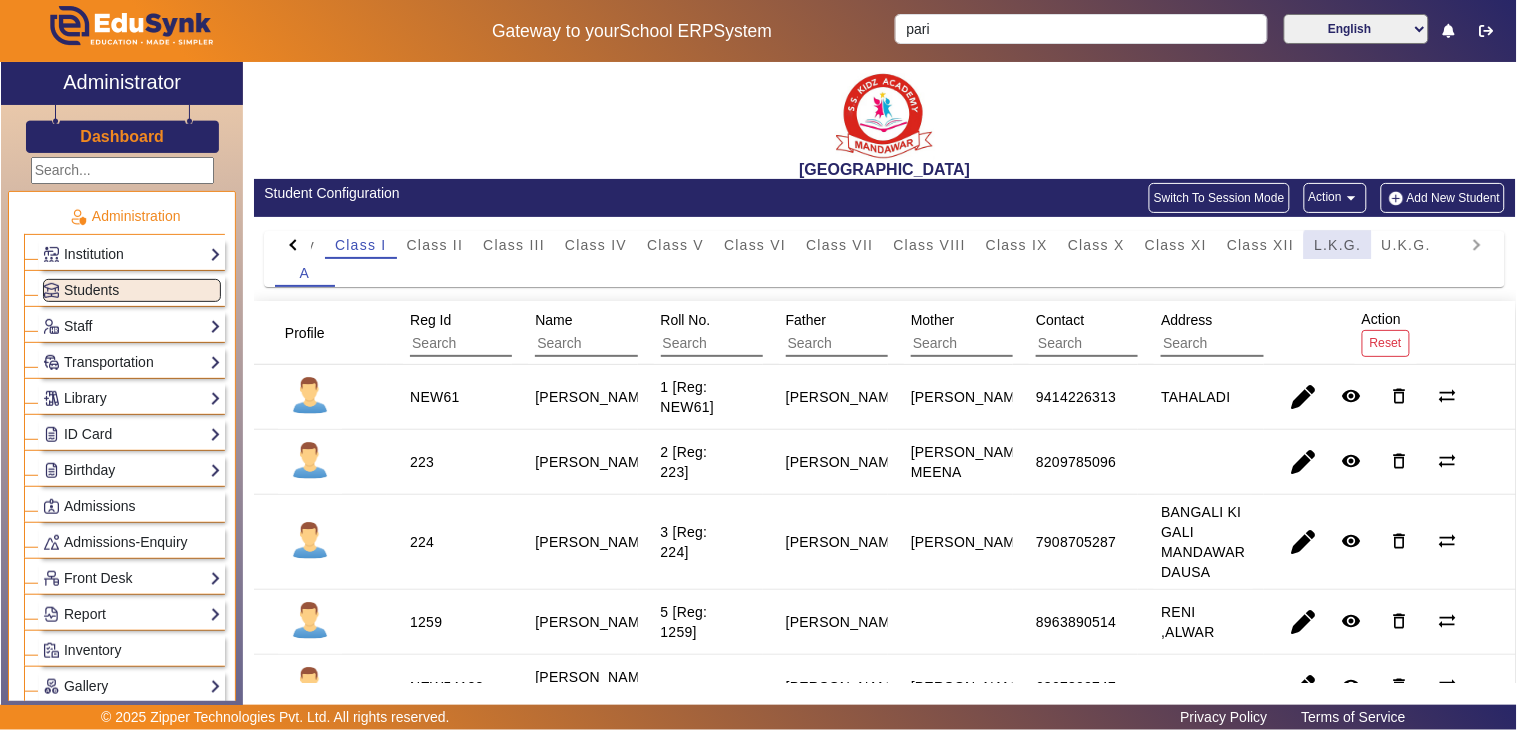click on "L.K.G." at bounding box center (1337, 245) 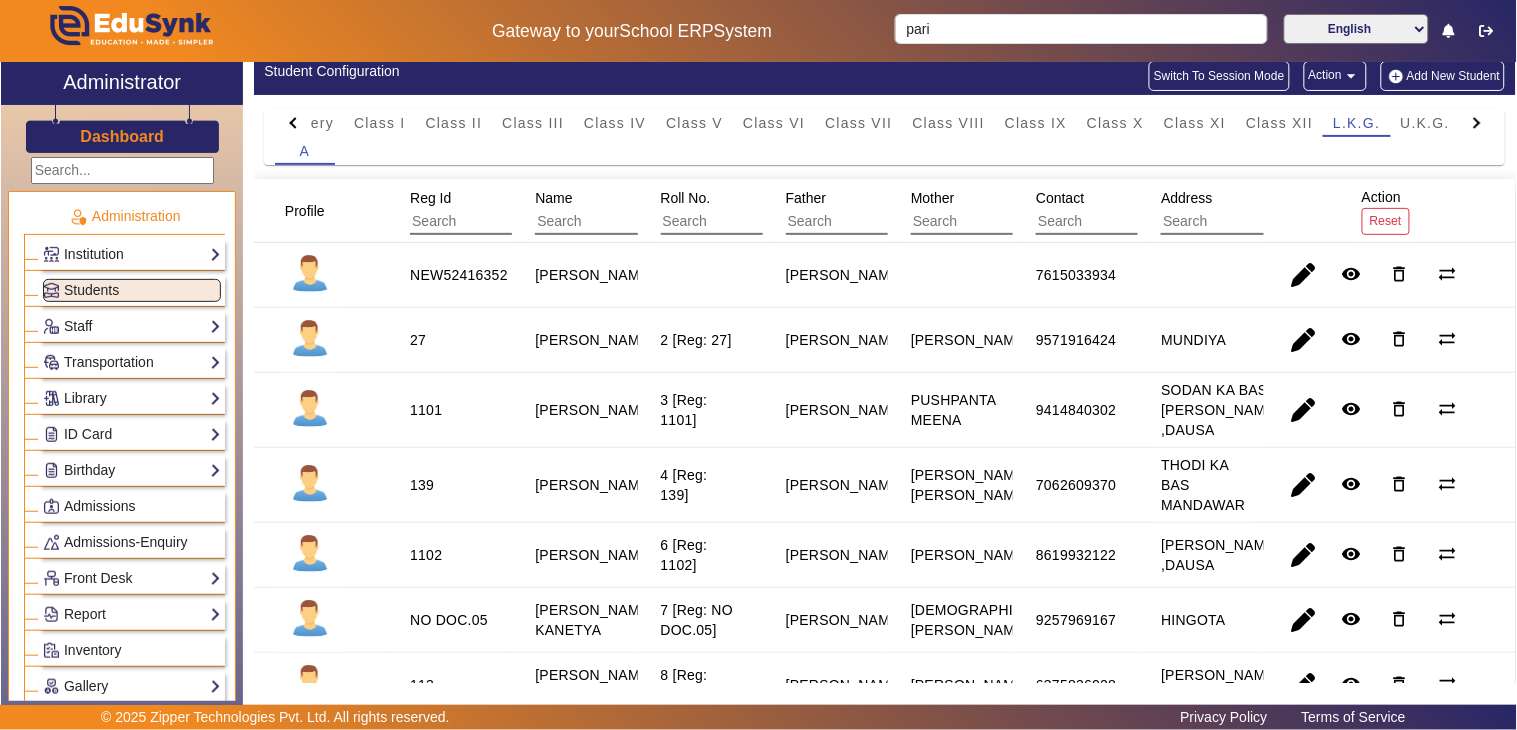 scroll, scrollTop: 0, scrollLeft: 0, axis: both 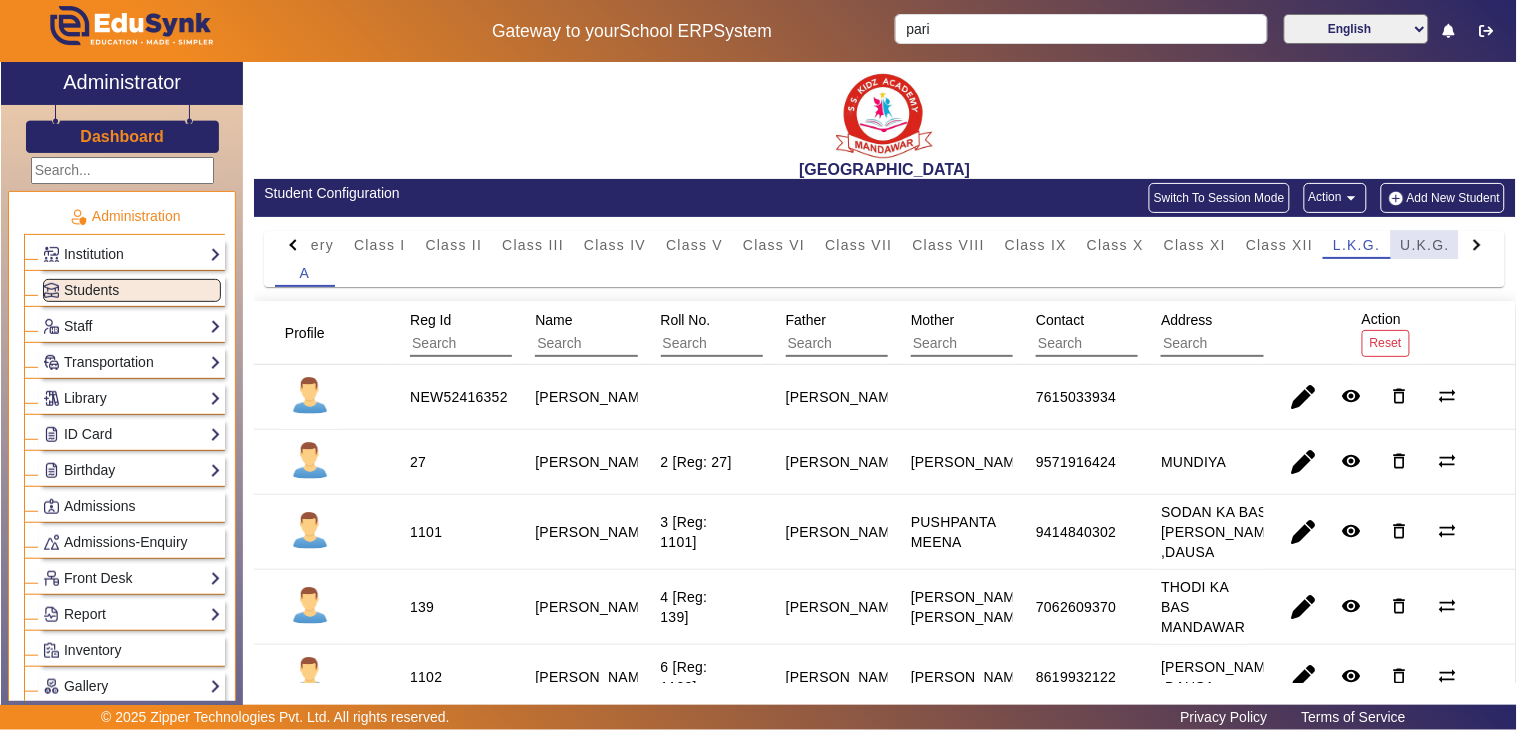 drag, startPoint x: 1414, startPoint y: 237, endPoint x: 1236, endPoint y: 424, distance: 258.17242 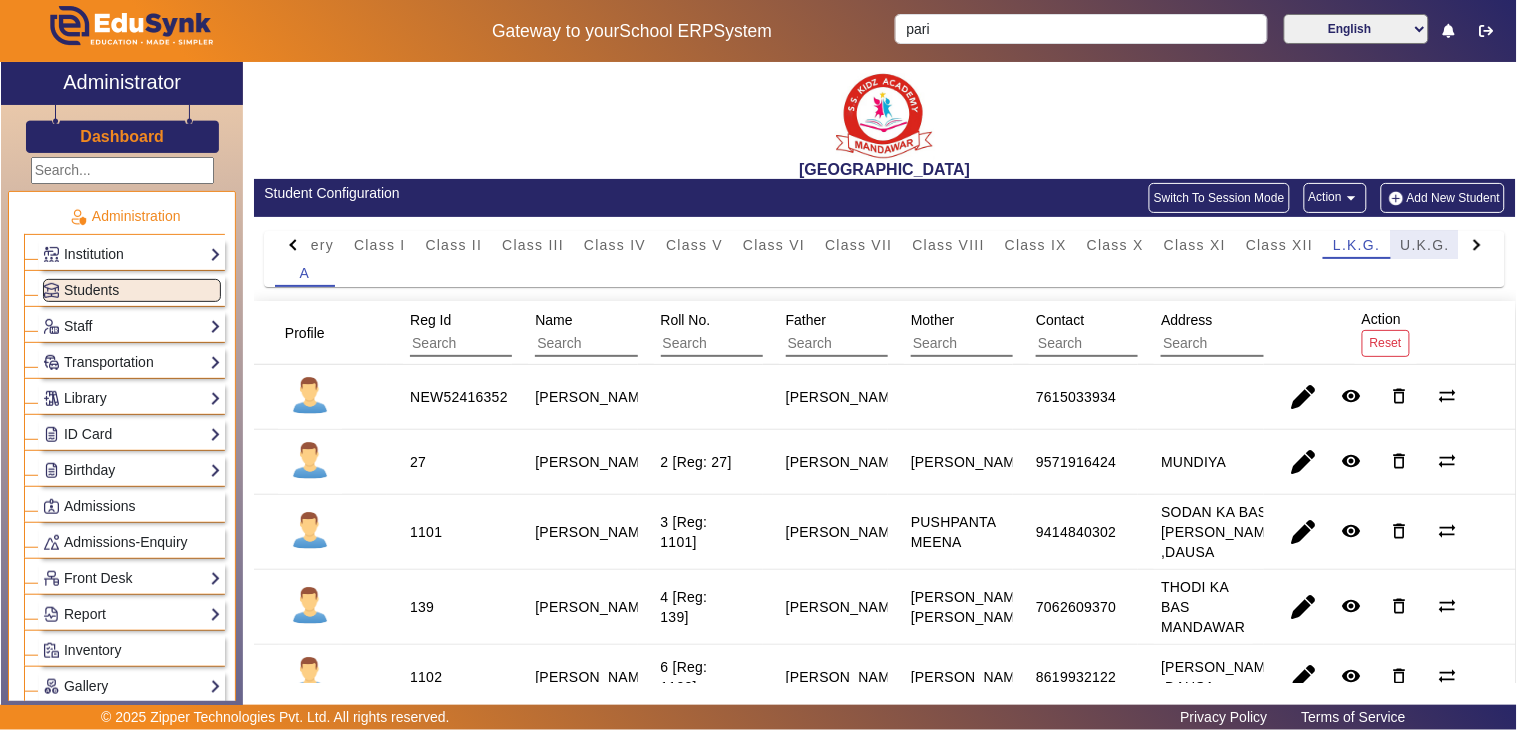 click on "U.K.G." at bounding box center (1426, 245) 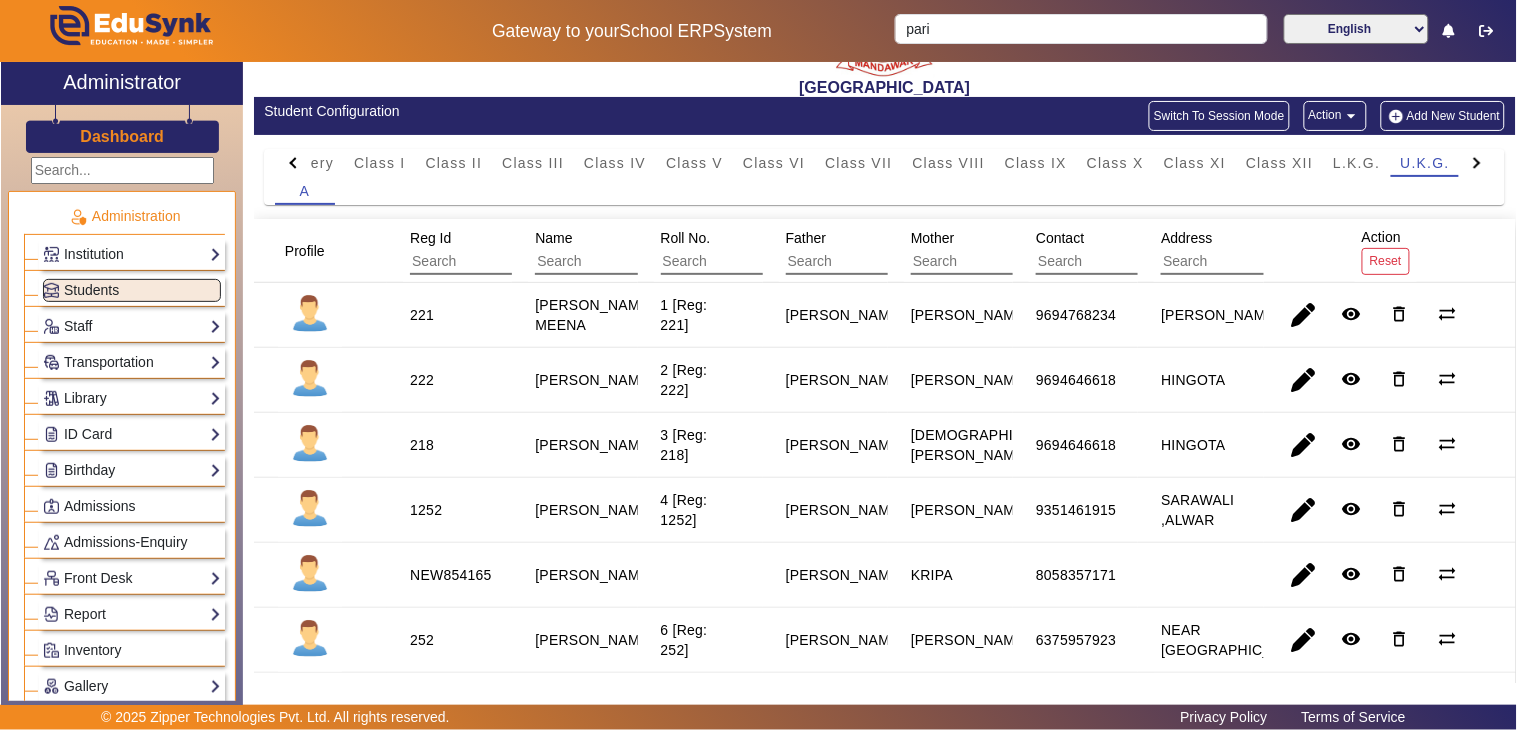 scroll, scrollTop: 0, scrollLeft: 0, axis: both 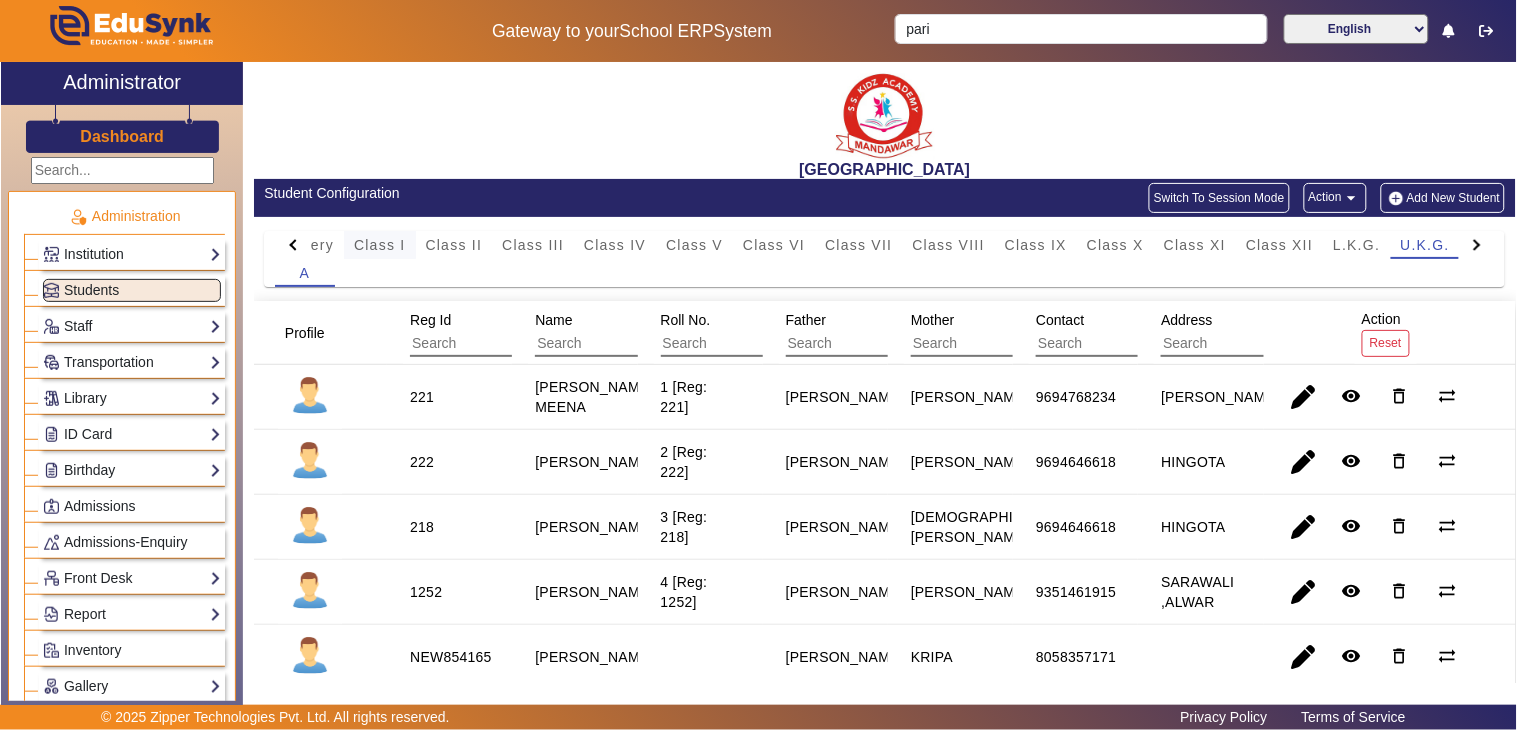 click on "Class I" at bounding box center [380, 245] 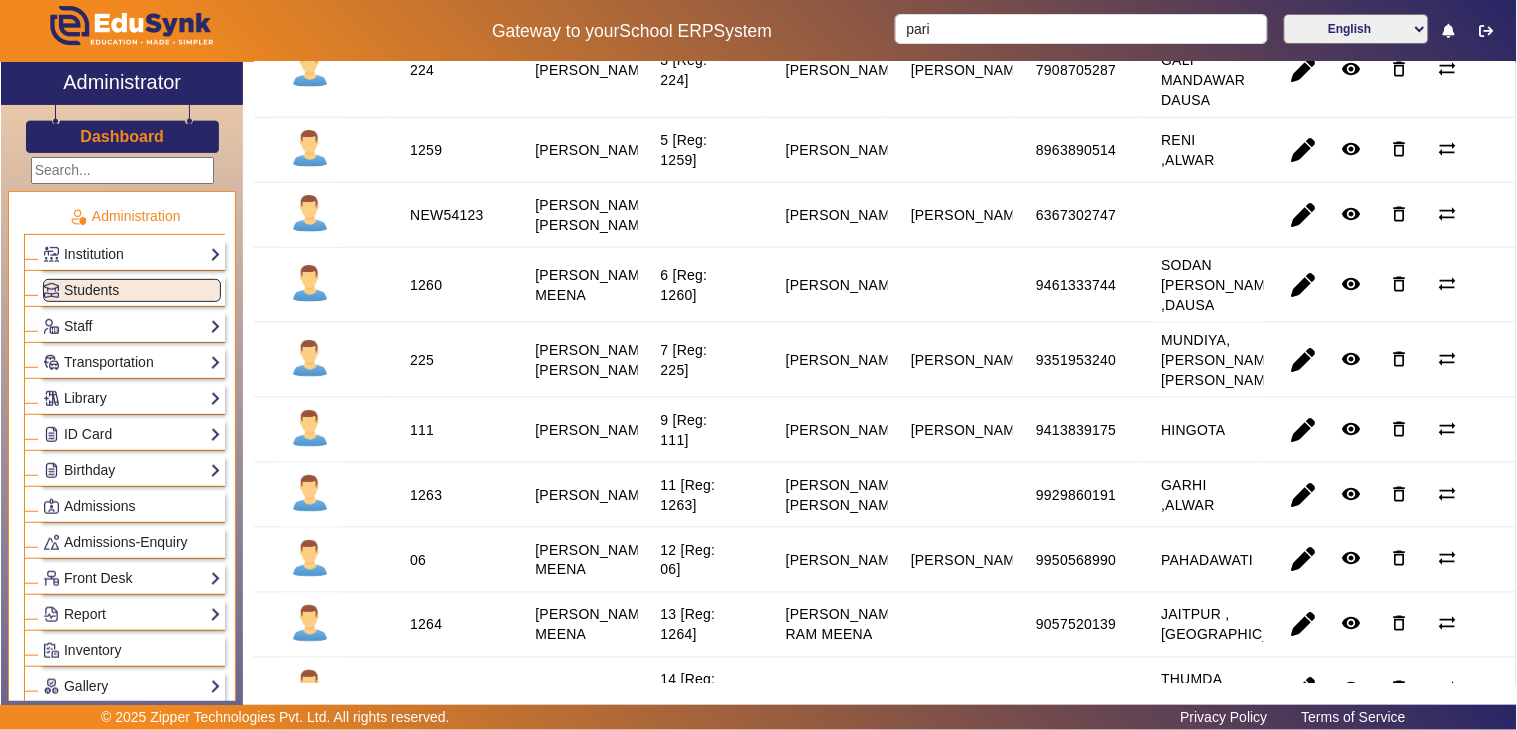 scroll, scrollTop: 0, scrollLeft: 0, axis: both 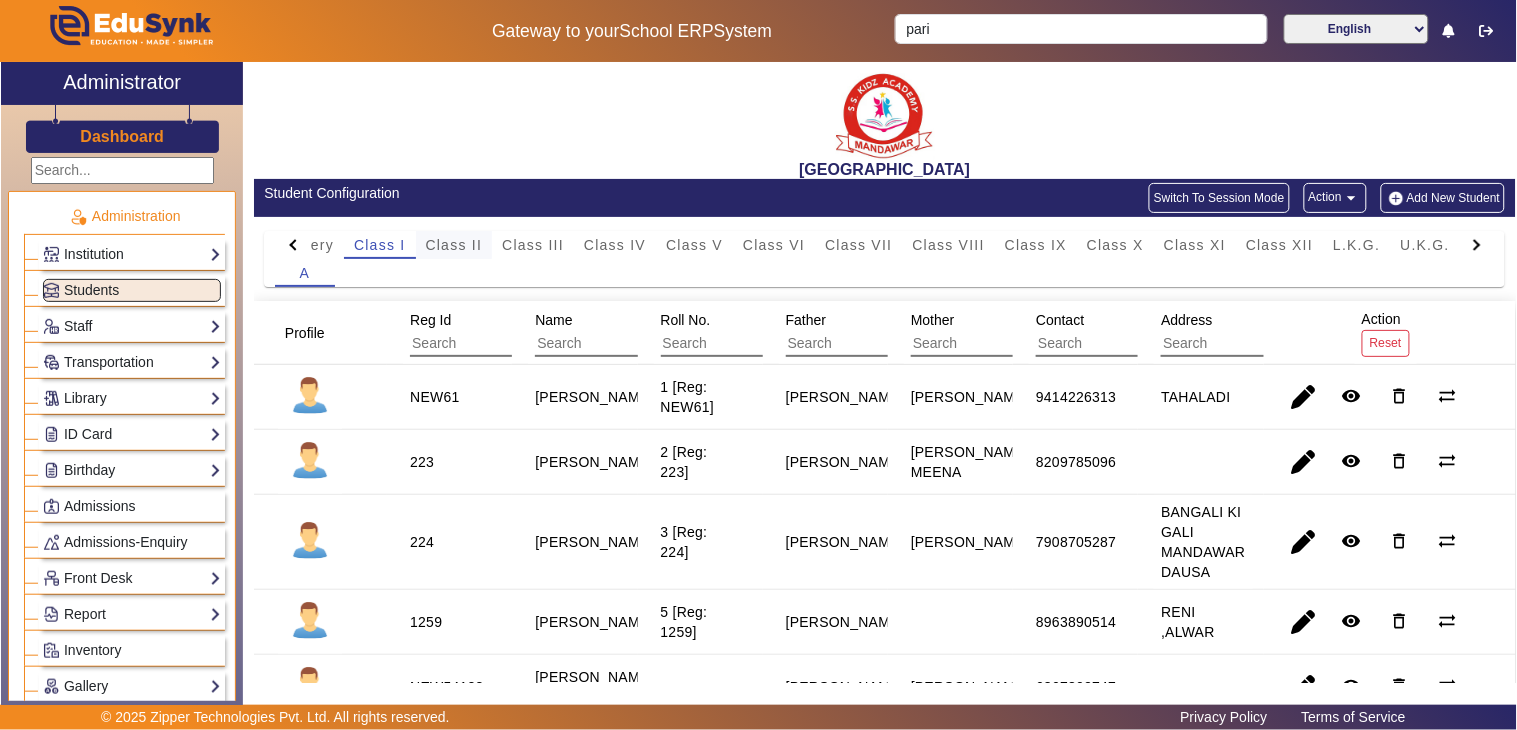 click on "Class II" at bounding box center (454, 245) 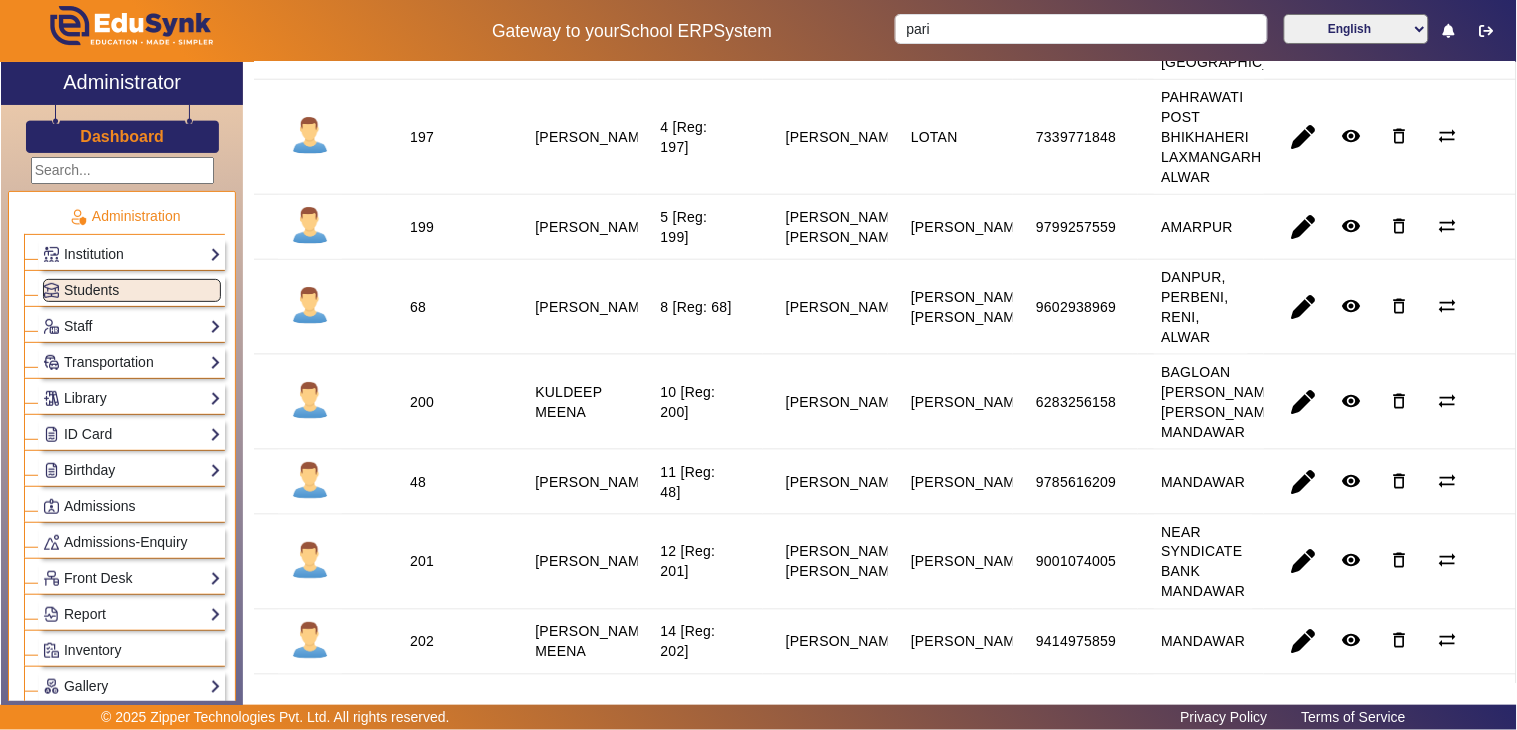 scroll, scrollTop: 0, scrollLeft: 0, axis: both 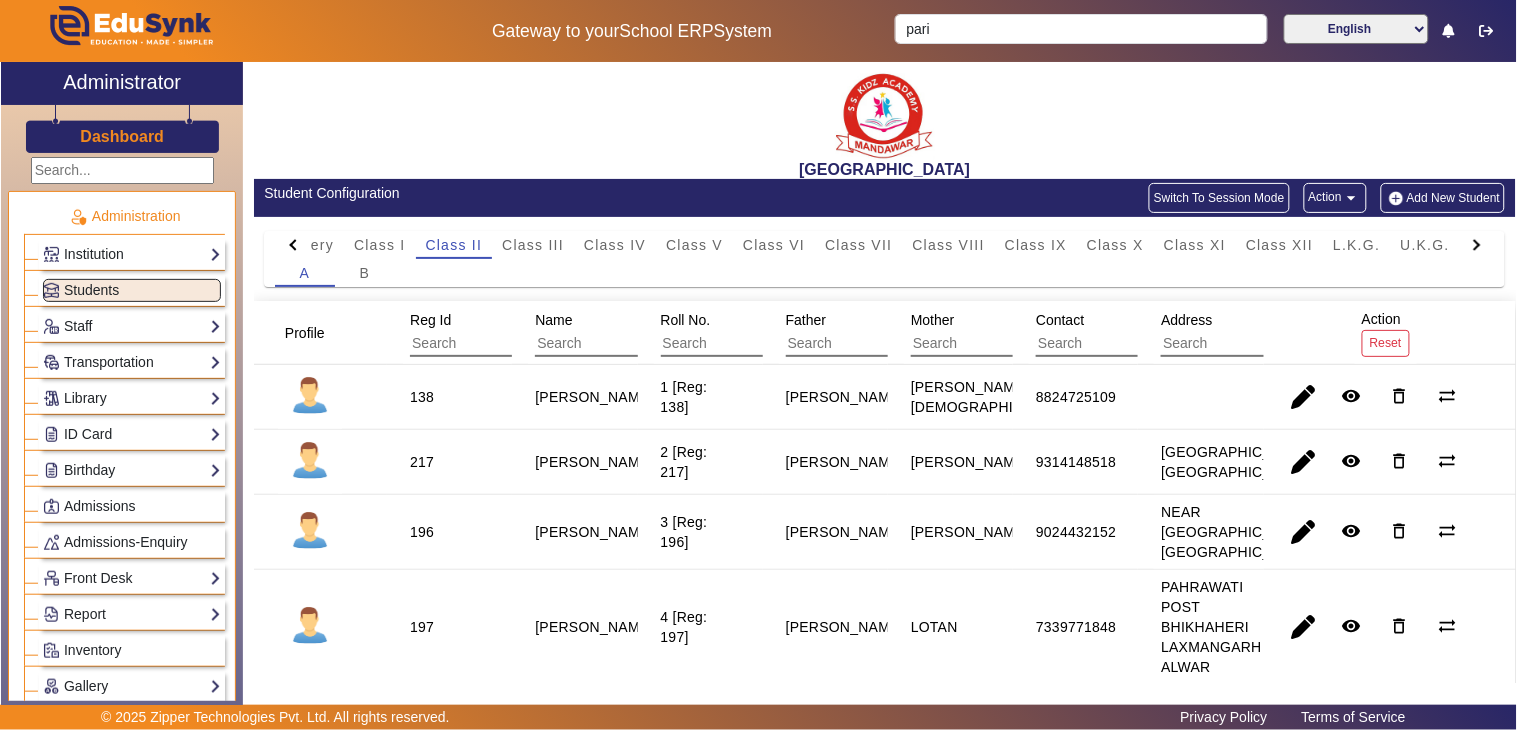 drag, startPoint x: 518, startPoint y: 240, endPoint x: 534, endPoint y: 261, distance: 26.400757 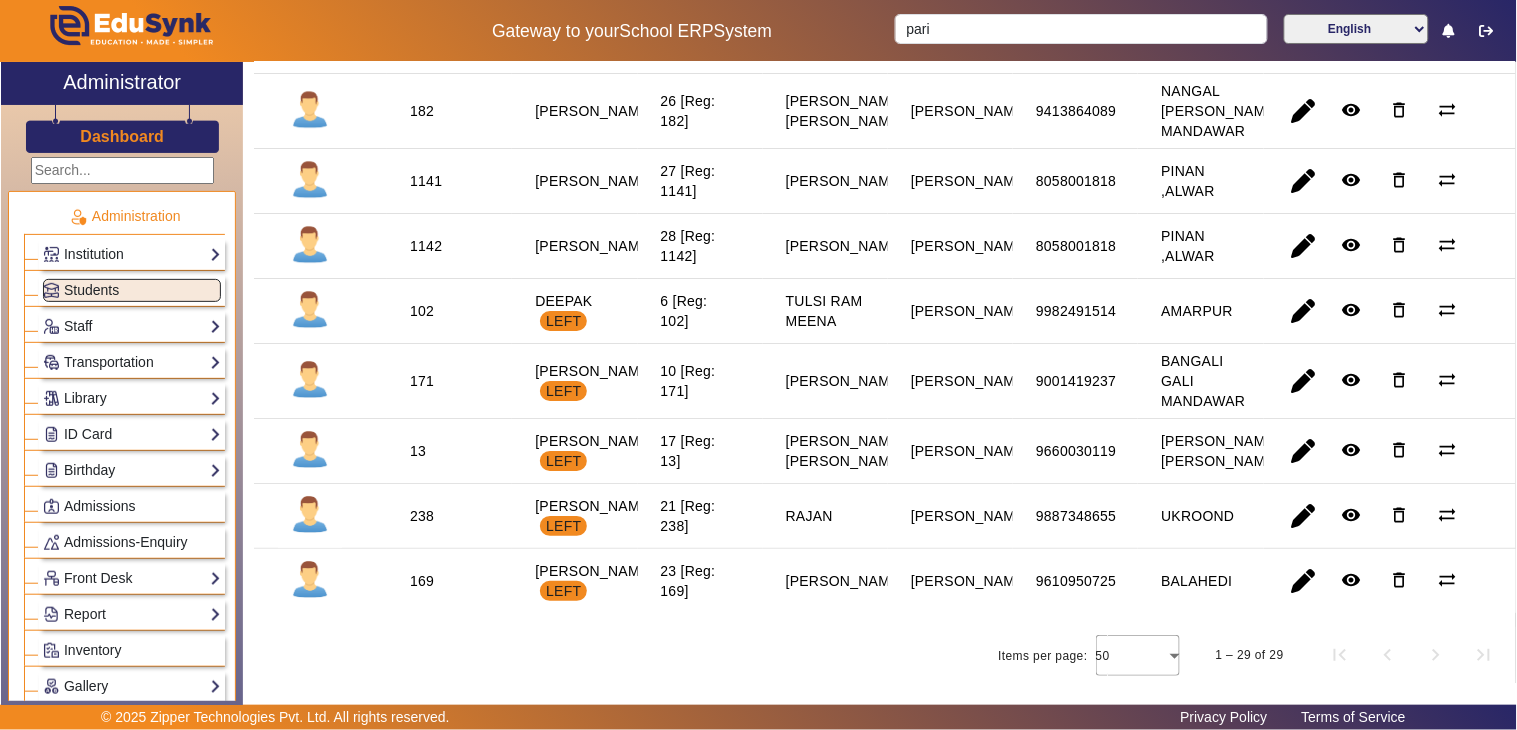 scroll, scrollTop: 1667, scrollLeft: 0, axis: vertical 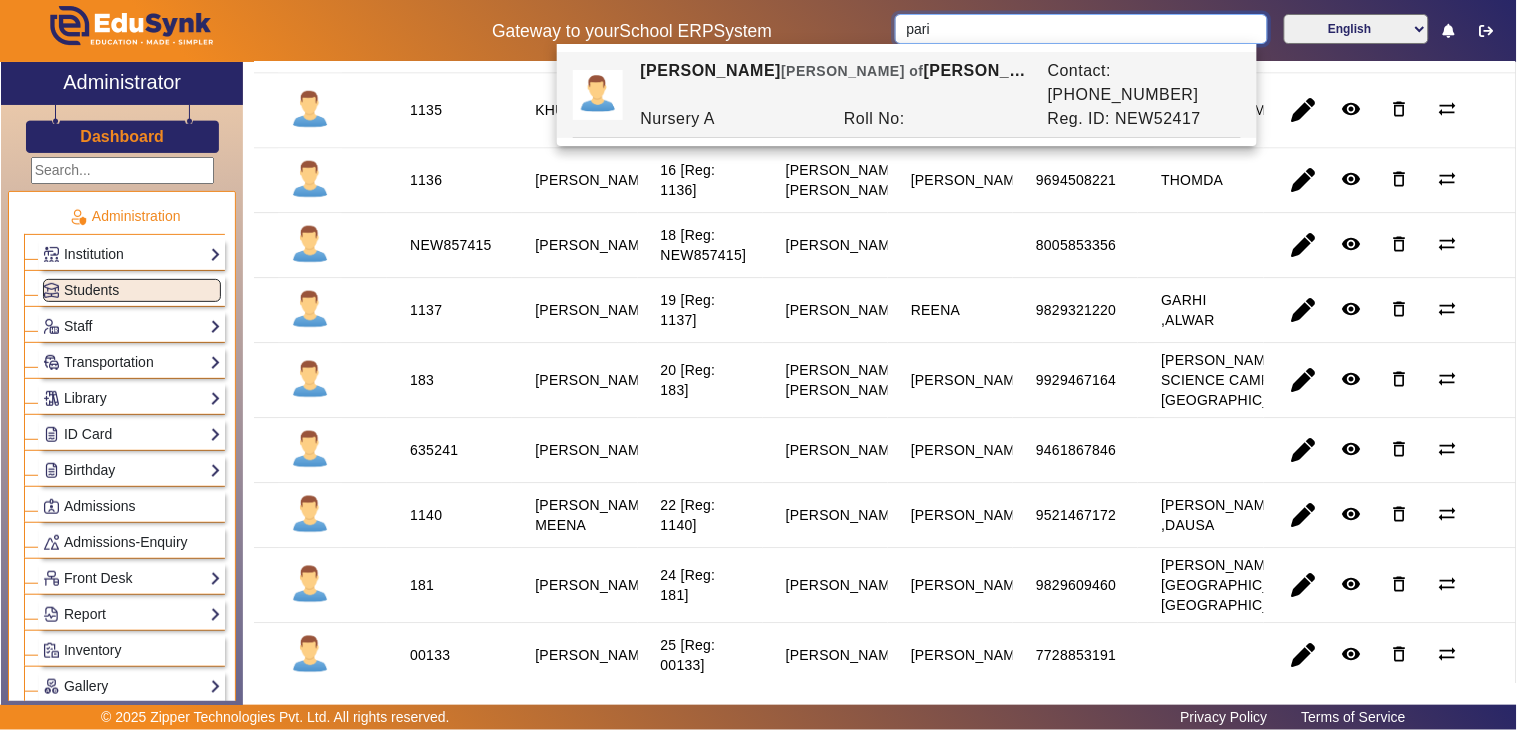 drag, startPoint x: 985, startPoint y: 27, endPoint x: 851, endPoint y: 13, distance: 134.72935 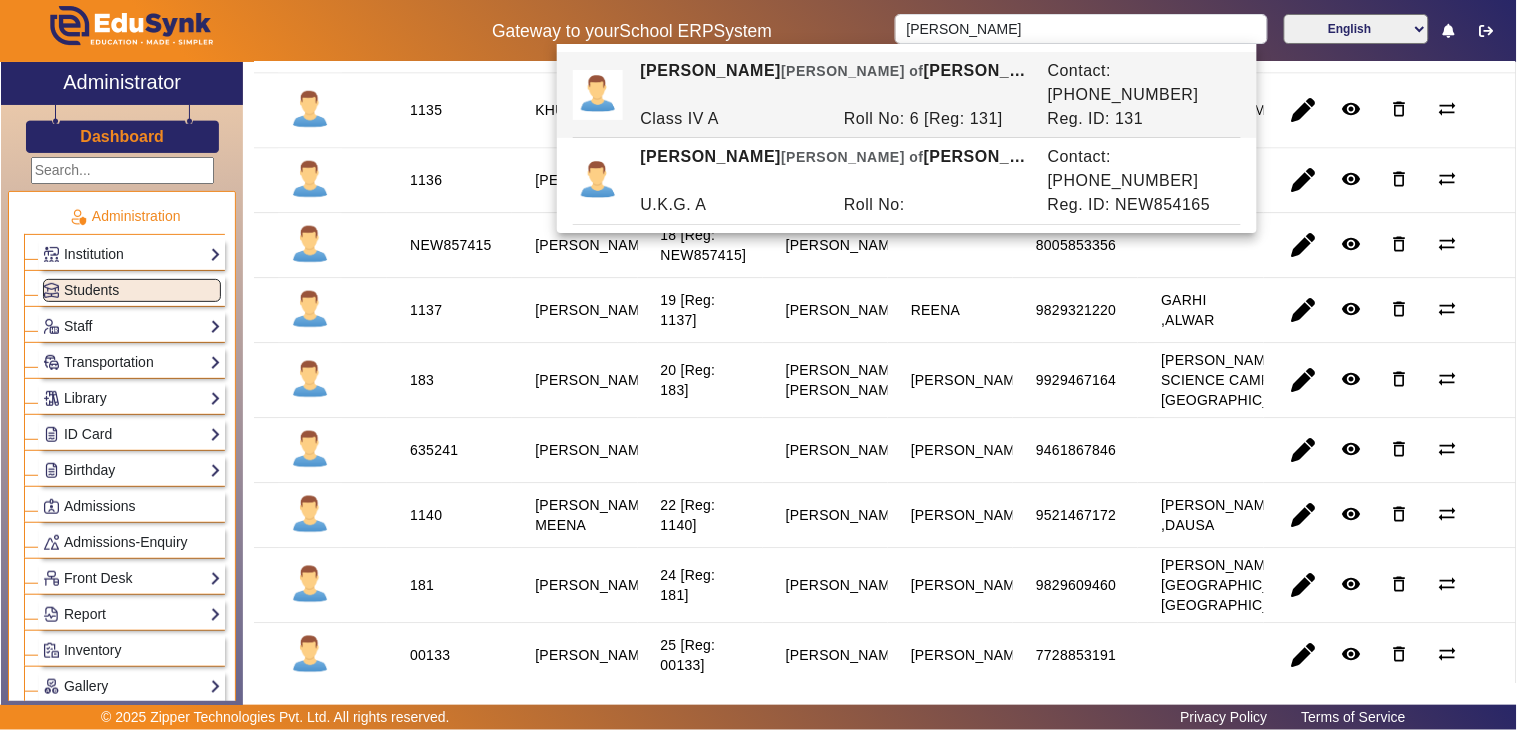 click on "18 [Reg: NEW857415]" at bounding box center (700, 310) 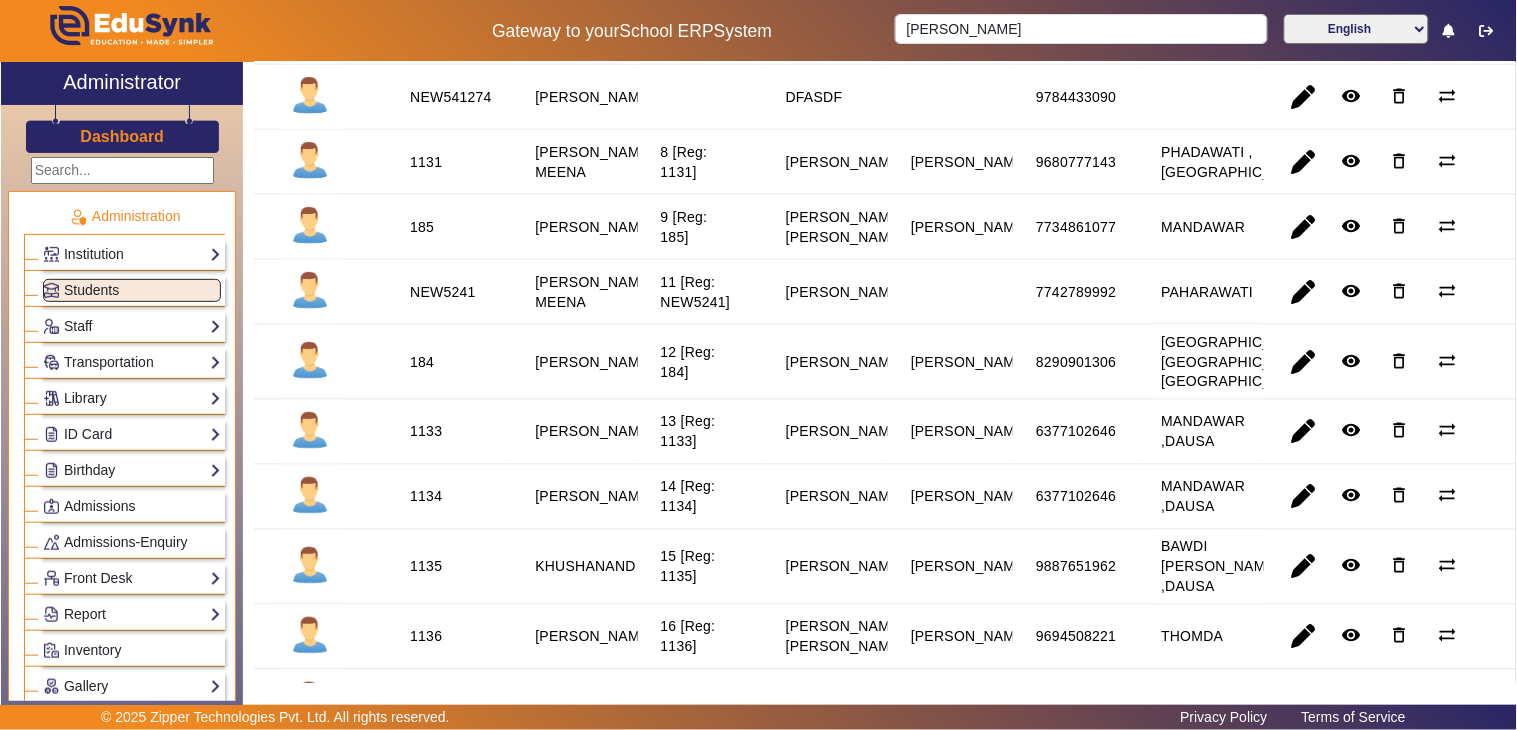 scroll, scrollTop: 0, scrollLeft: 0, axis: both 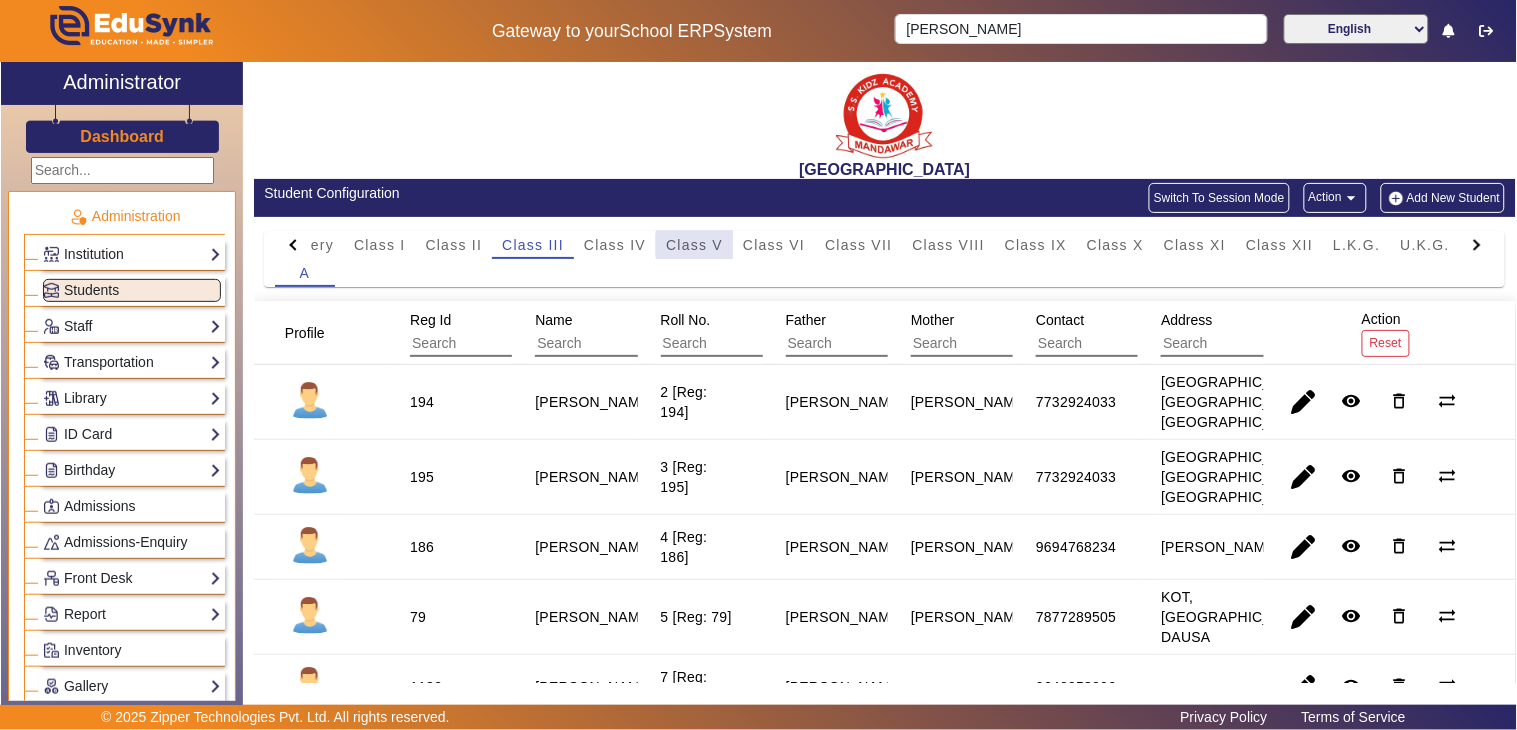 click on "Class V" at bounding box center (694, 245) 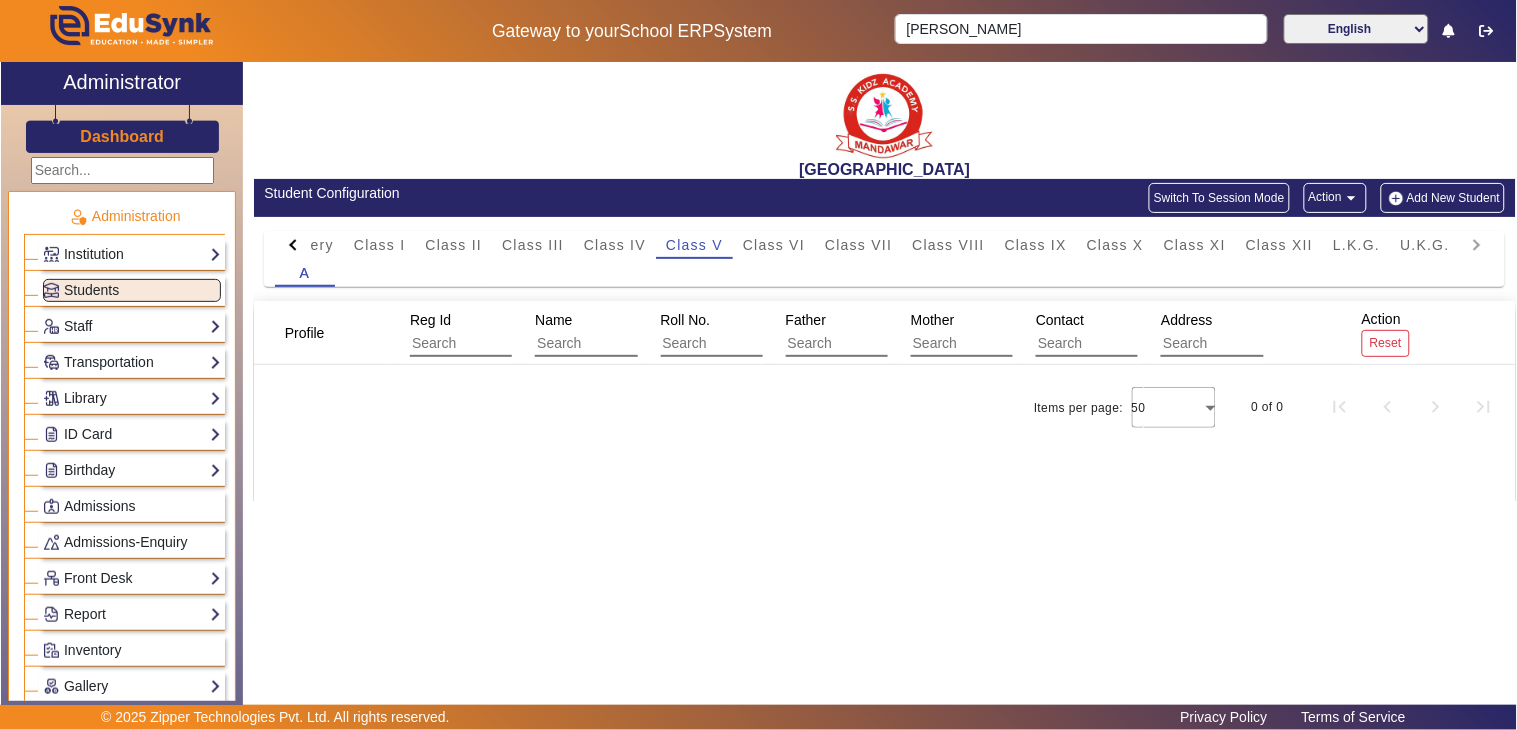 click on "A" at bounding box center [885, 273] 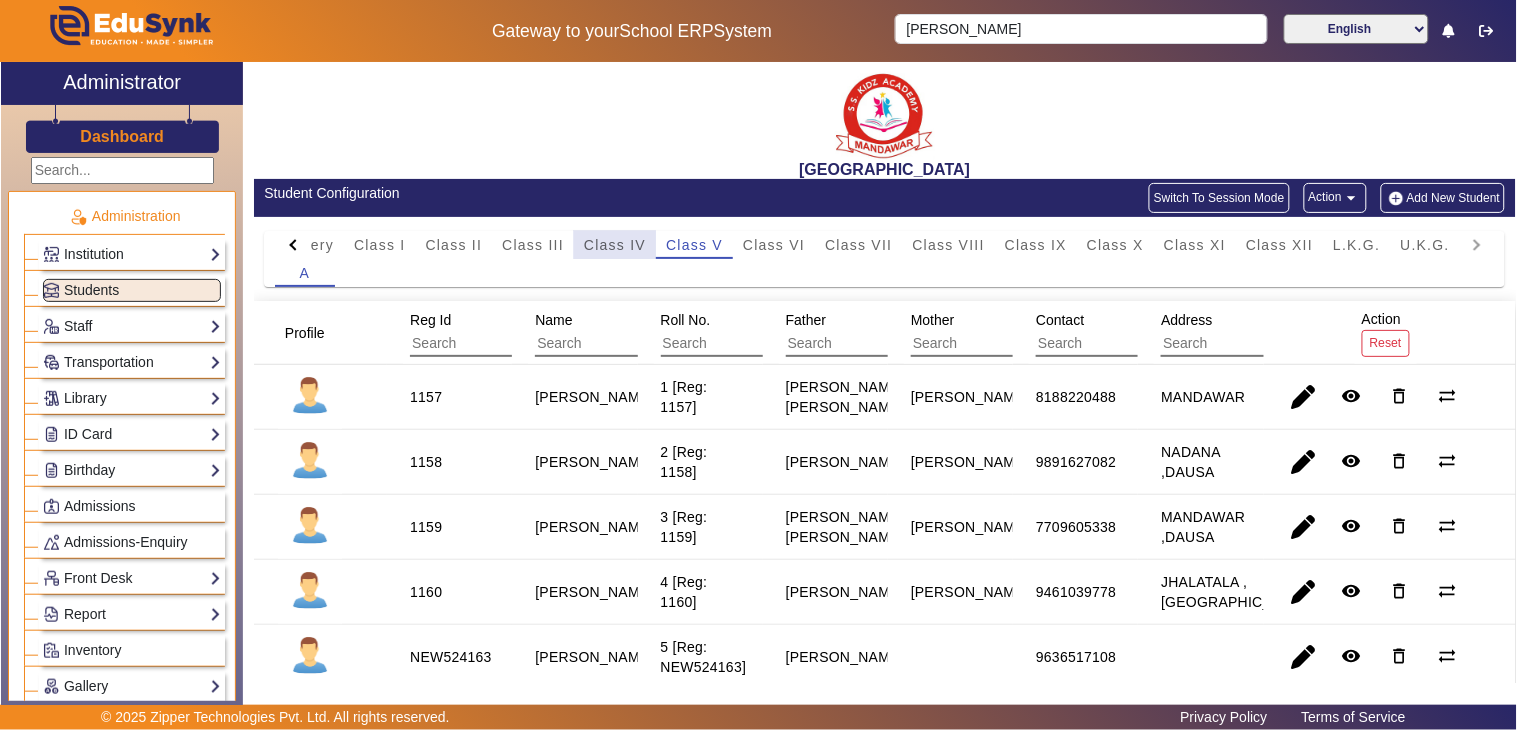 click on "Class IV" at bounding box center [615, 245] 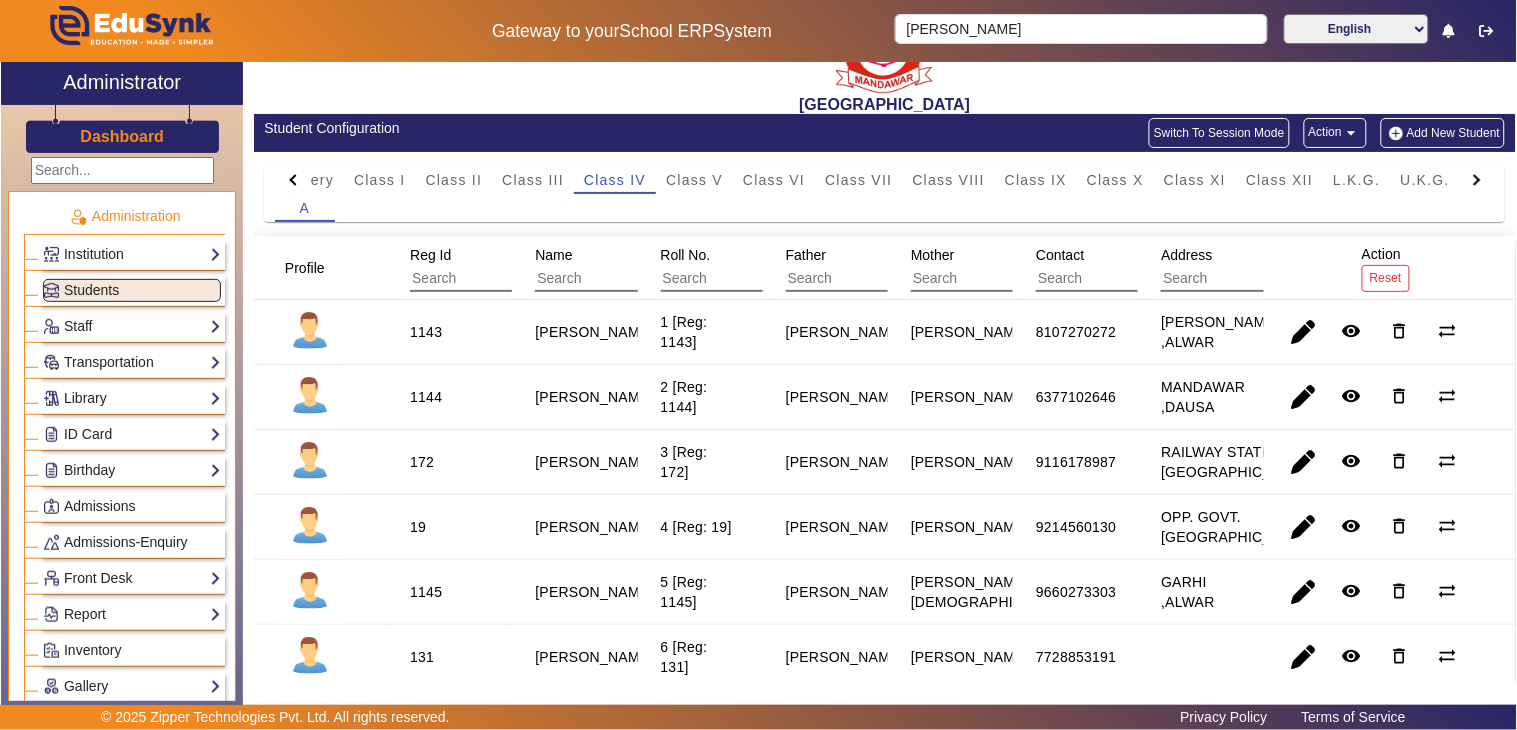 scroll, scrollTop: 0, scrollLeft: 0, axis: both 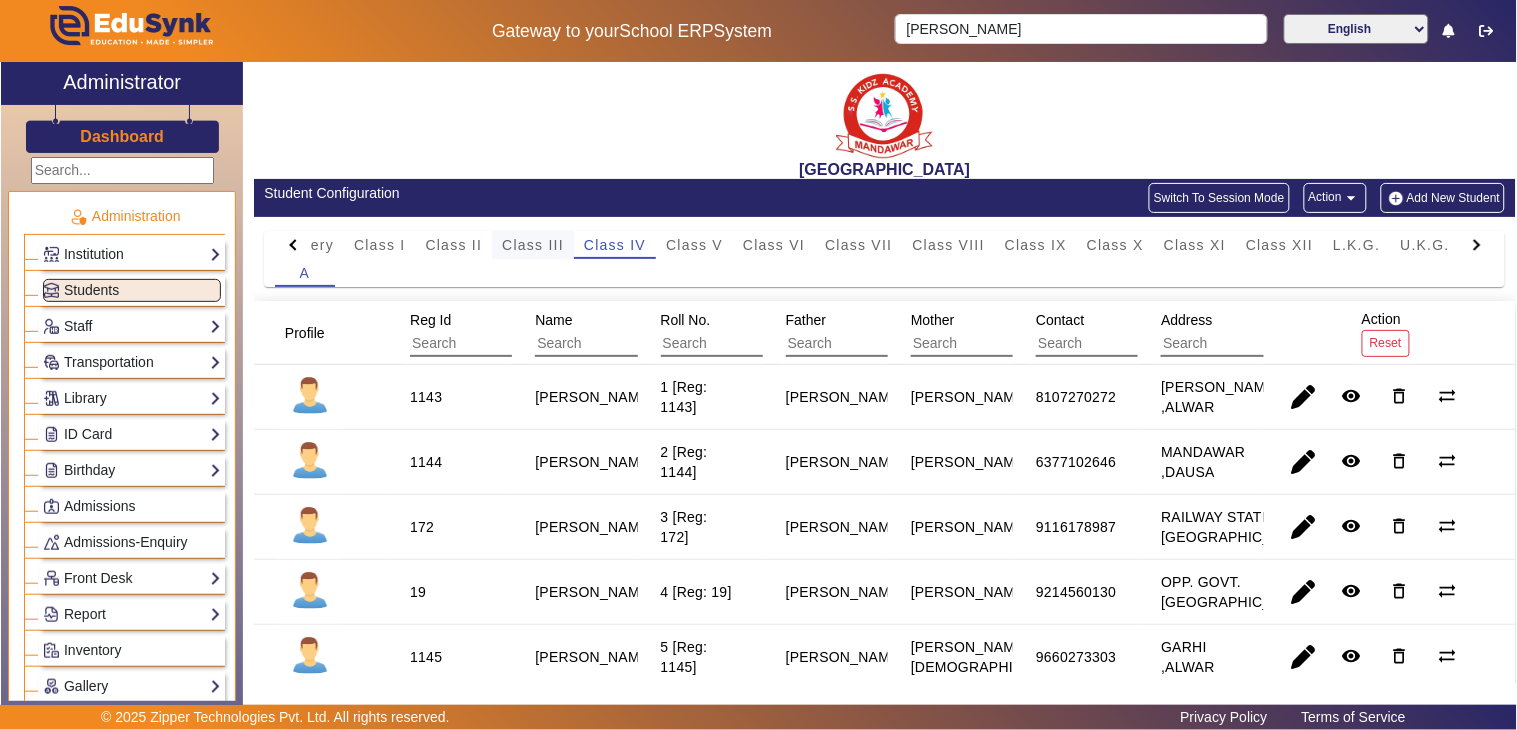 click on "Class III" at bounding box center [533, 245] 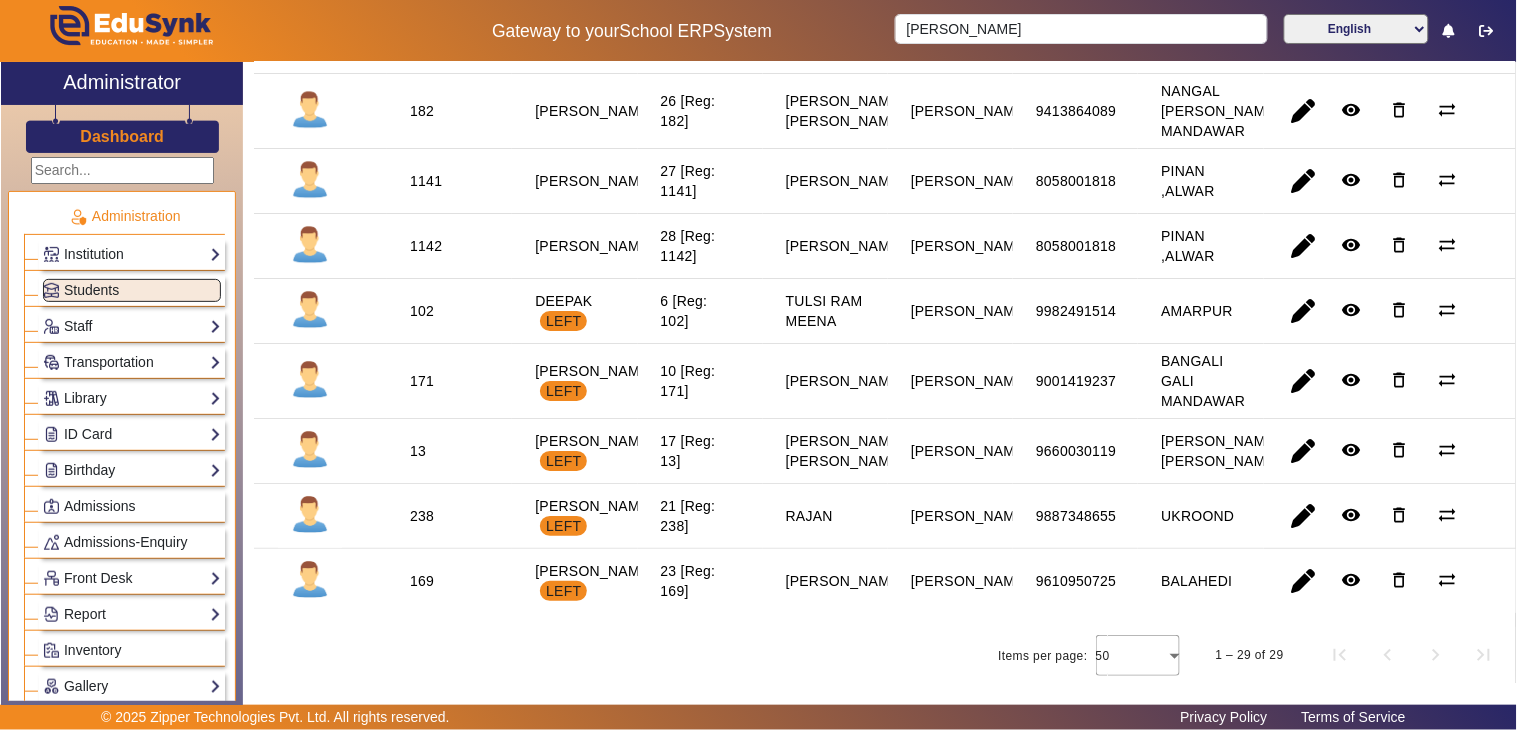 scroll, scrollTop: 1556, scrollLeft: 0, axis: vertical 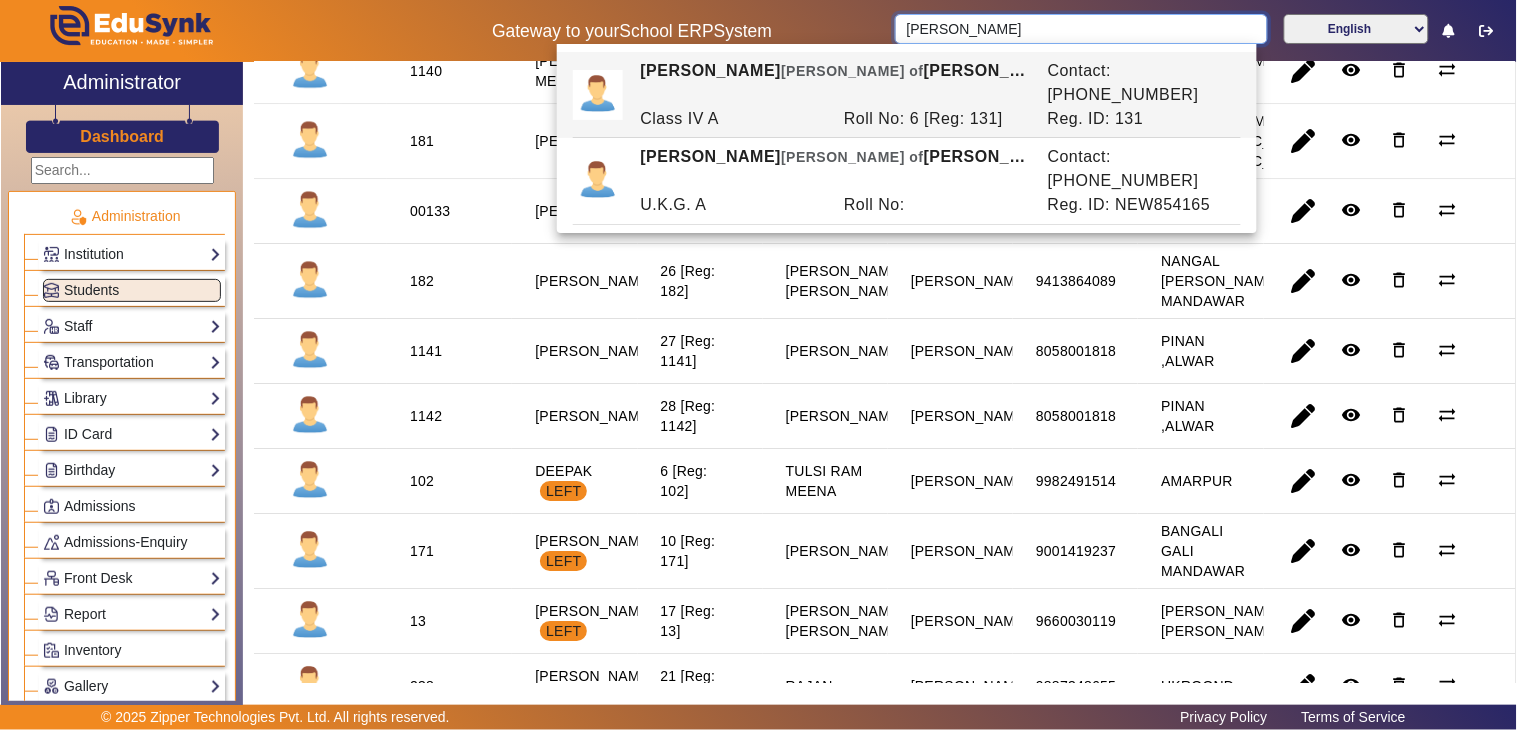 drag, startPoint x: 998, startPoint y: 14, endPoint x: 708, endPoint y: 28, distance: 290.33774 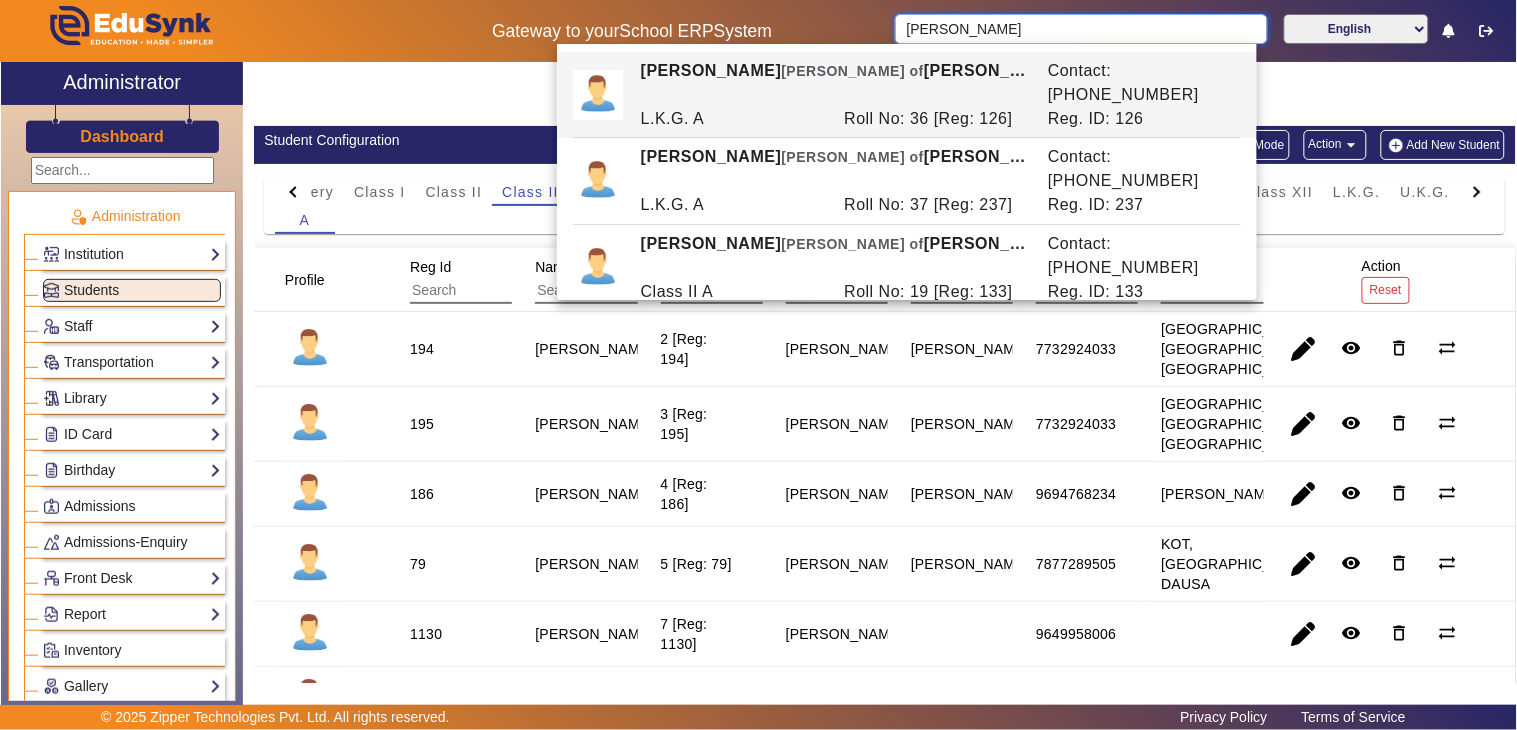 scroll, scrollTop: 0, scrollLeft: 0, axis: both 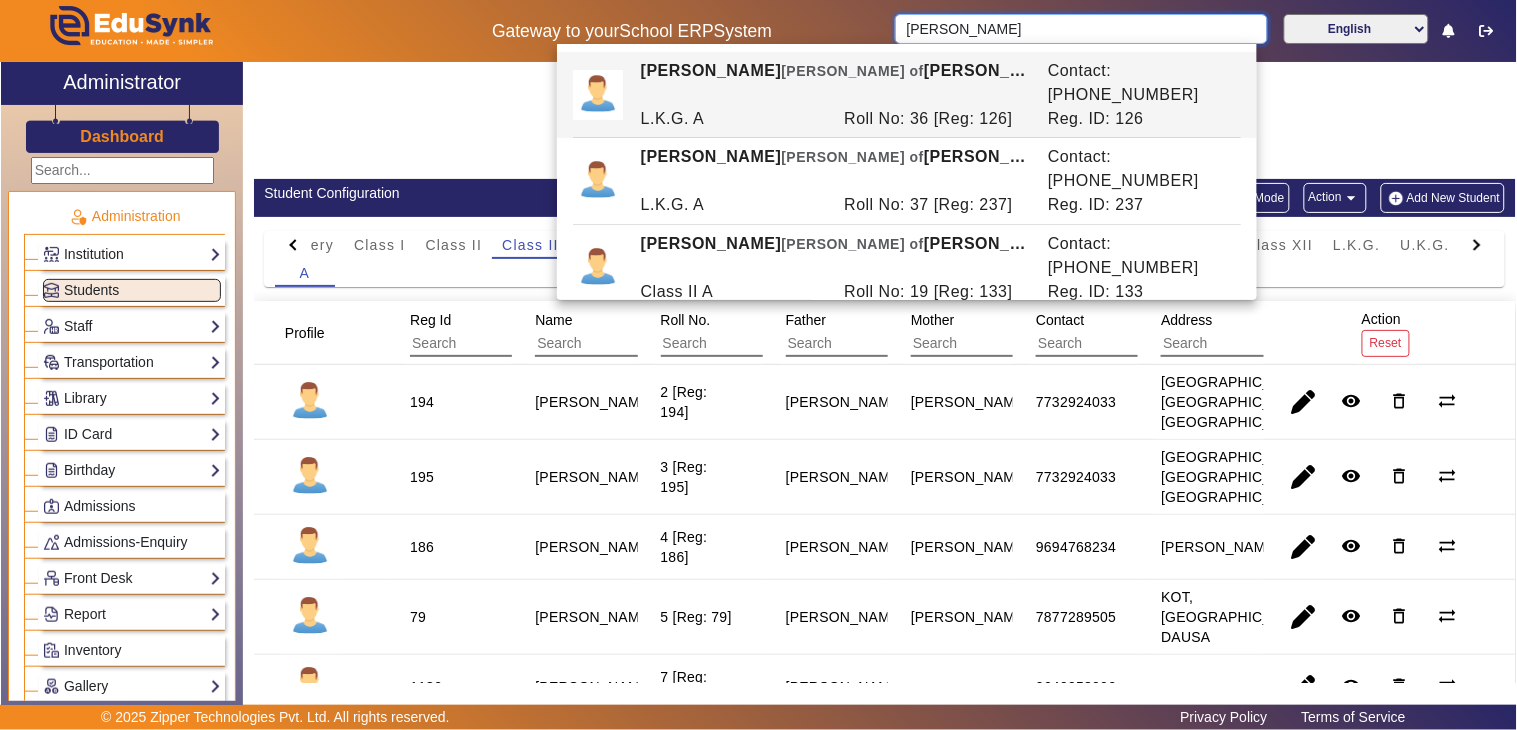 type on "[PERSON_NAME]" 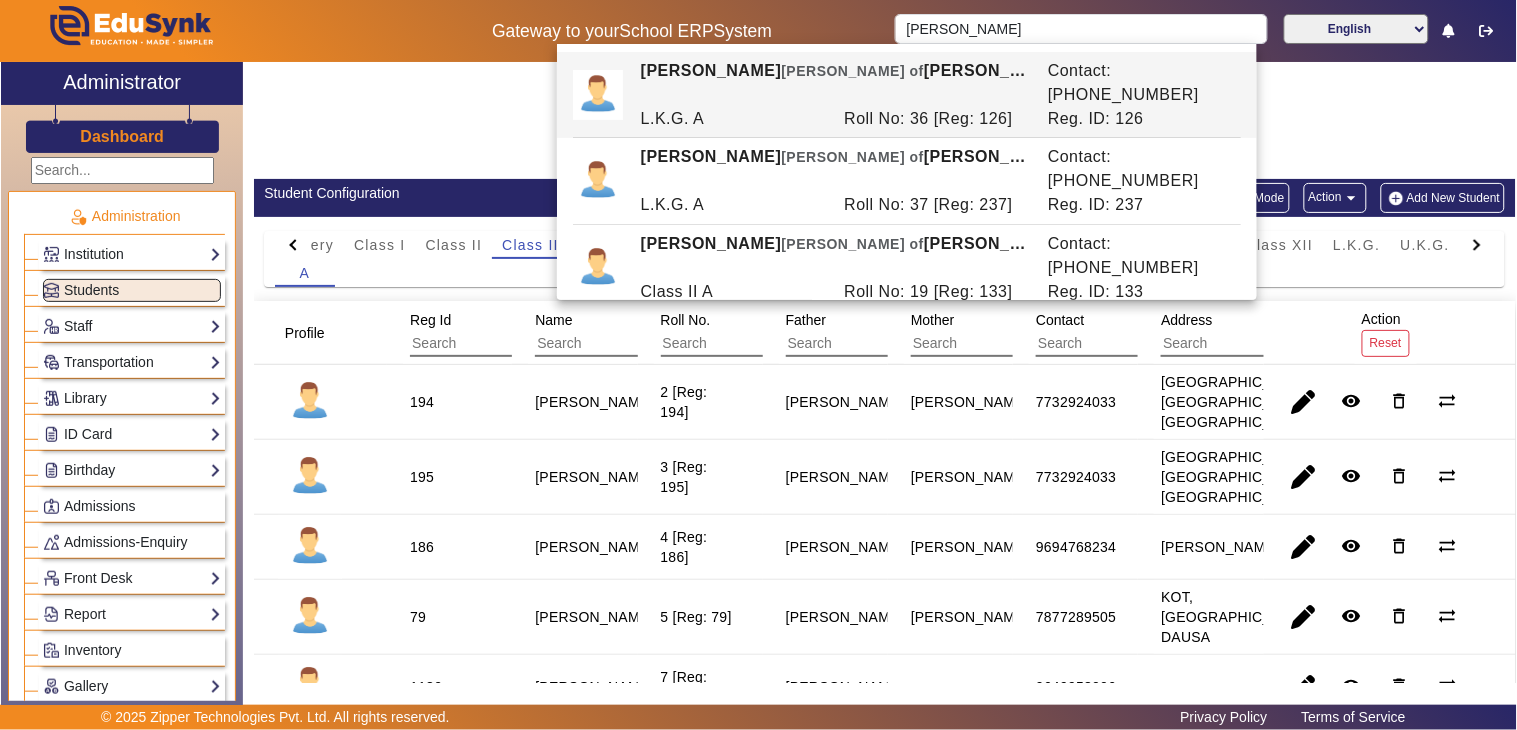 click on "[PERSON_NAME]" at bounding box center (574, 477) 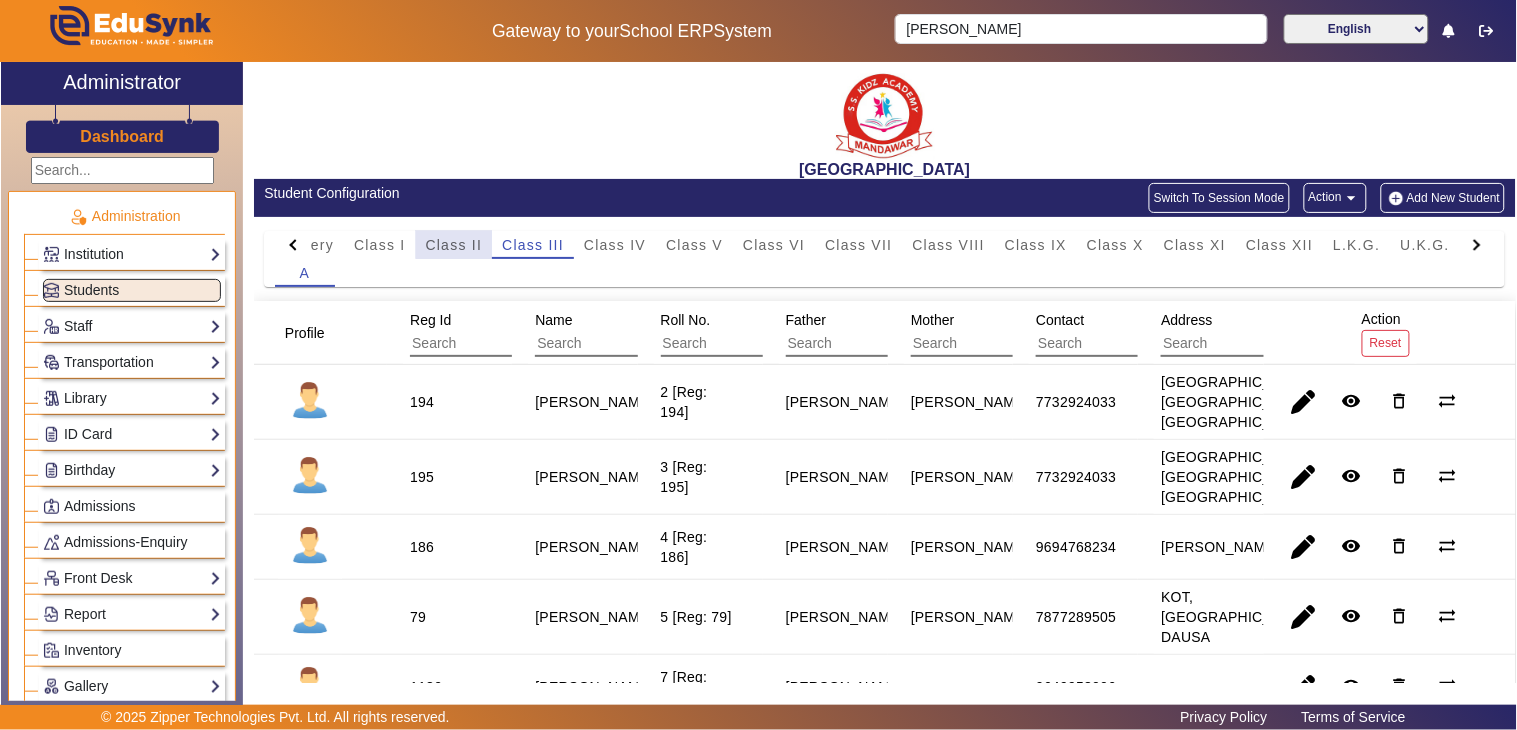 click on "Class II" at bounding box center (454, 245) 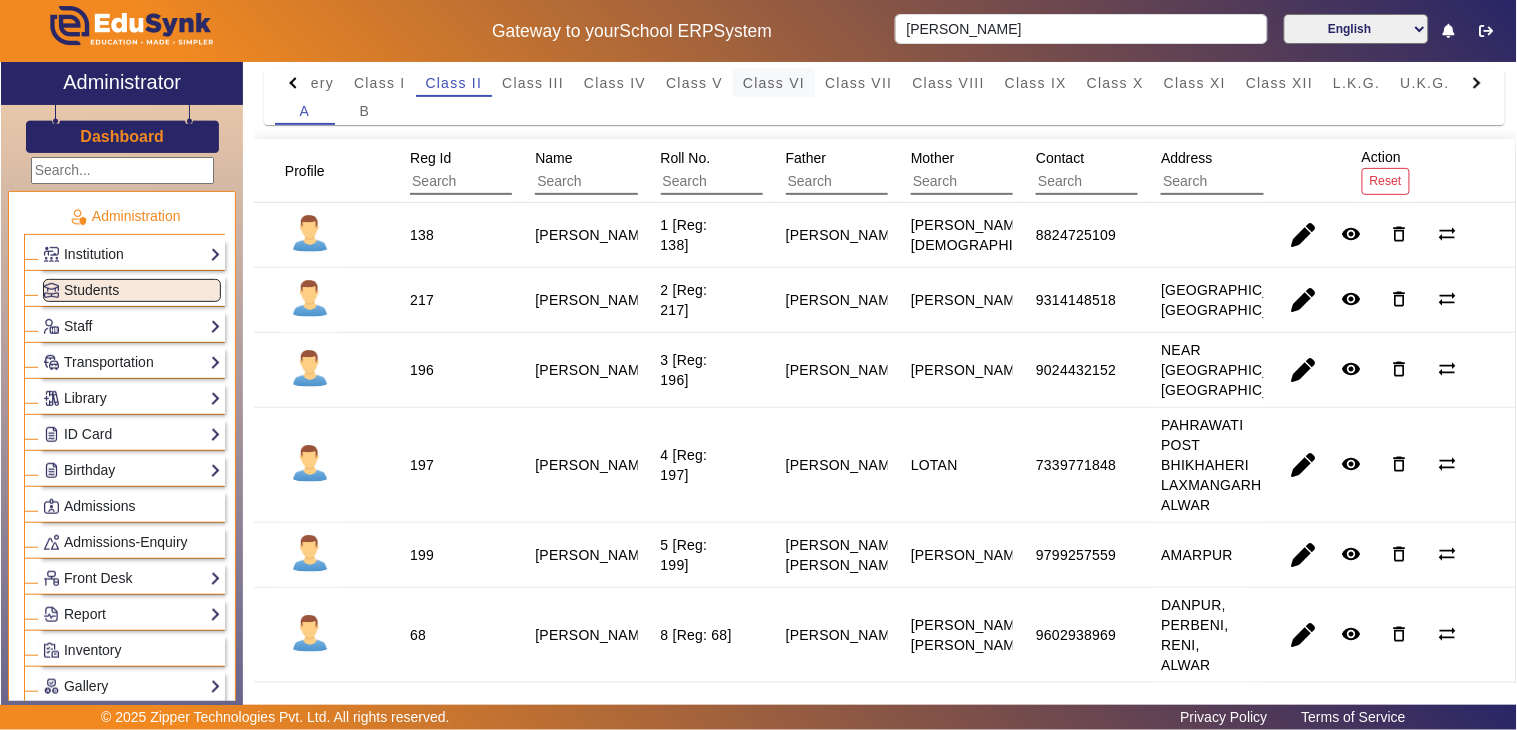 scroll, scrollTop: 0, scrollLeft: 0, axis: both 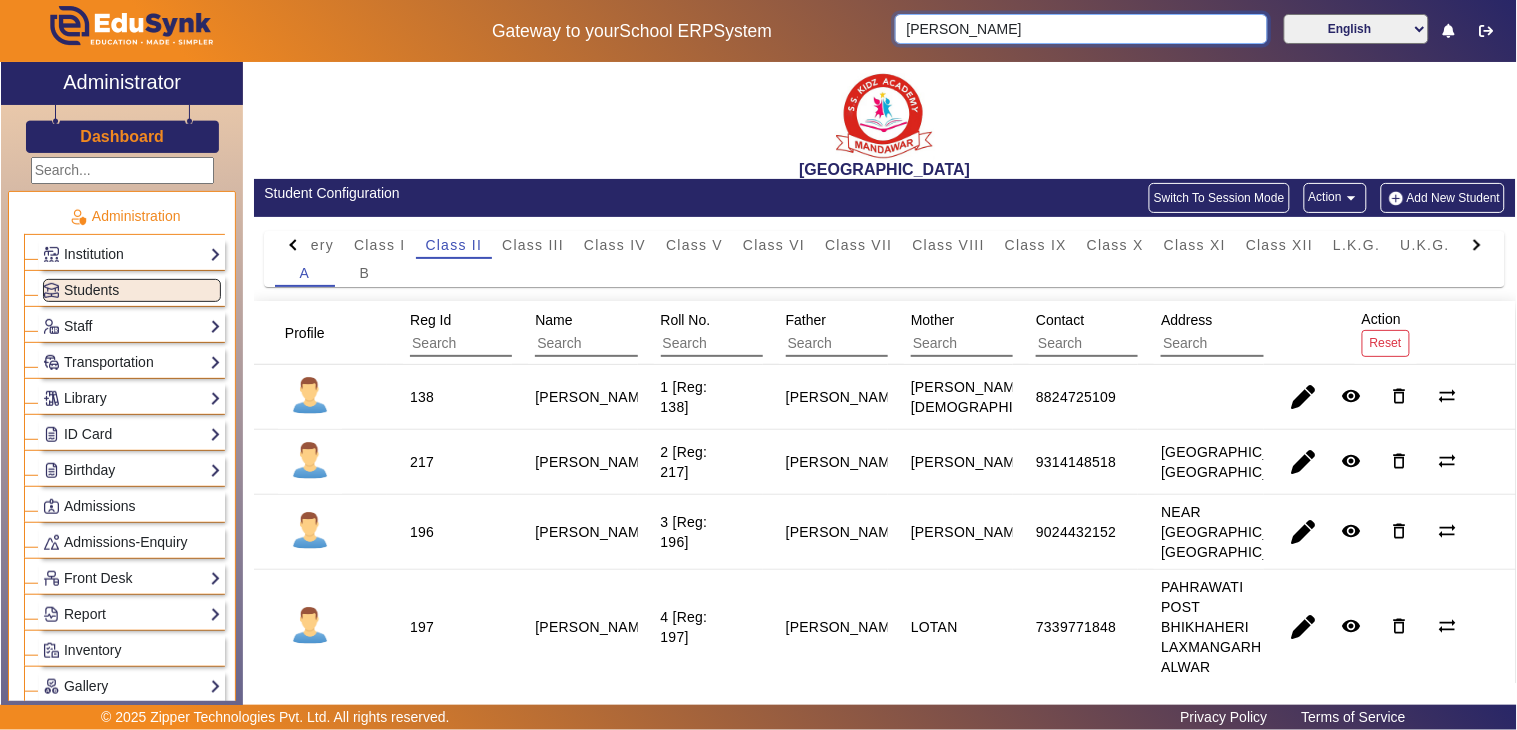 click on "[PERSON_NAME]" at bounding box center (1081, 29) 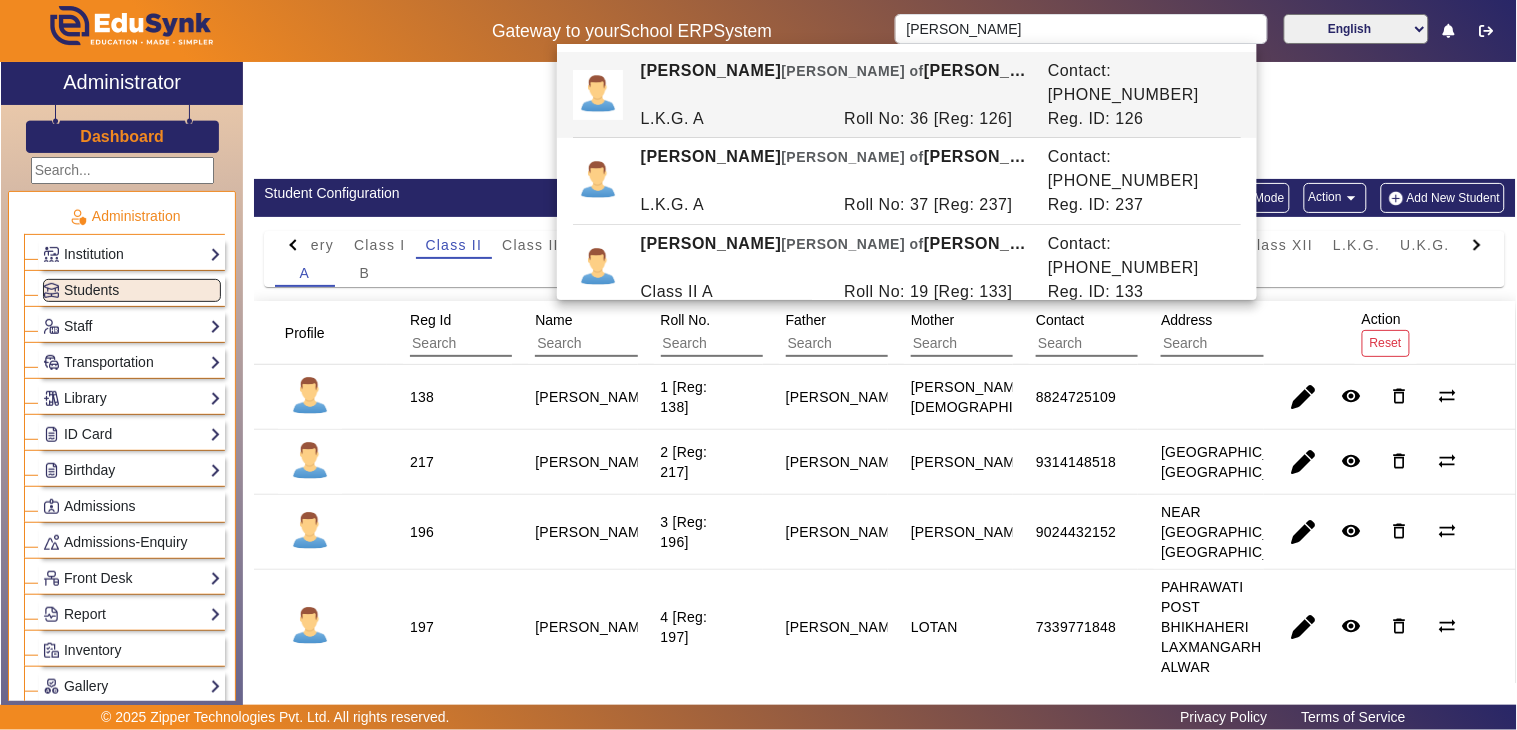 click on "1 [Reg: 138]" at bounding box center [700, 462] 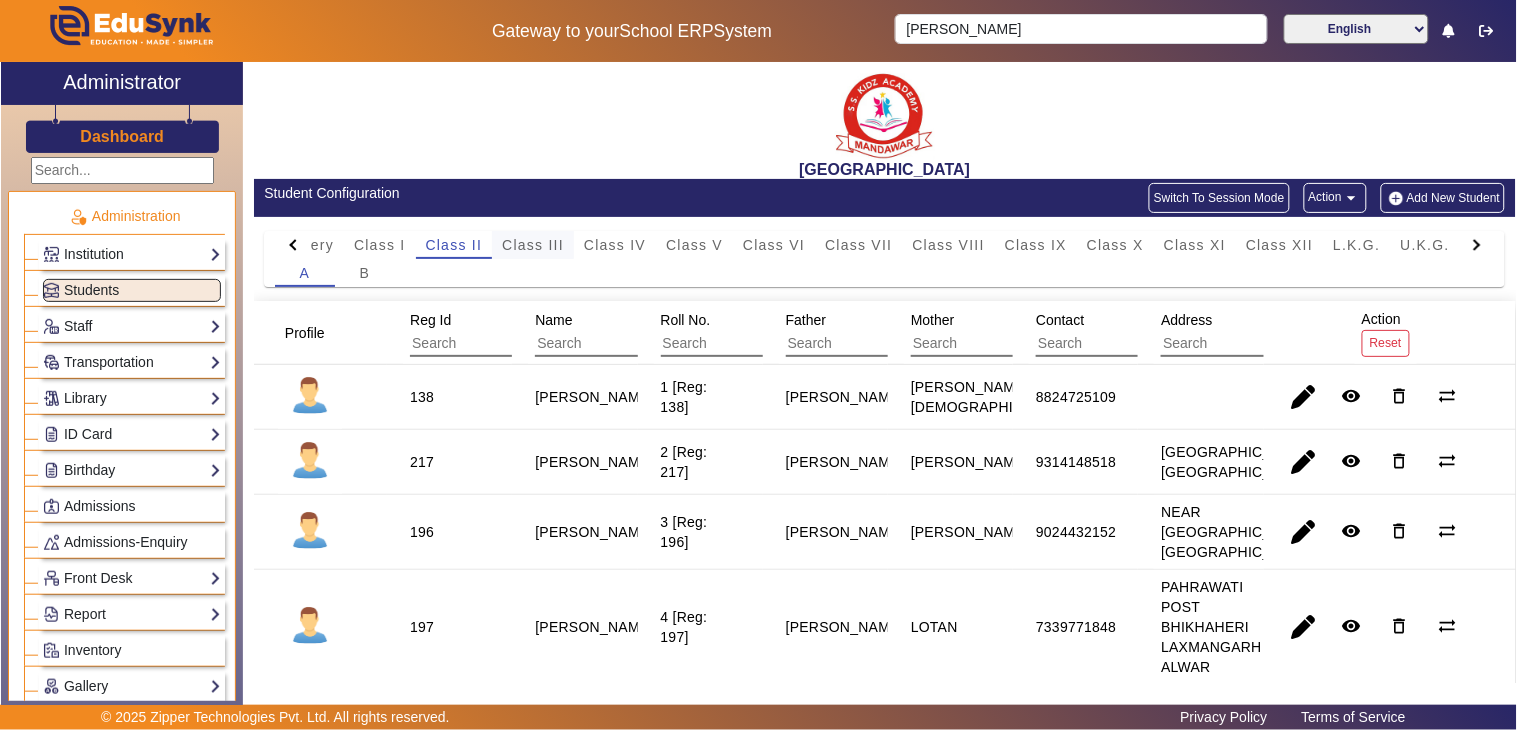 click on "Class III" at bounding box center (533, 245) 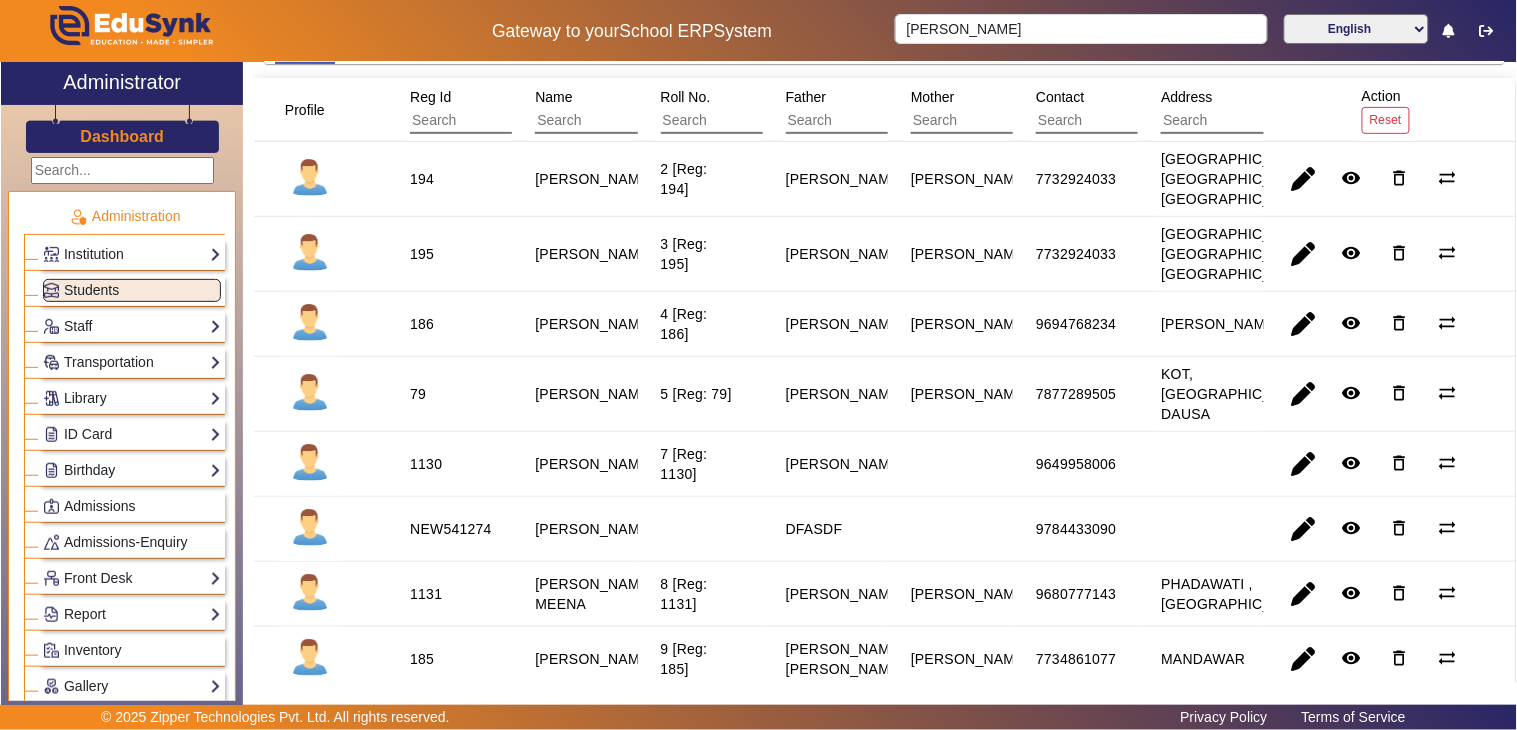 scroll, scrollTop: 0, scrollLeft: 0, axis: both 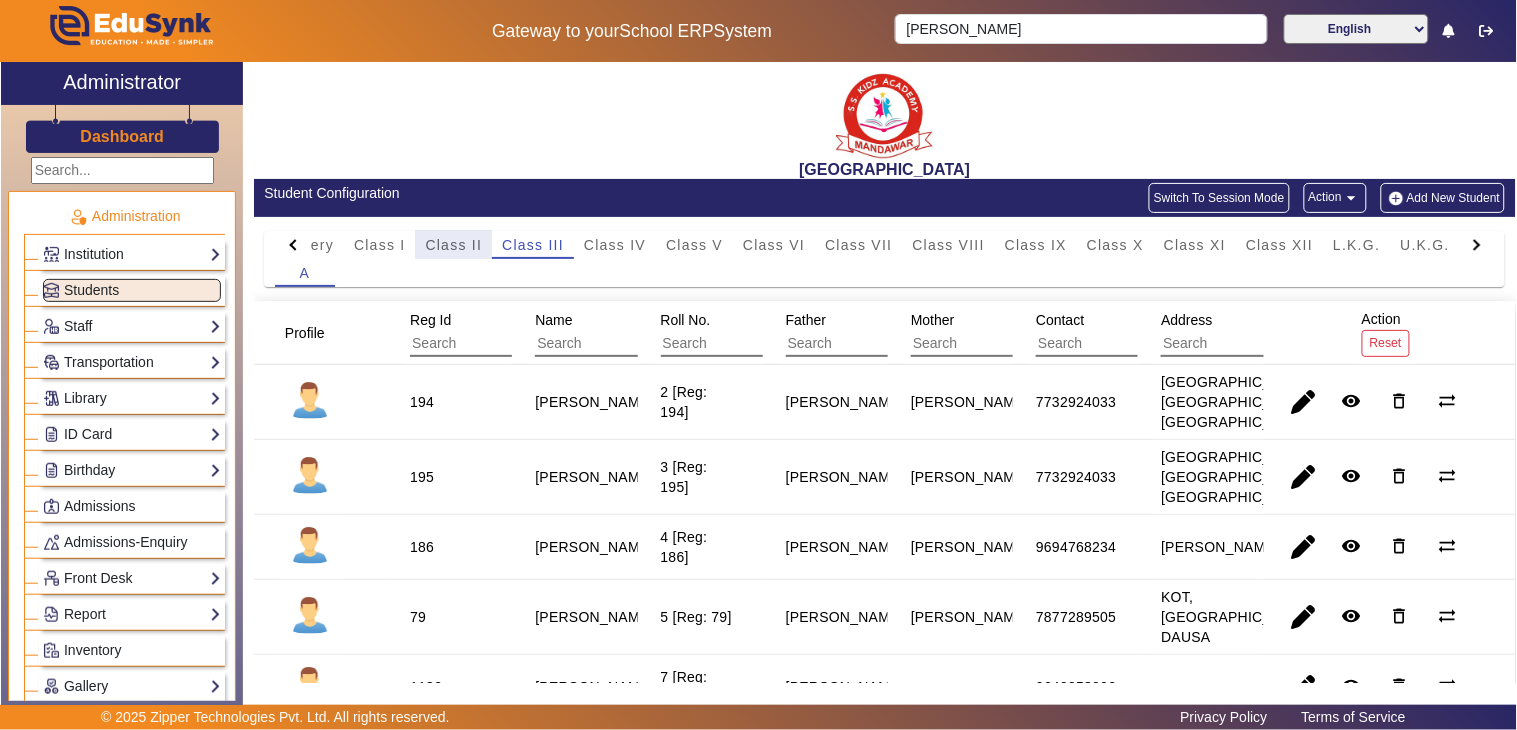 drag, startPoint x: 451, startPoint y: 240, endPoint x: 620, endPoint y: 397, distance: 230.67293 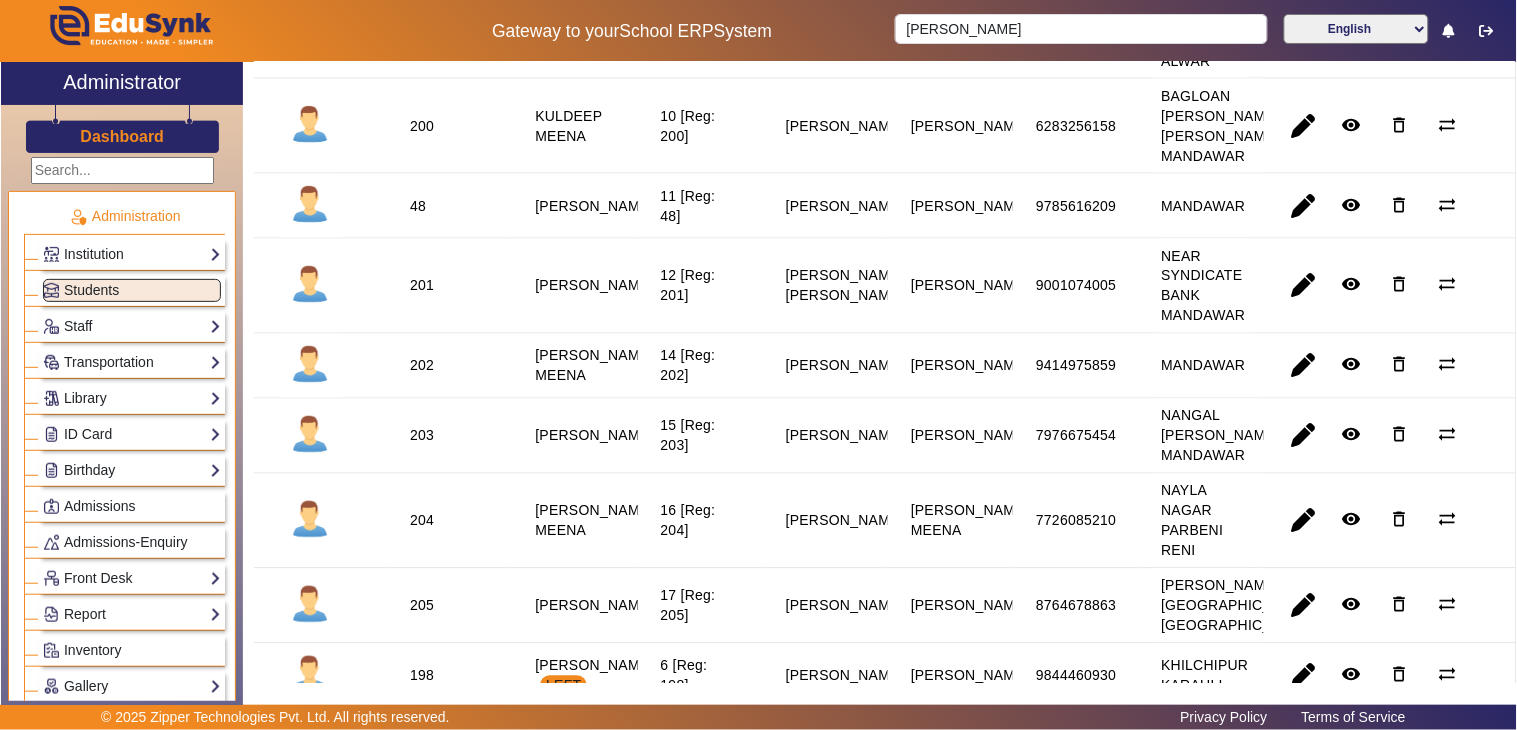 scroll, scrollTop: 45, scrollLeft: 0, axis: vertical 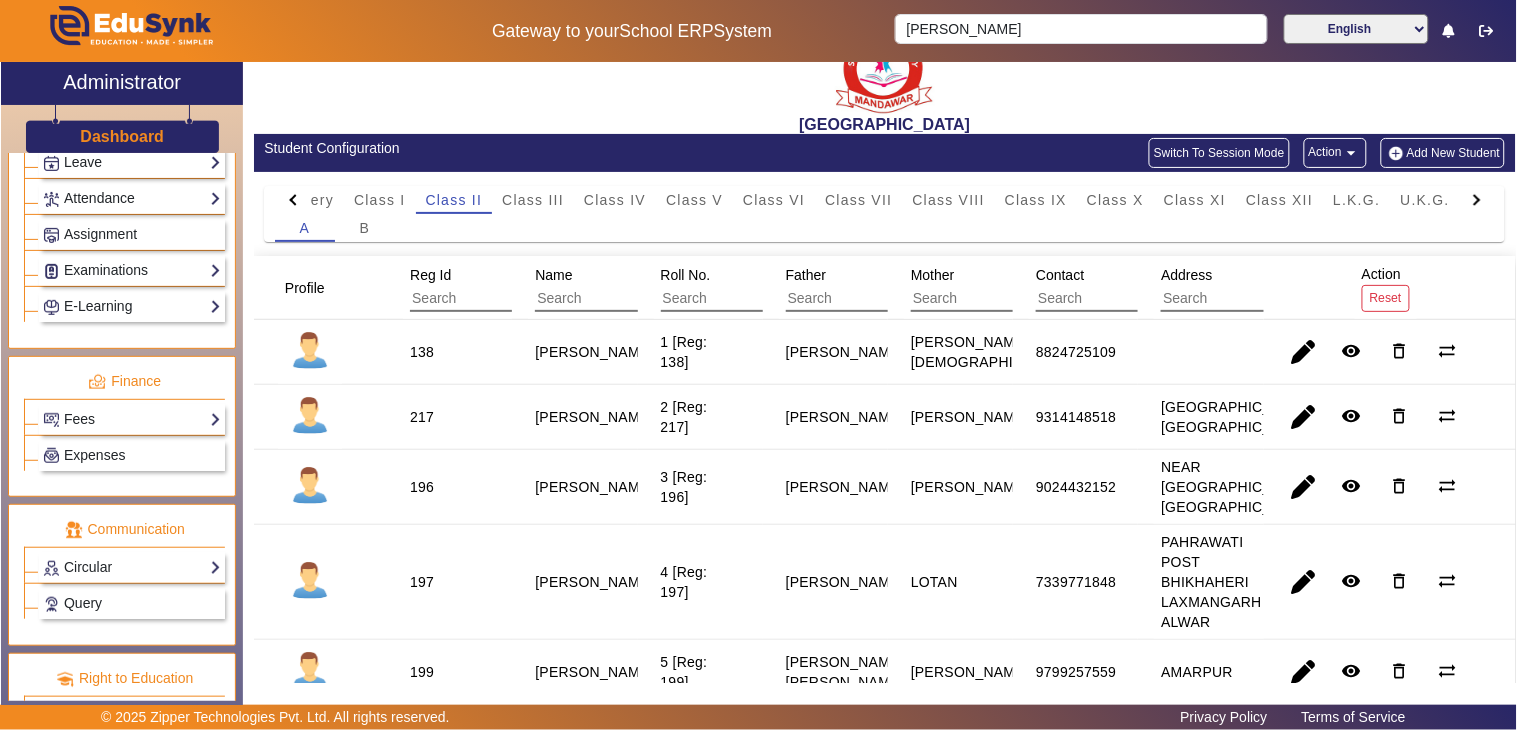 click on "Fees  Institution Fee Setup   Class Fee Setup   Student Fee Setup   Fee Audit   Payment Report   Institution Bank Detail" 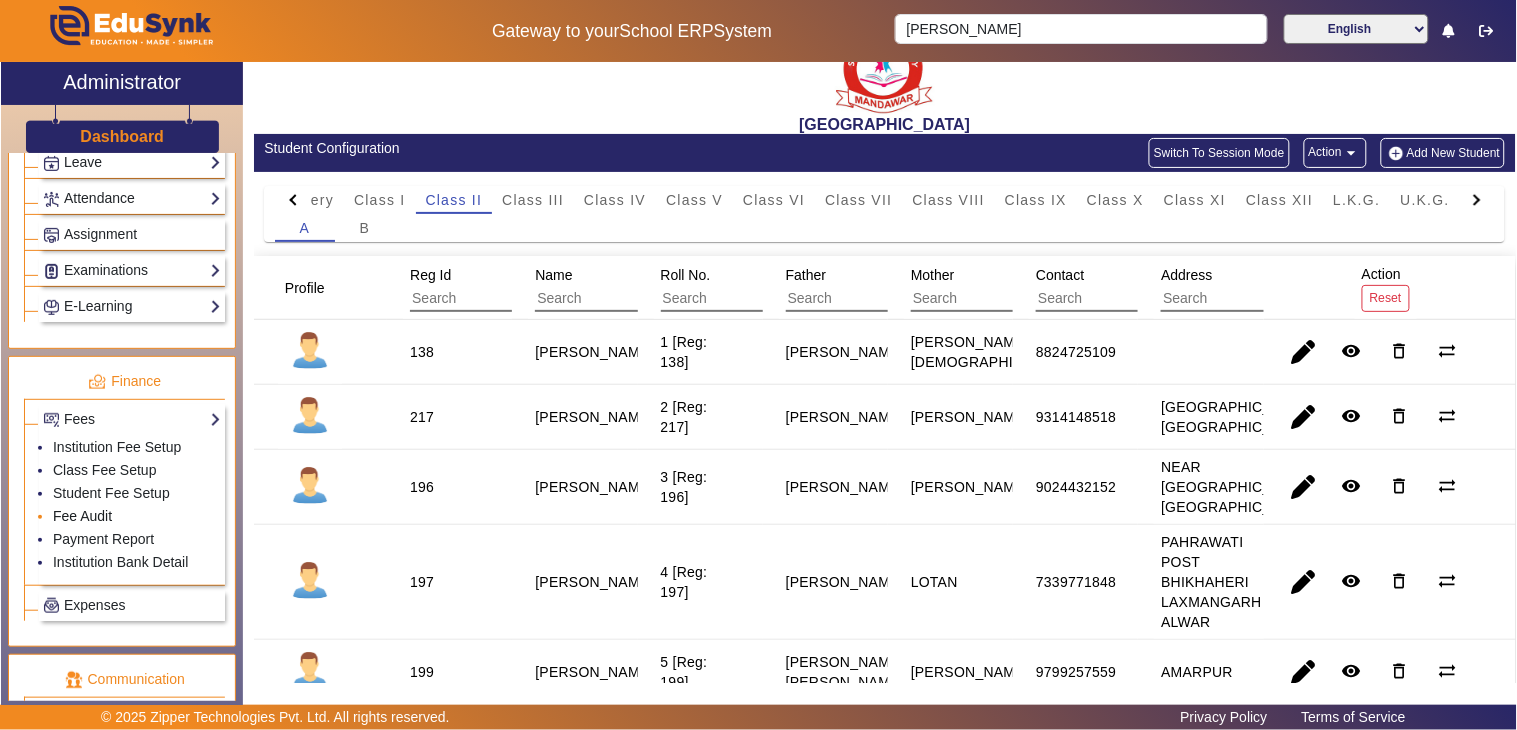 click on "Fee Audit" 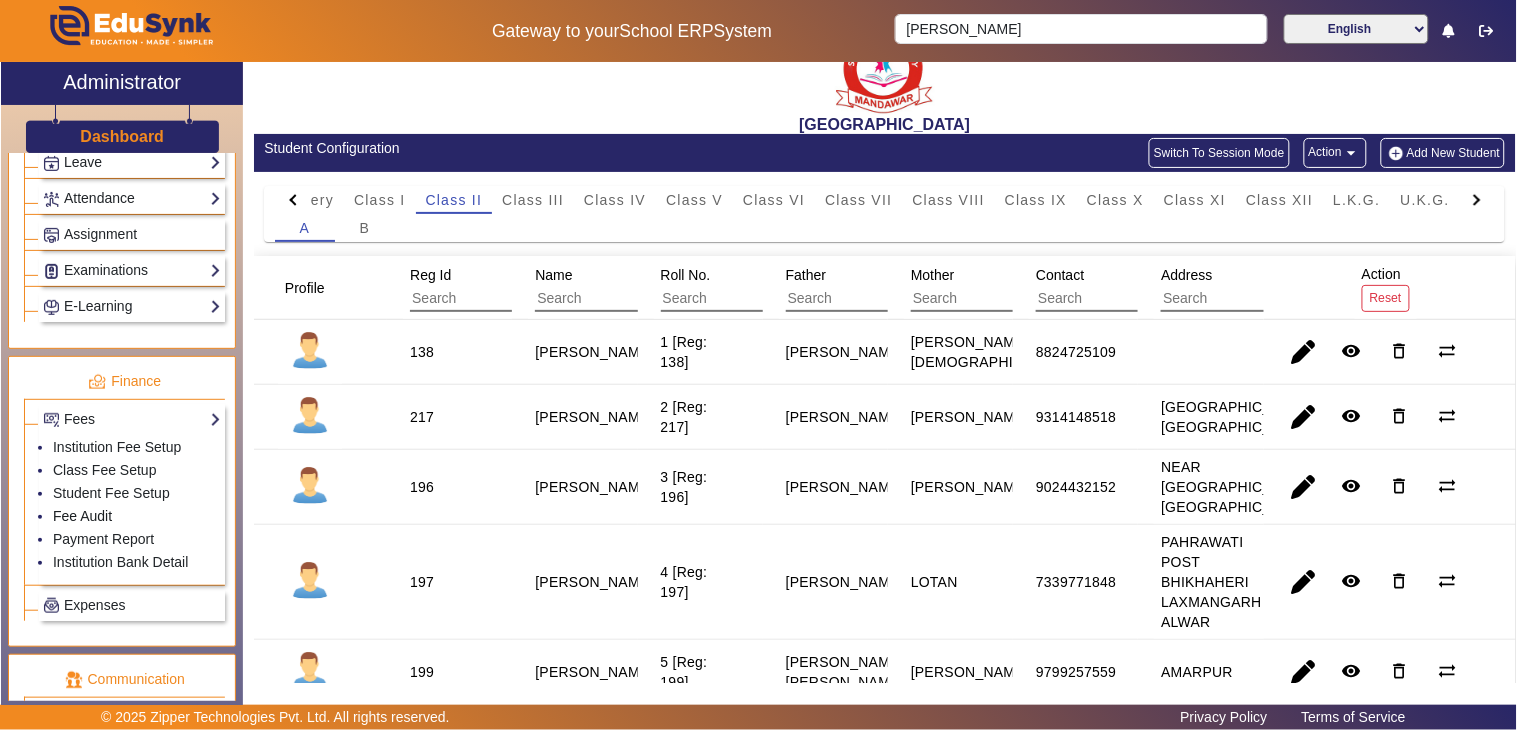 scroll, scrollTop: 0, scrollLeft: 0, axis: both 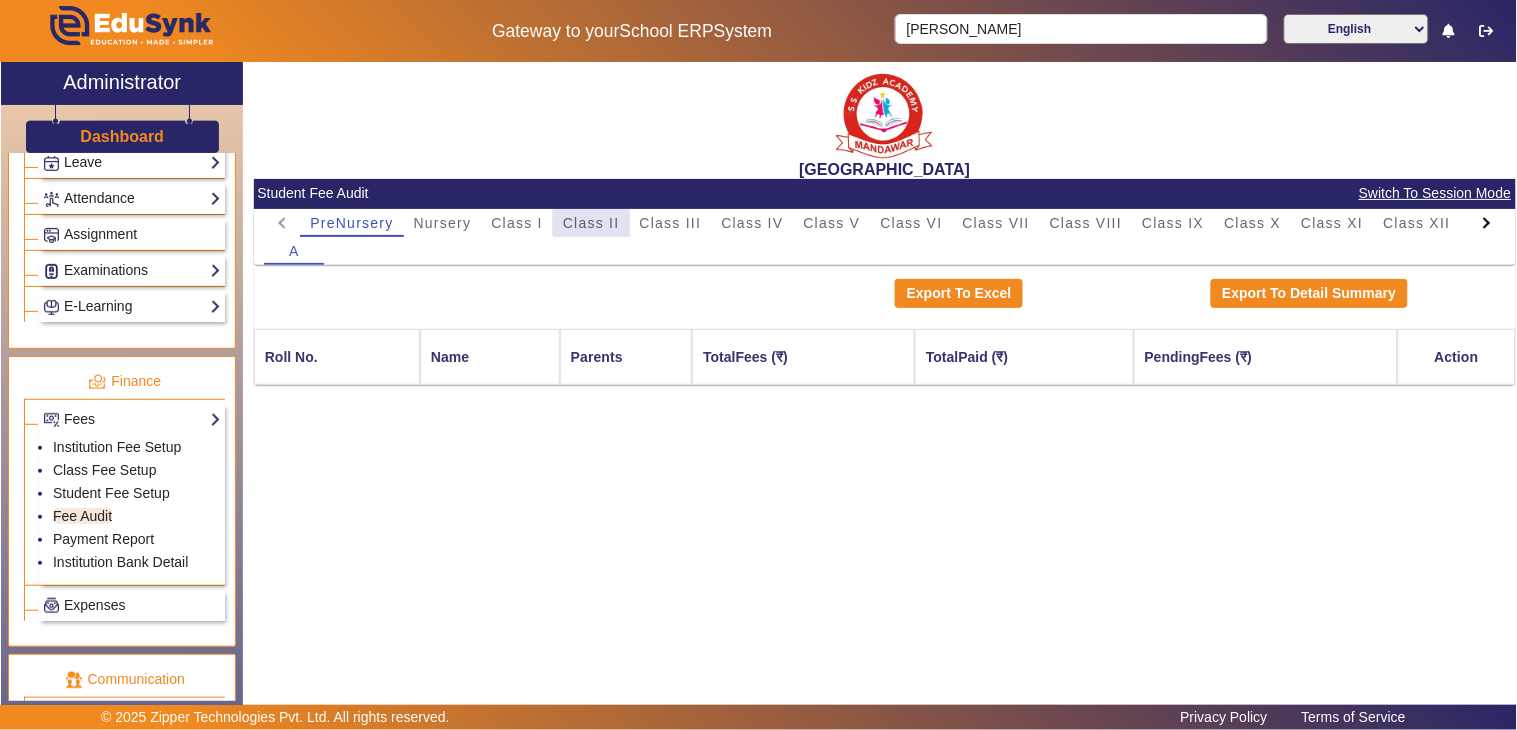 click on "Class II" at bounding box center (591, 223) 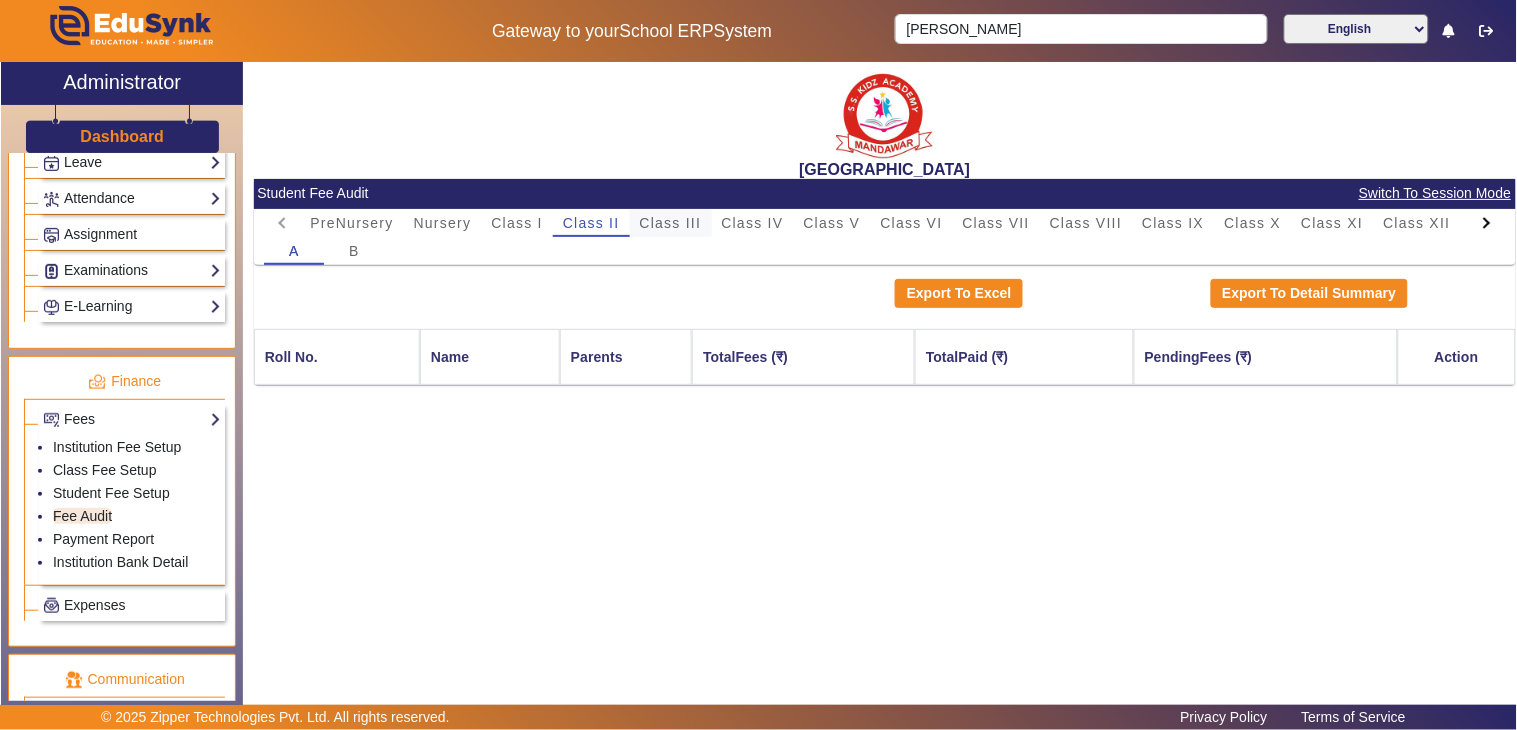 click on "Class III" at bounding box center [671, 223] 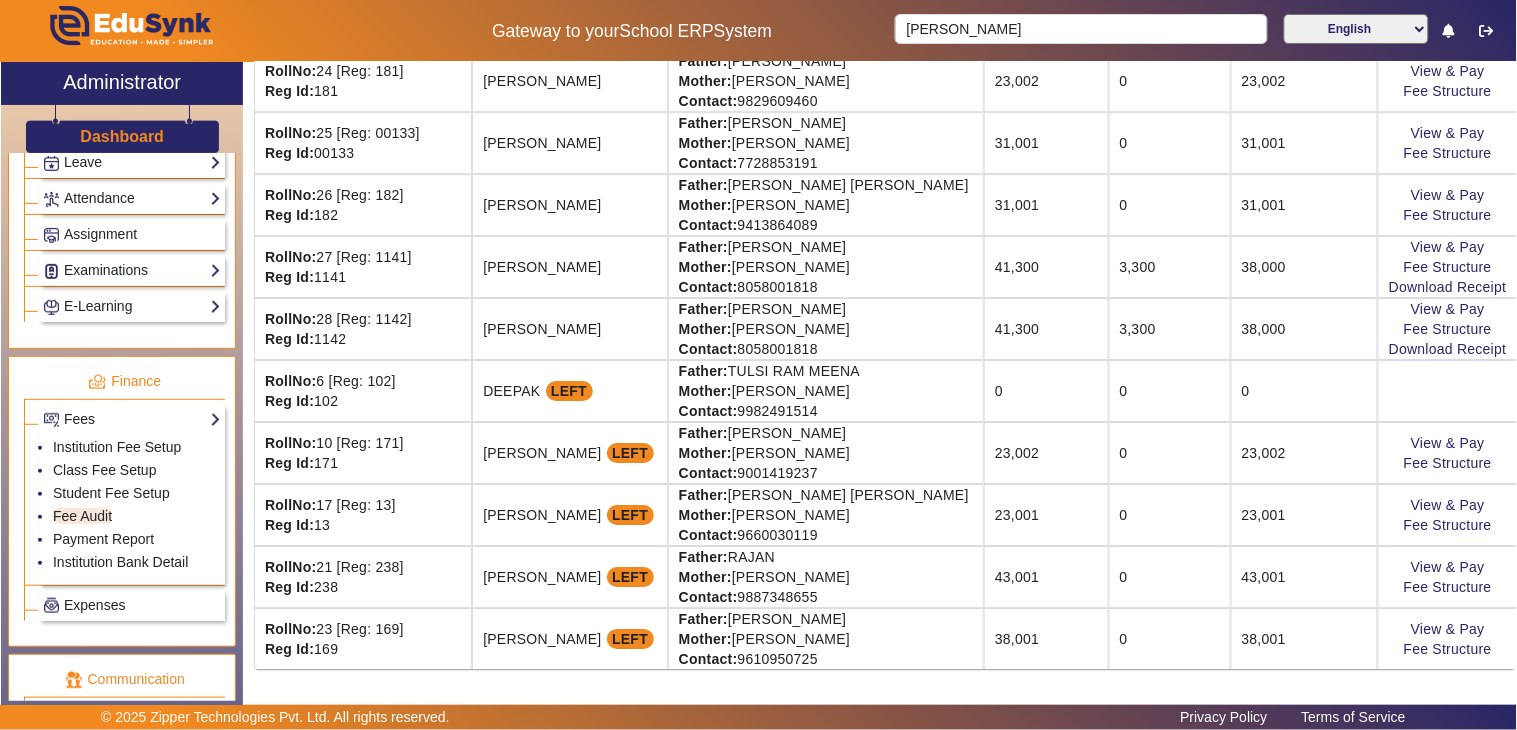 scroll, scrollTop: 1428, scrollLeft: 0, axis: vertical 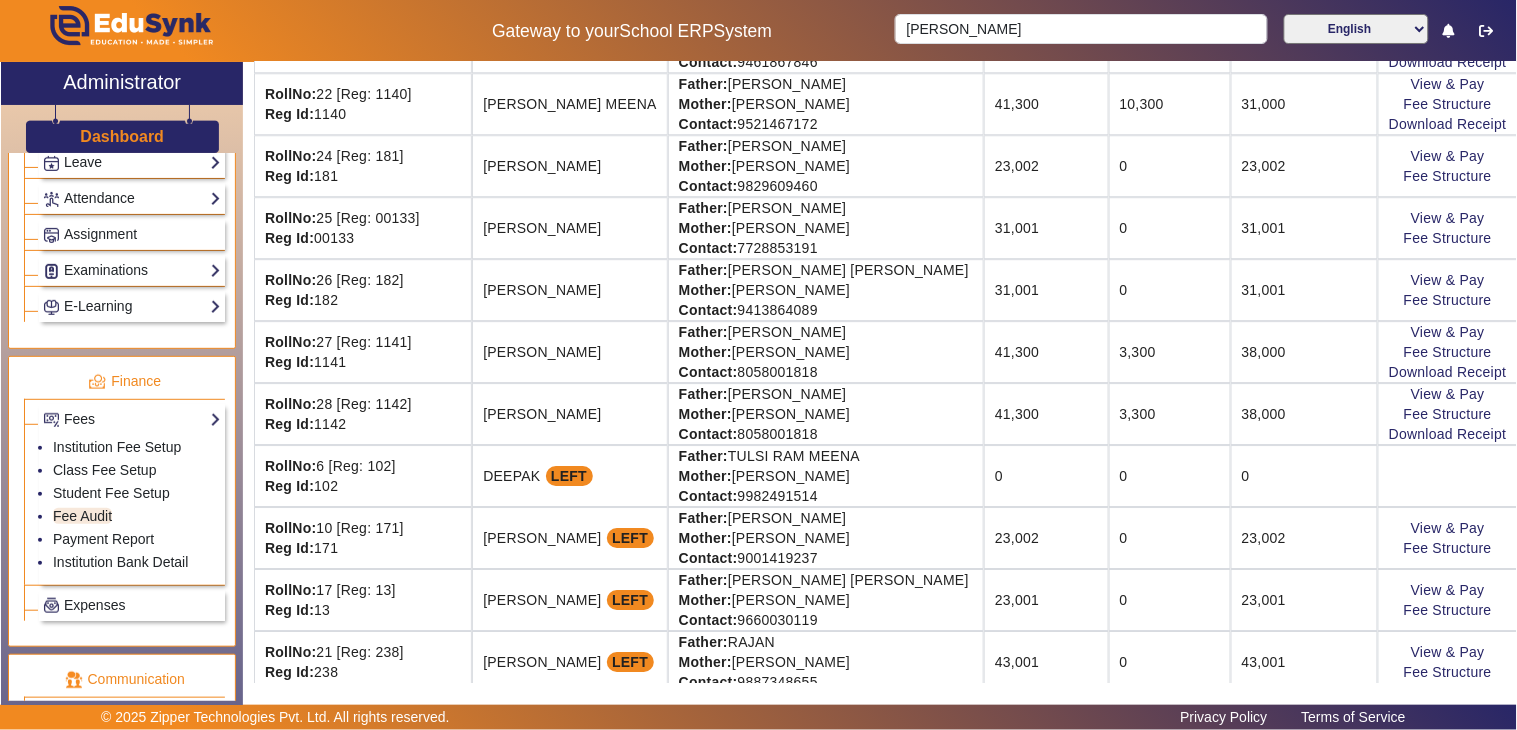 drag, startPoint x: 1024, startPoint y: 231, endPoint x: 1100, endPoint y: 236, distance: 76.1643 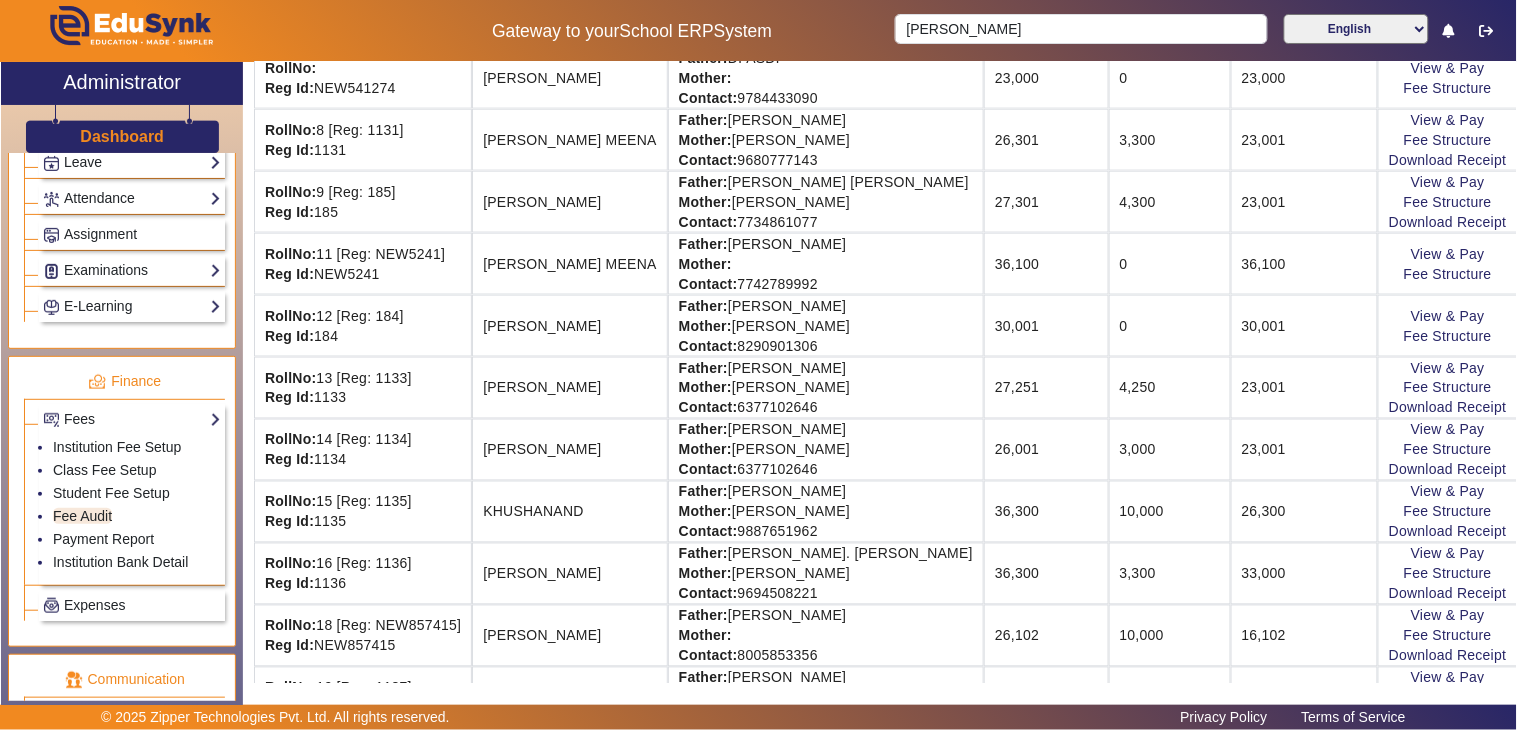 scroll, scrollTop: 0, scrollLeft: 0, axis: both 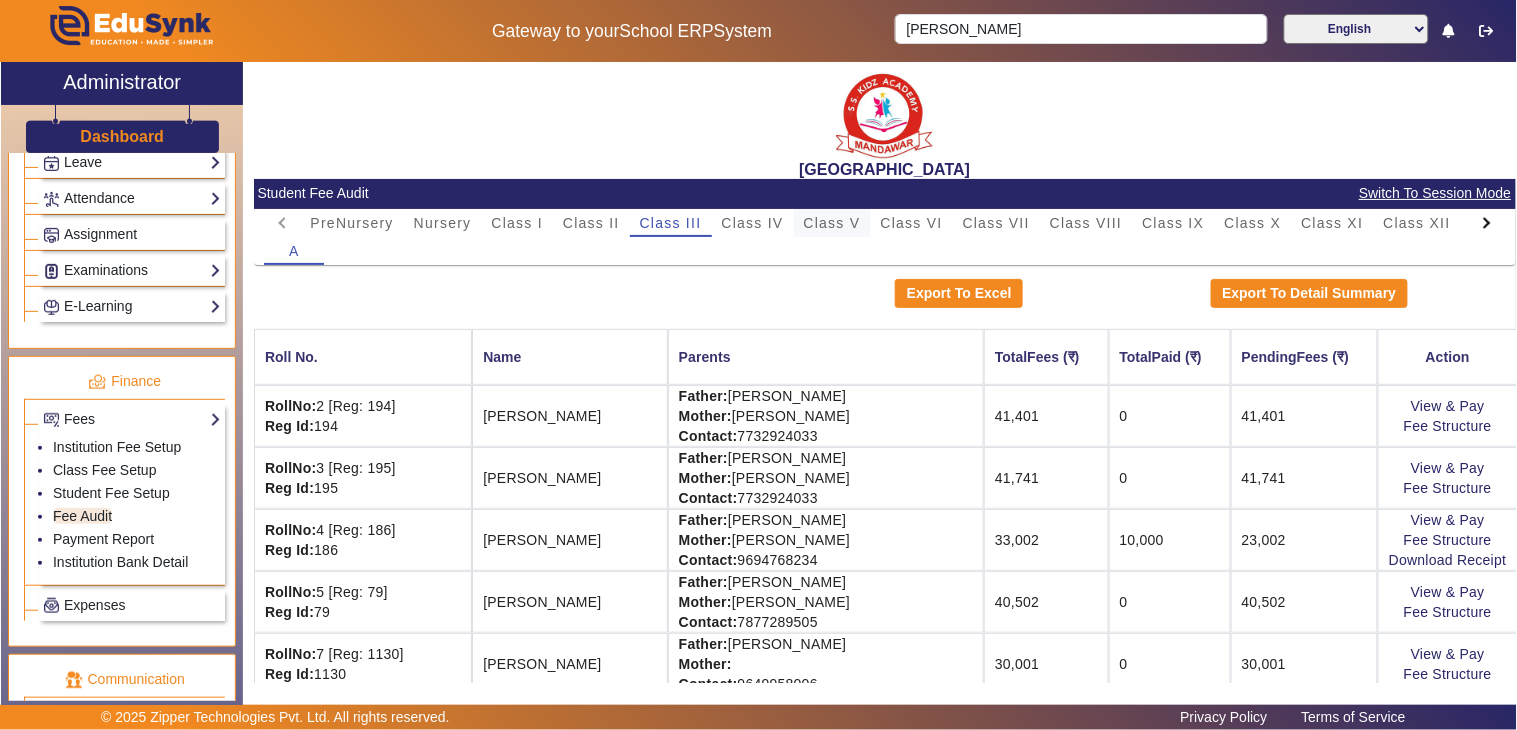 click on "Class V" at bounding box center [832, 223] 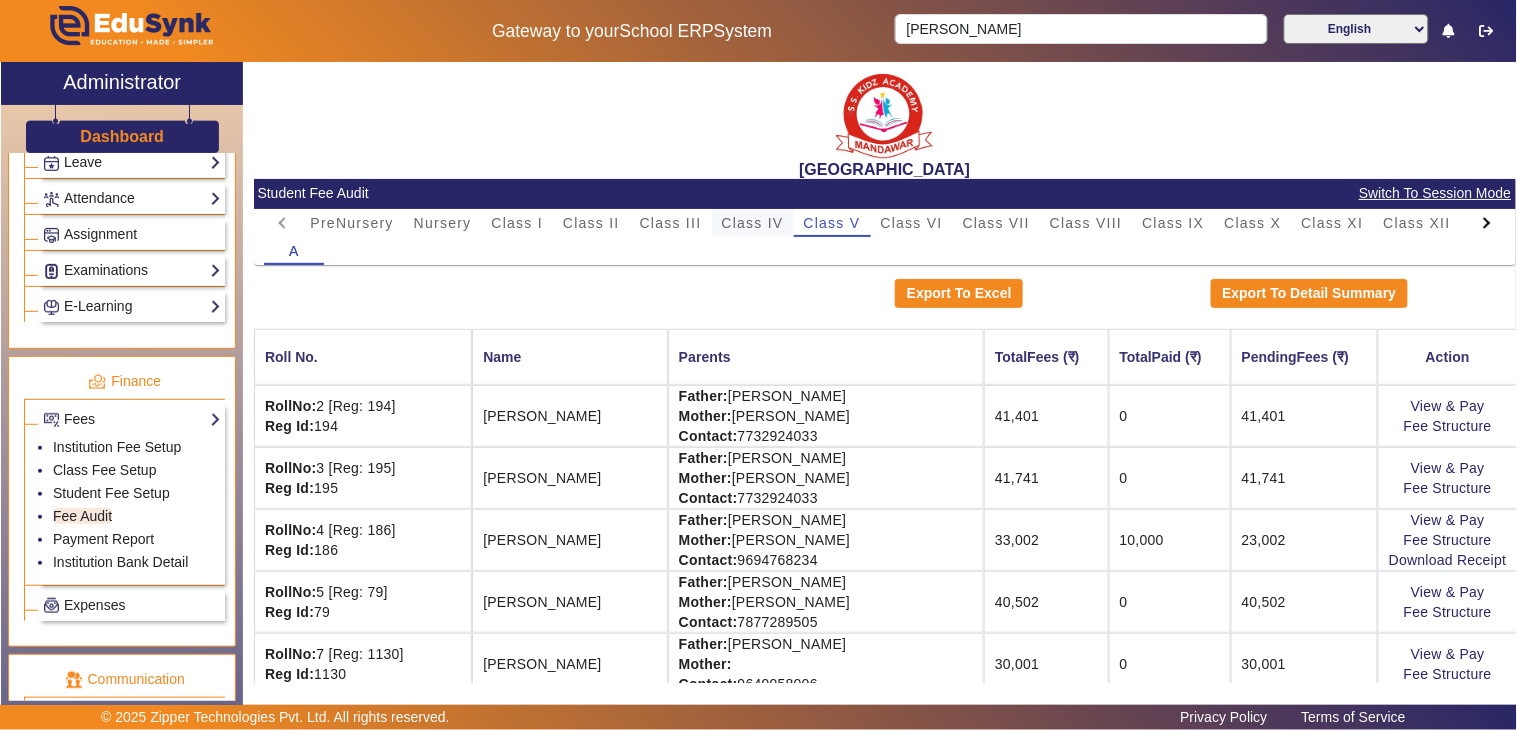 click on "Class IV" at bounding box center (753, 223) 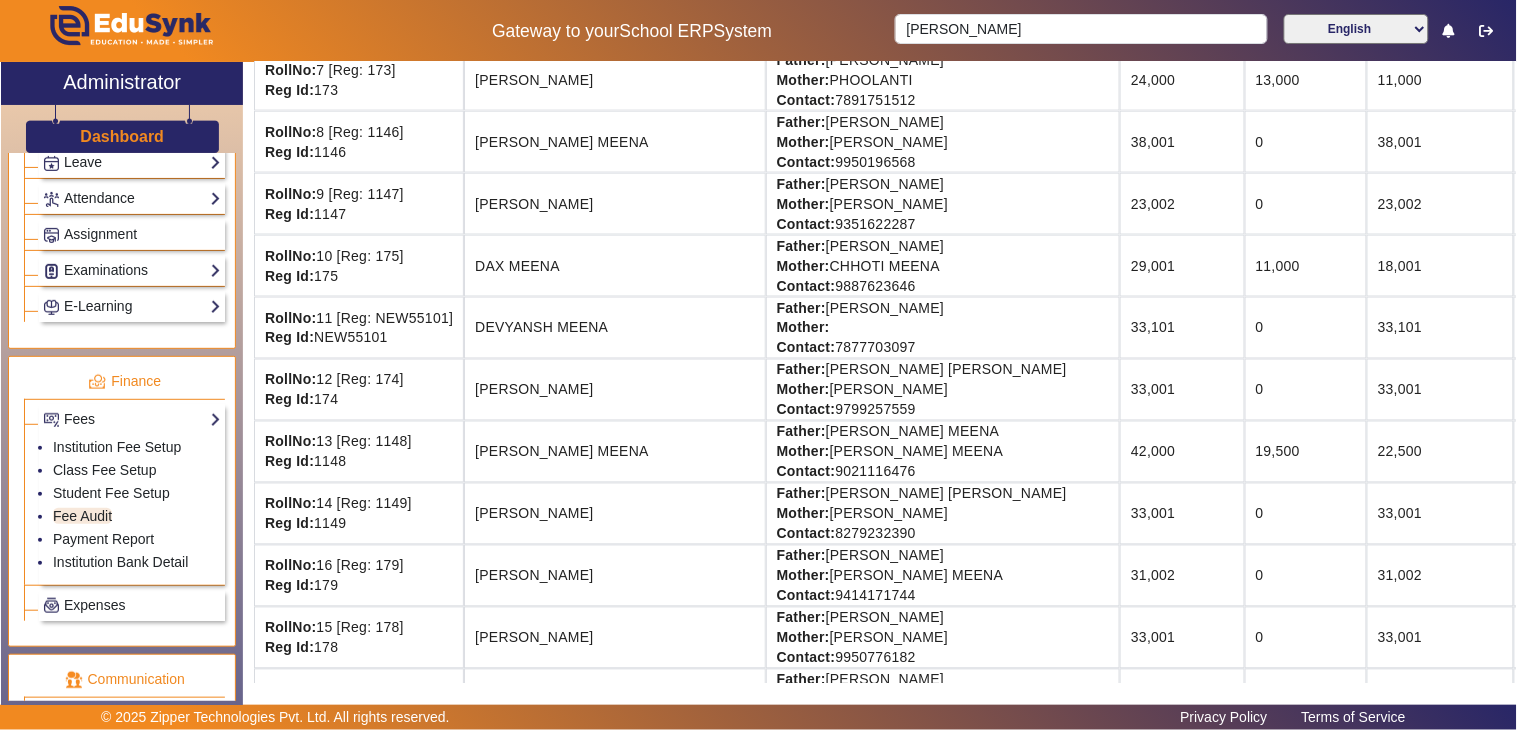 scroll, scrollTop: 333, scrollLeft: 0, axis: vertical 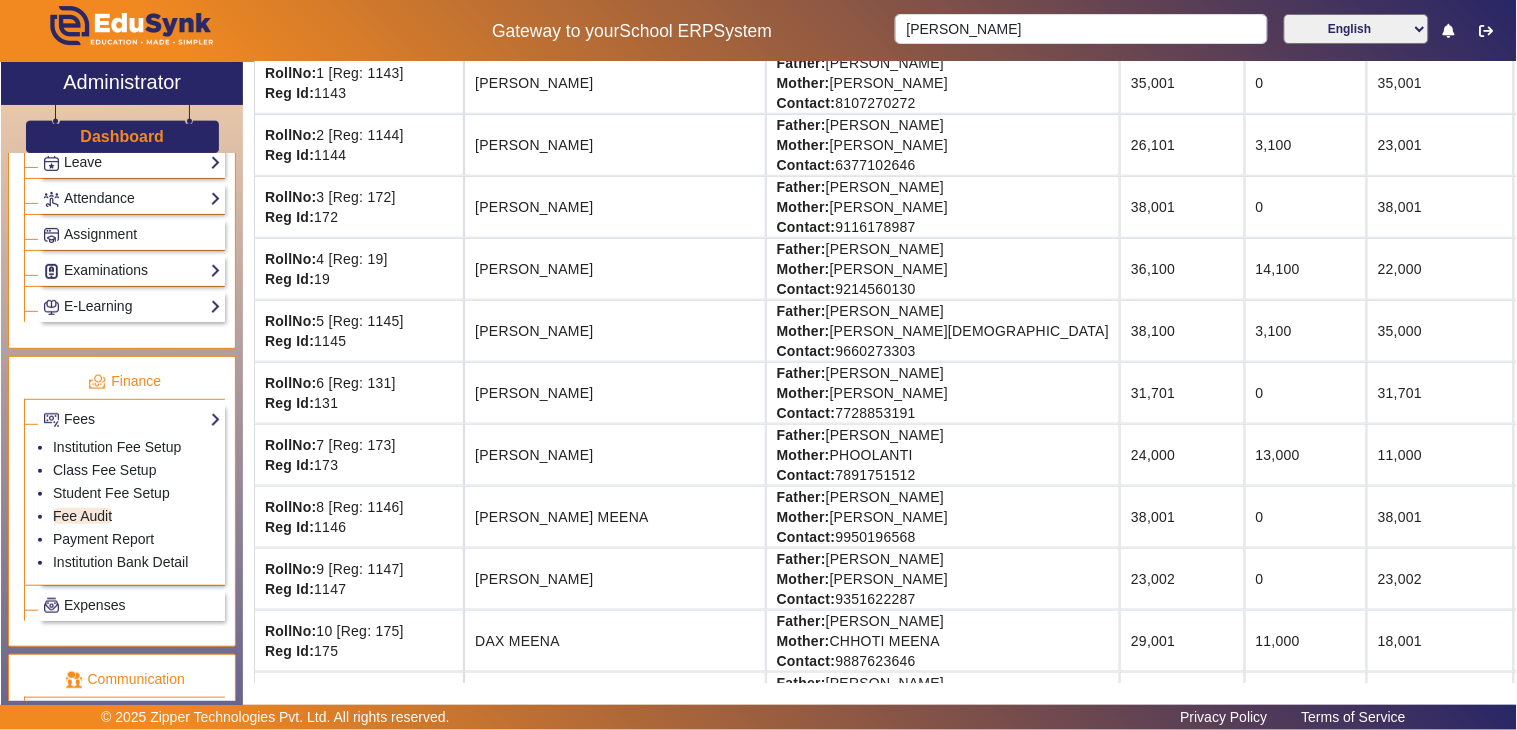 drag, startPoint x: 1030, startPoint y: 392, endPoint x: 984, endPoint y: 397, distance: 46.270943 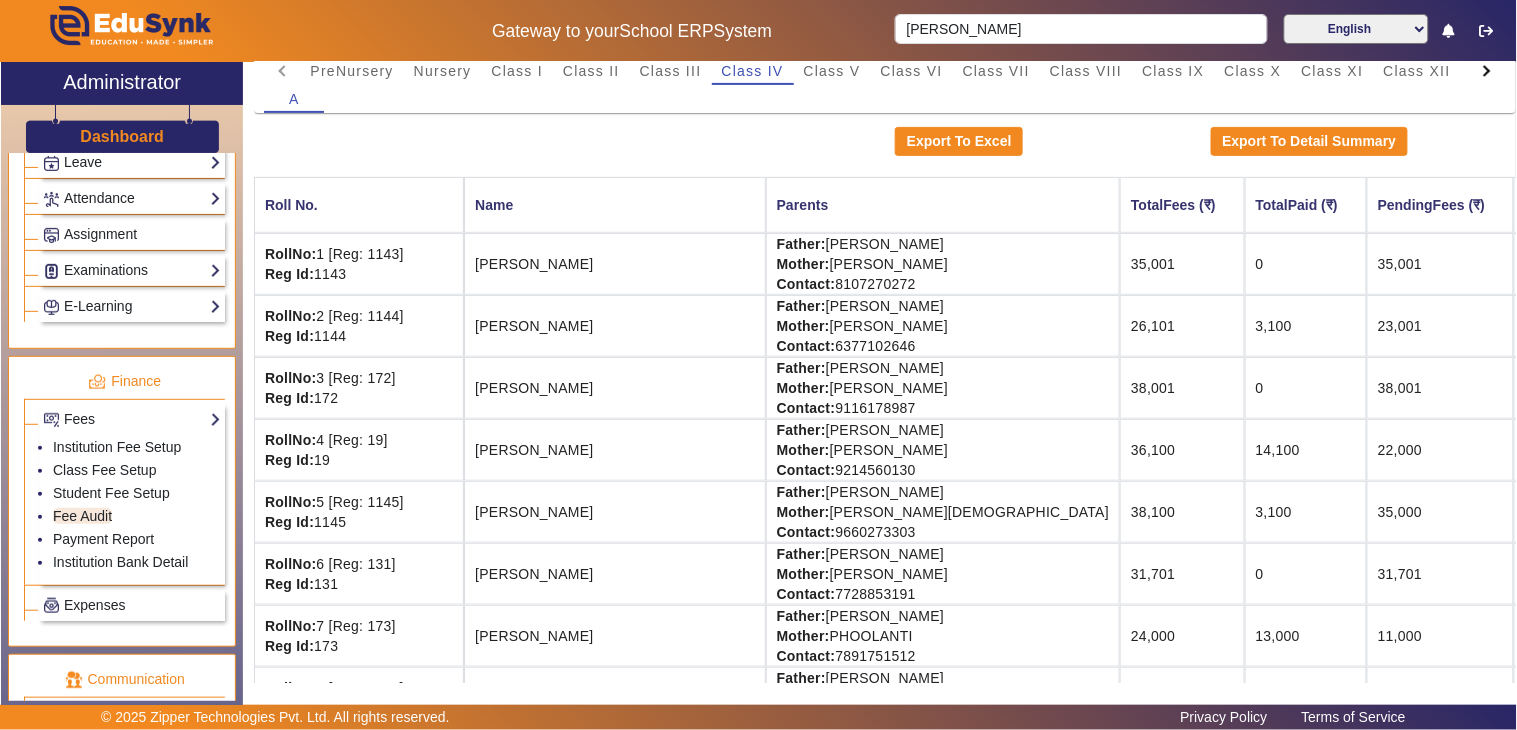 scroll, scrollTop: 0, scrollLeft: 0, axis: both 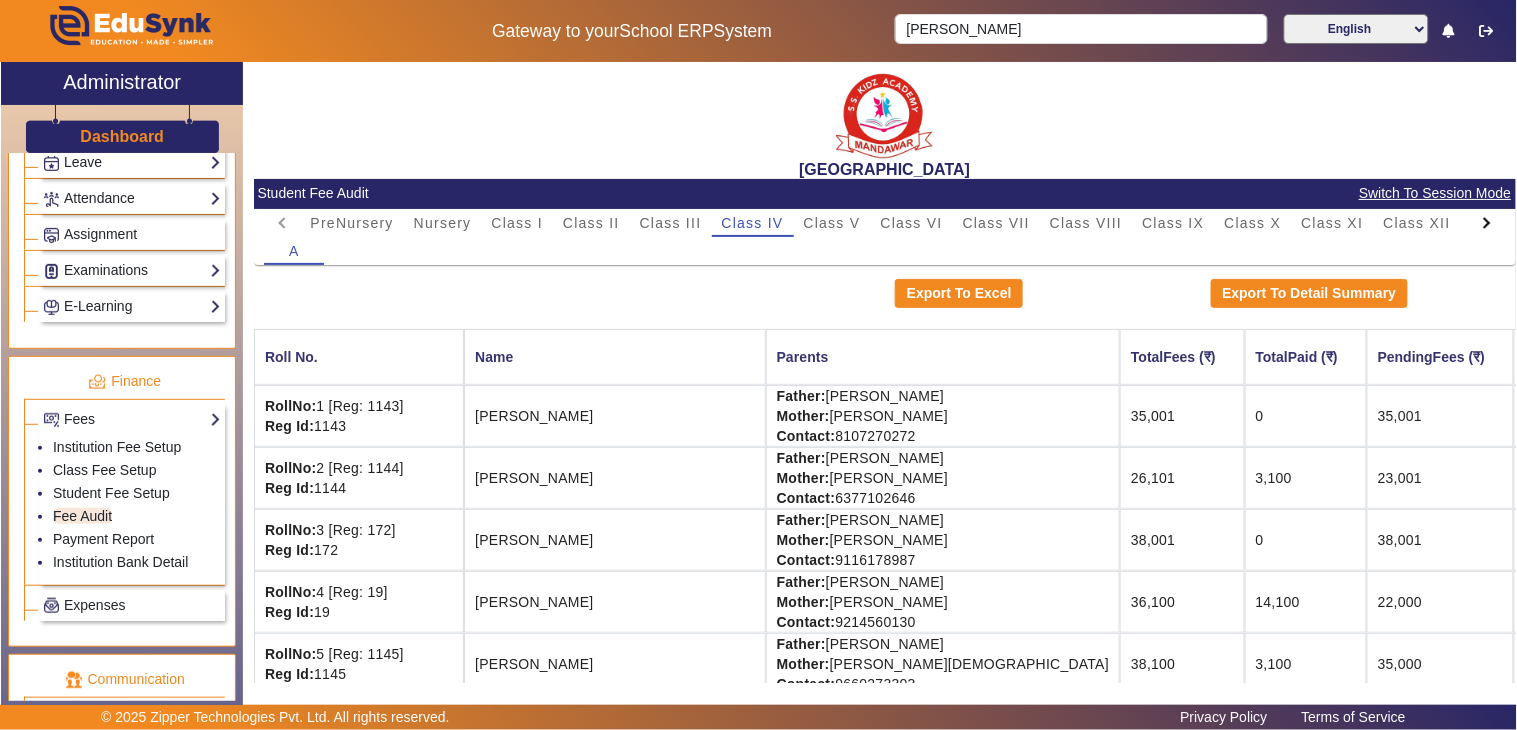 click on "A" at bounding box center (884, 251) 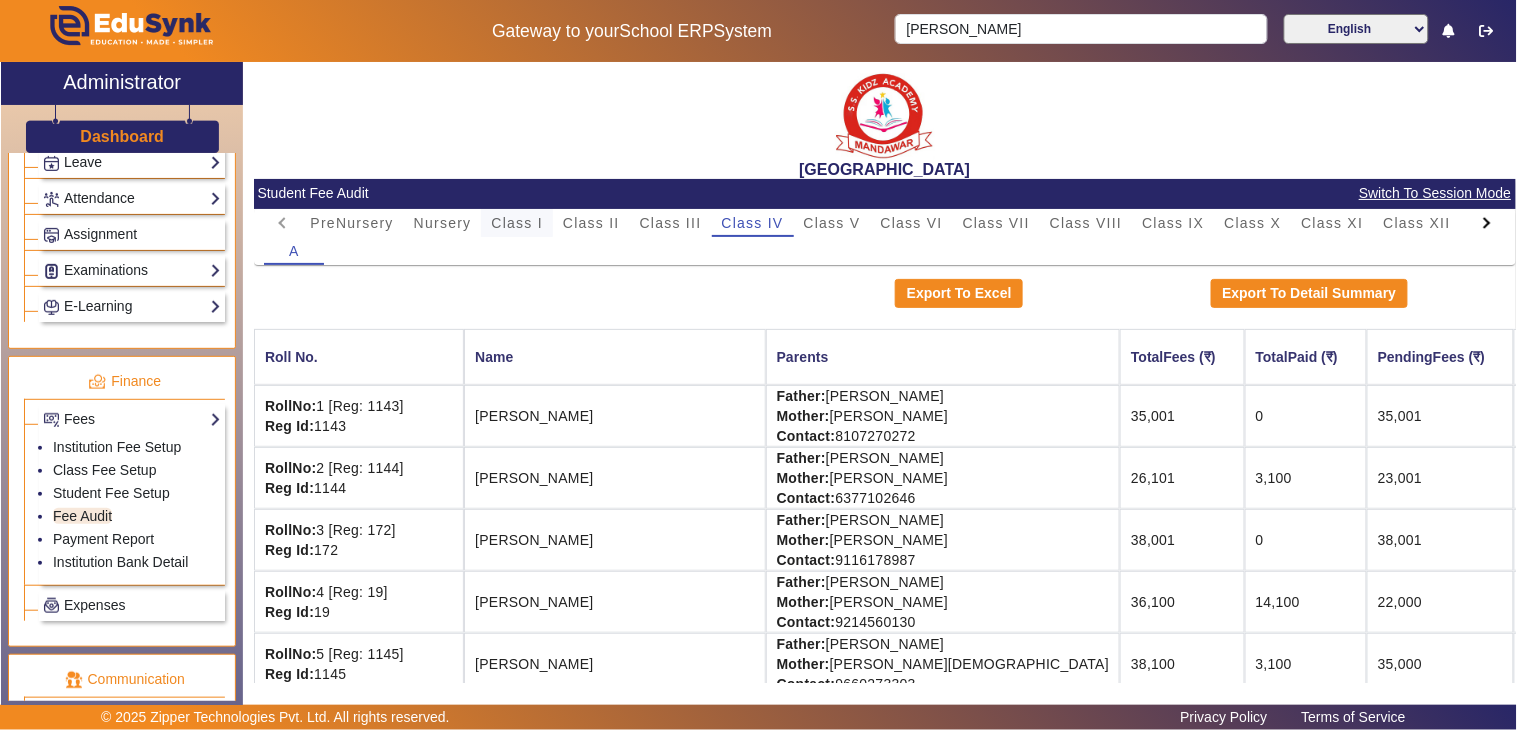 click on "Class I" at bounding box center (517, 223) 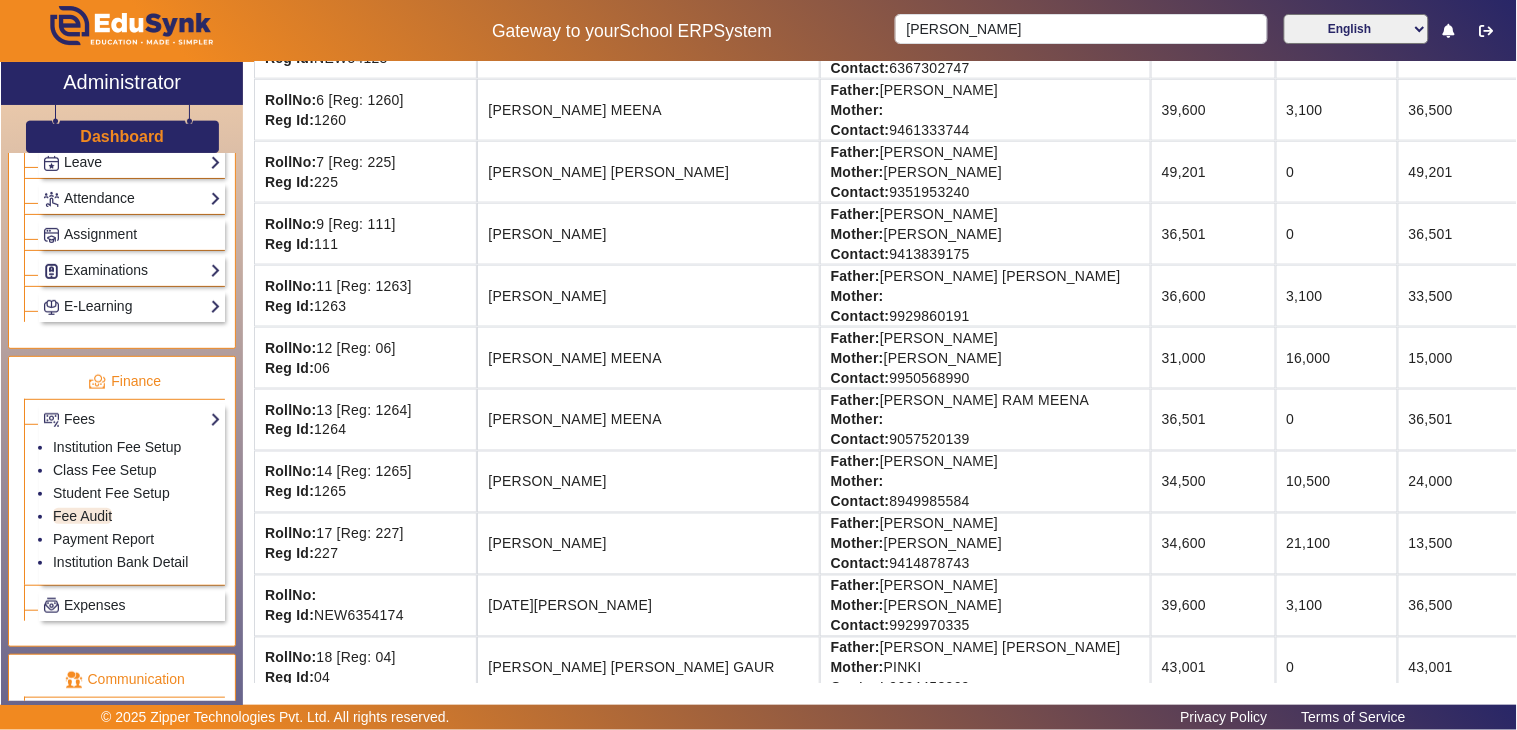 scroll, scrollTop: 0, scrollLeft: 0, axis: both 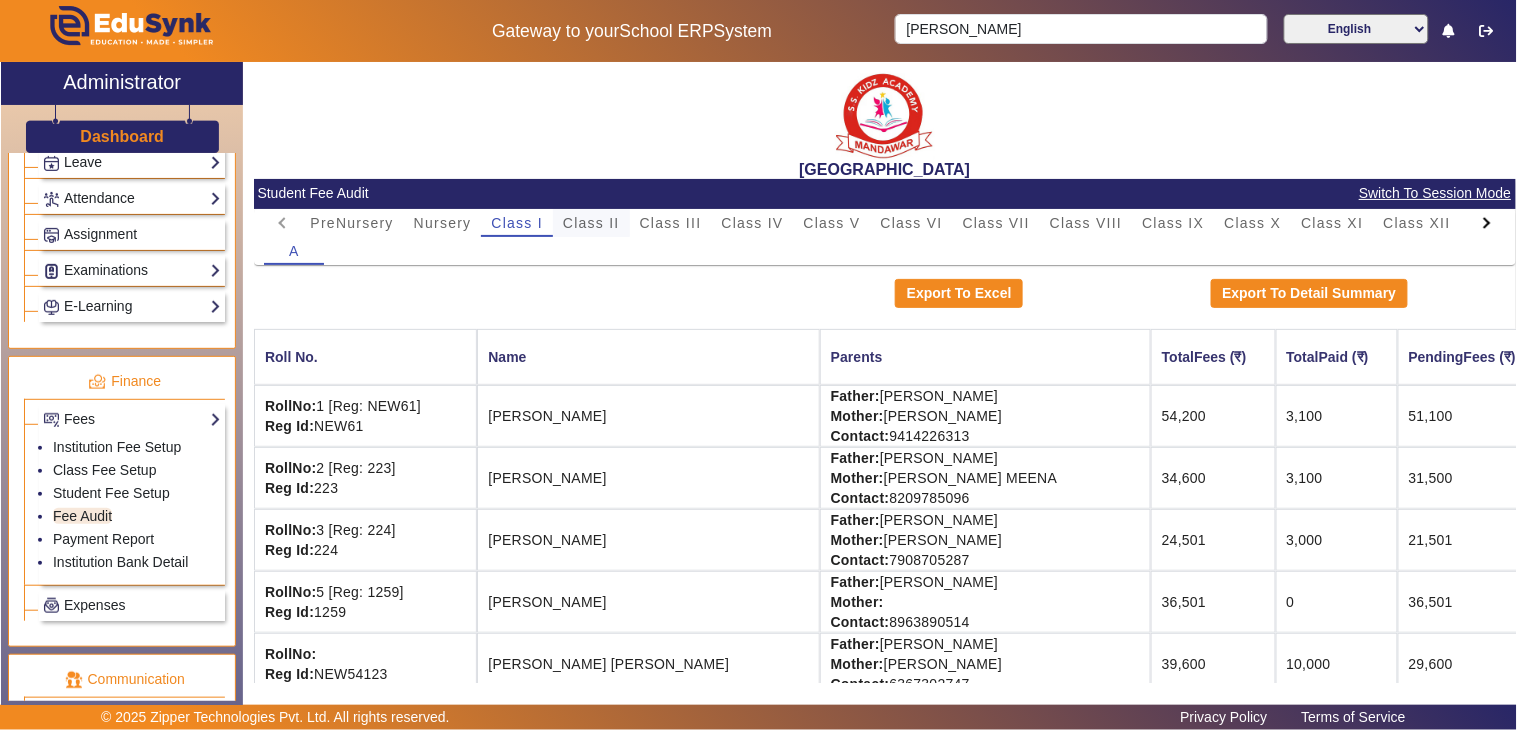 click on "Class II" at bounding box center [591, 223] 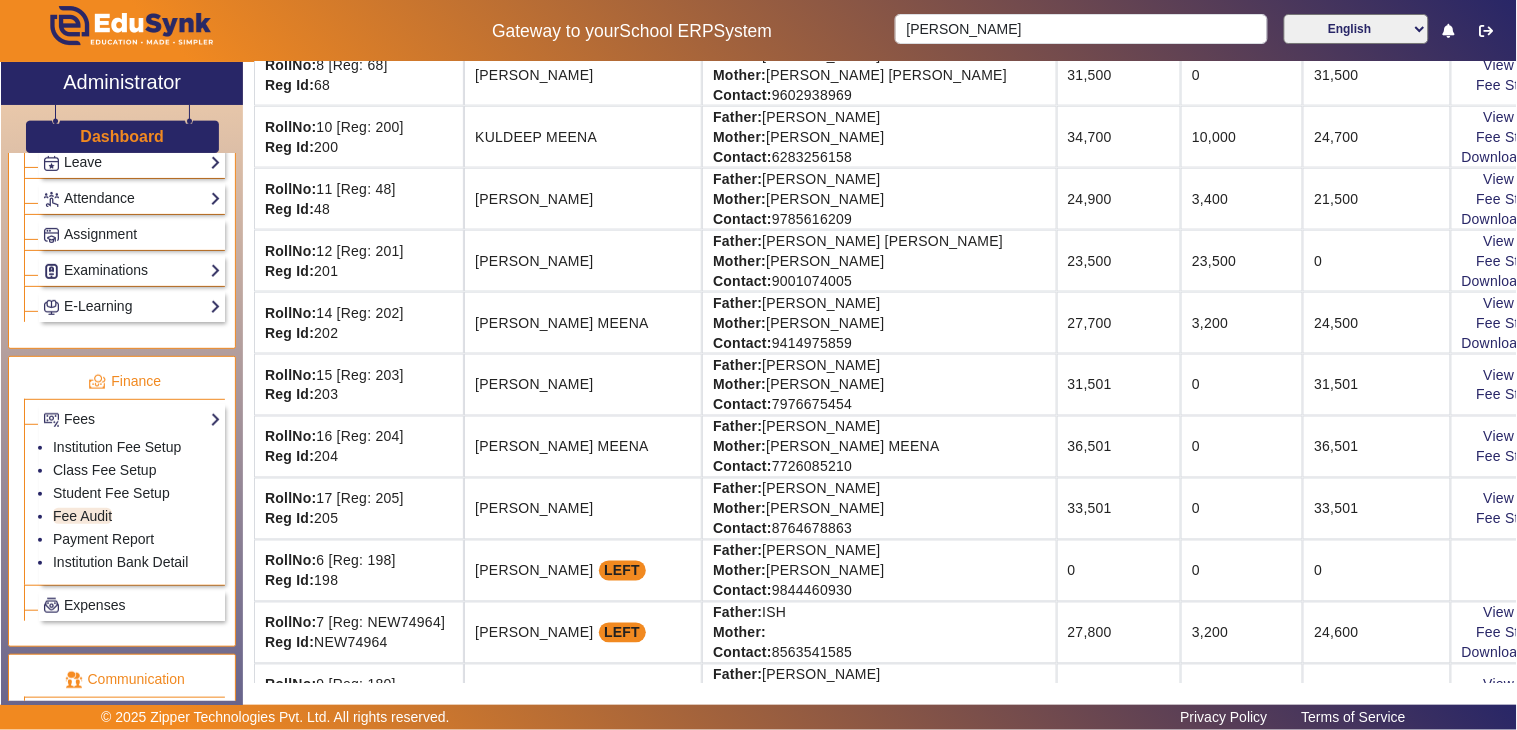 scroll, scrollTop: 0, scrollLeft: 0, axis: both 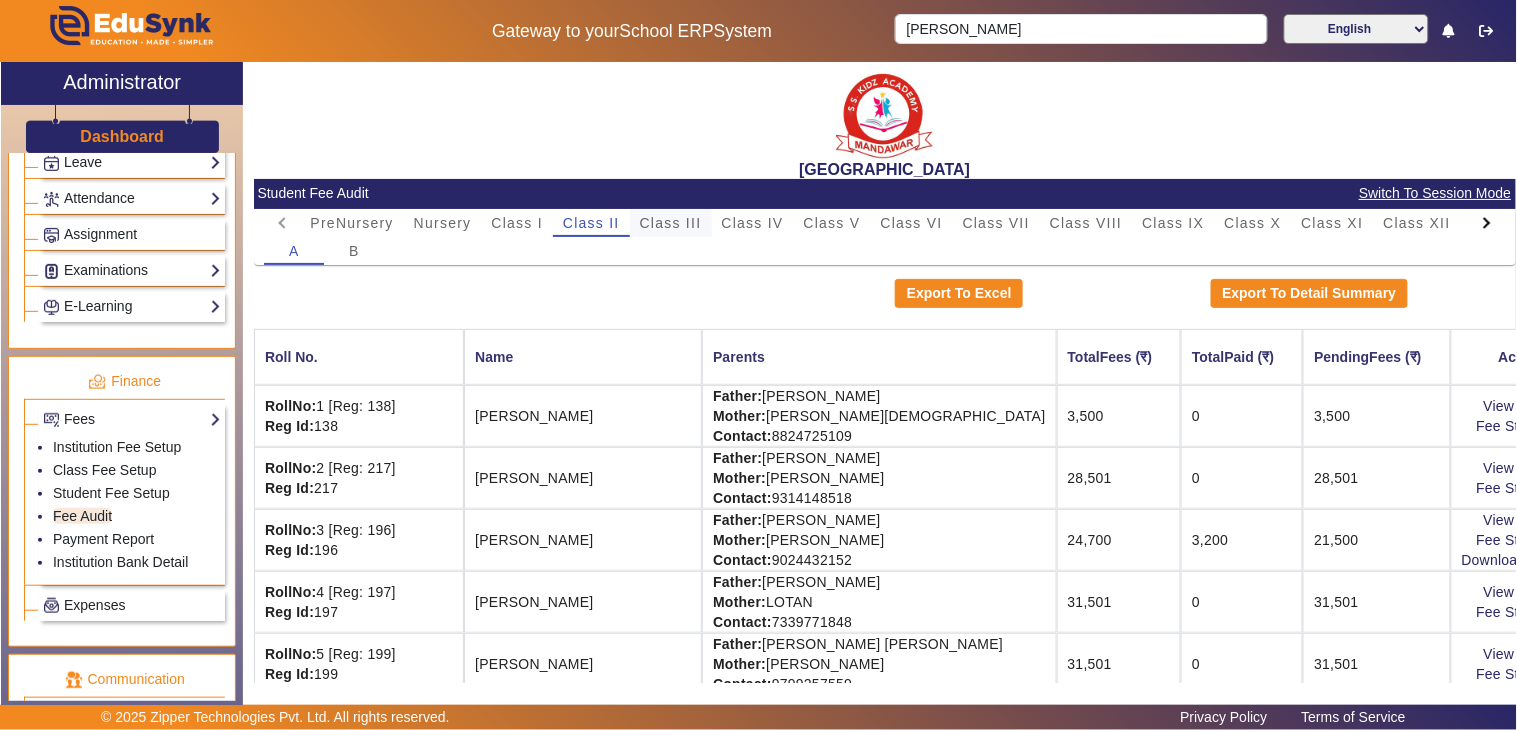 click on "Class III" at bounding box center (671, 223) 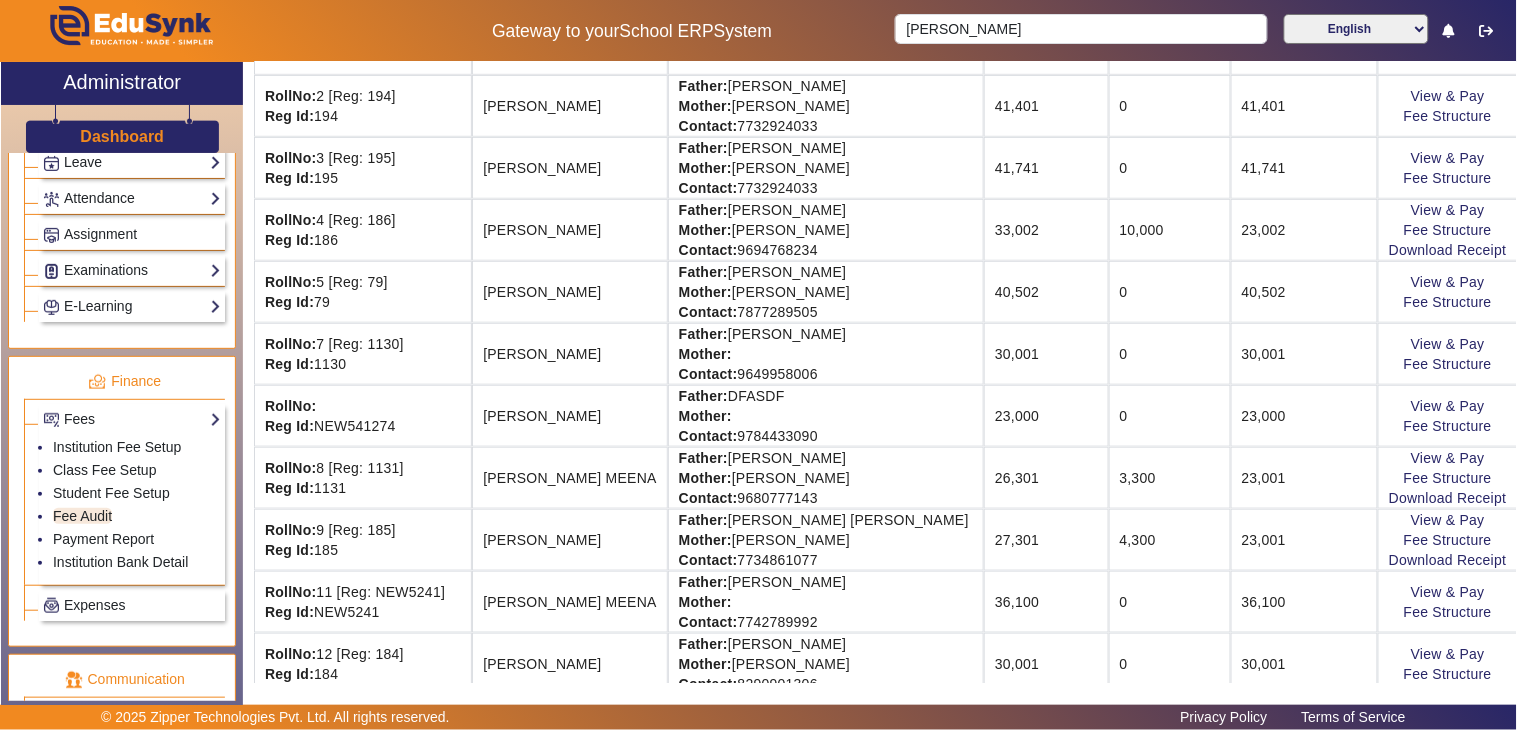 scroll, scrollTop: 0, scrollLeft: 0, axis: both 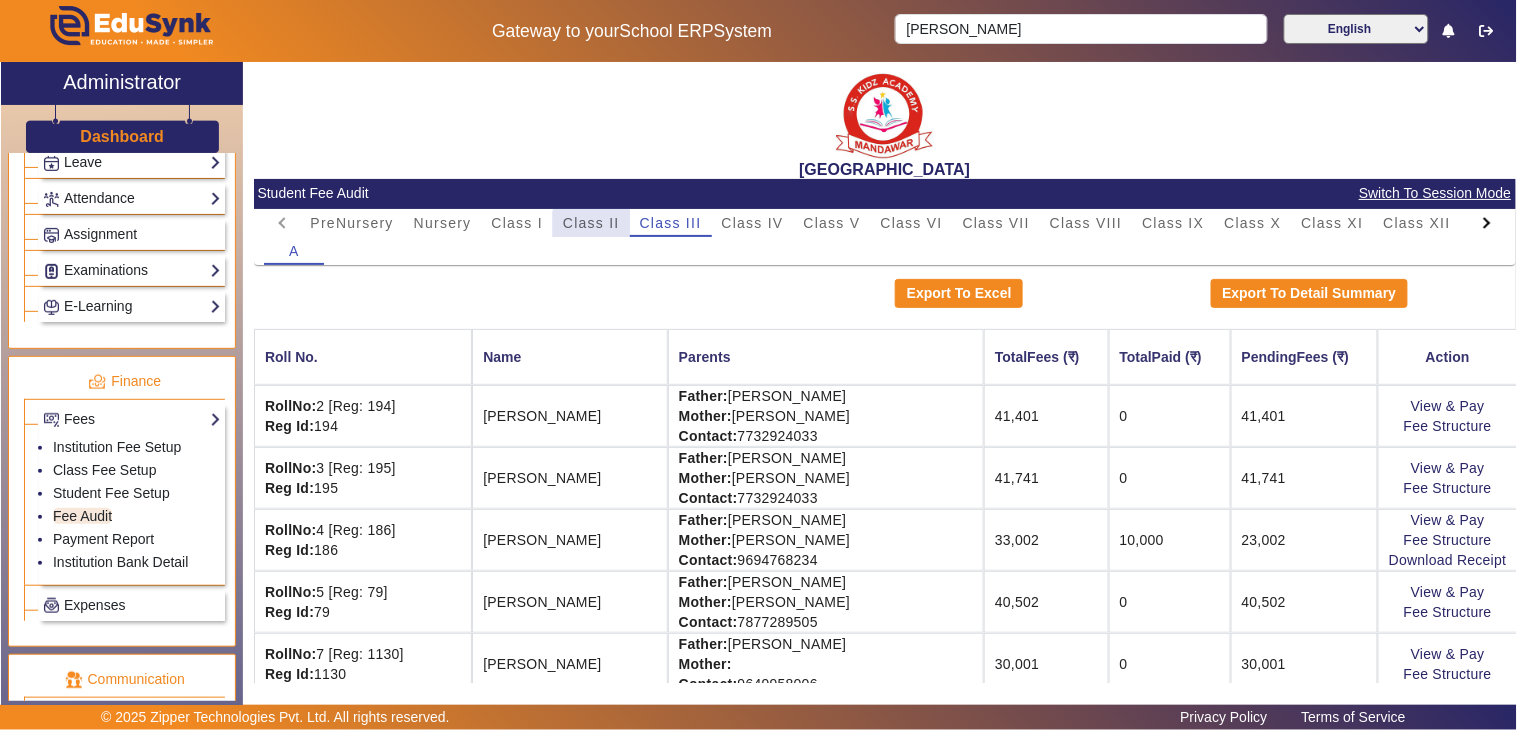 click on "Class II" at bounding box center [591, 223] 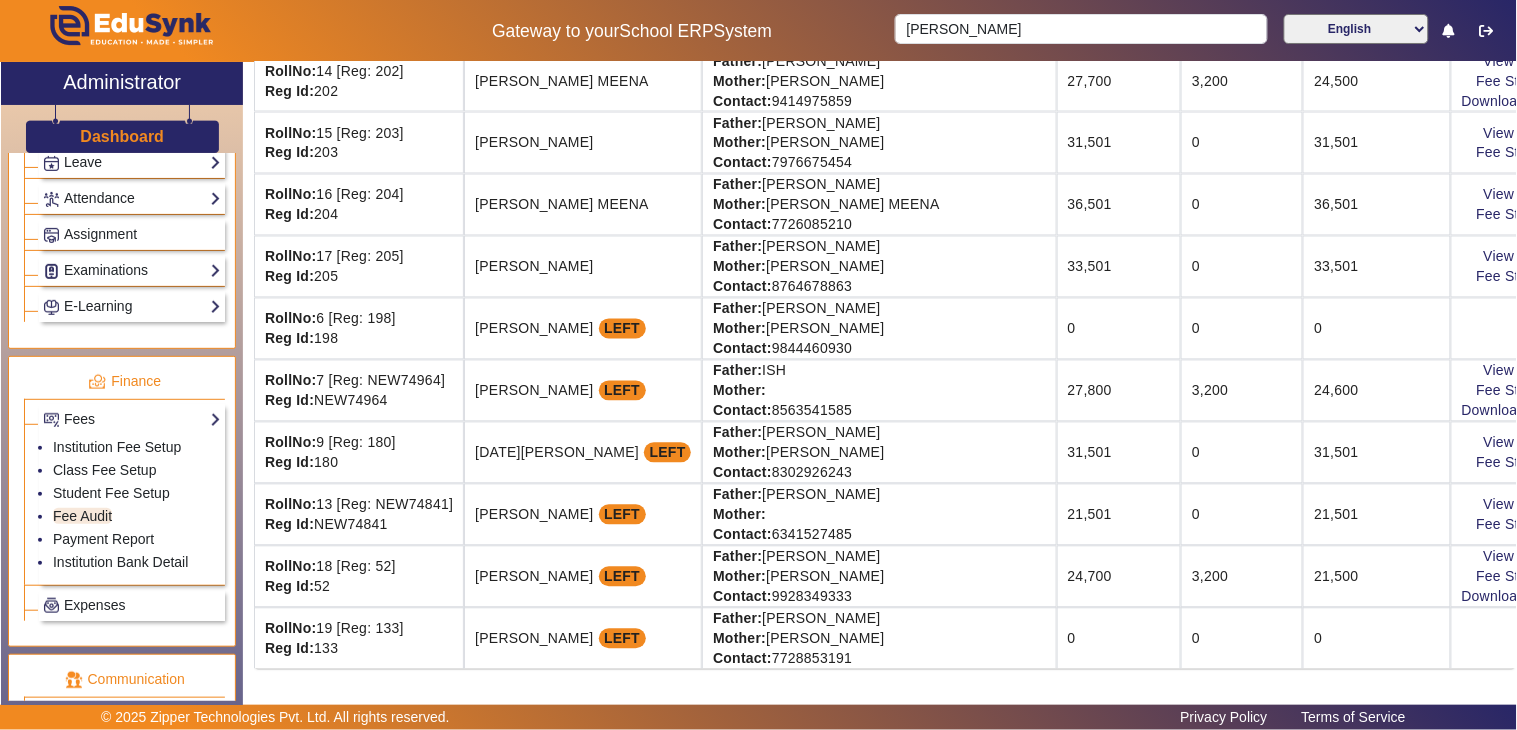 scroll, scrollTop: 917, scrollLeft: 0, axis: vertical 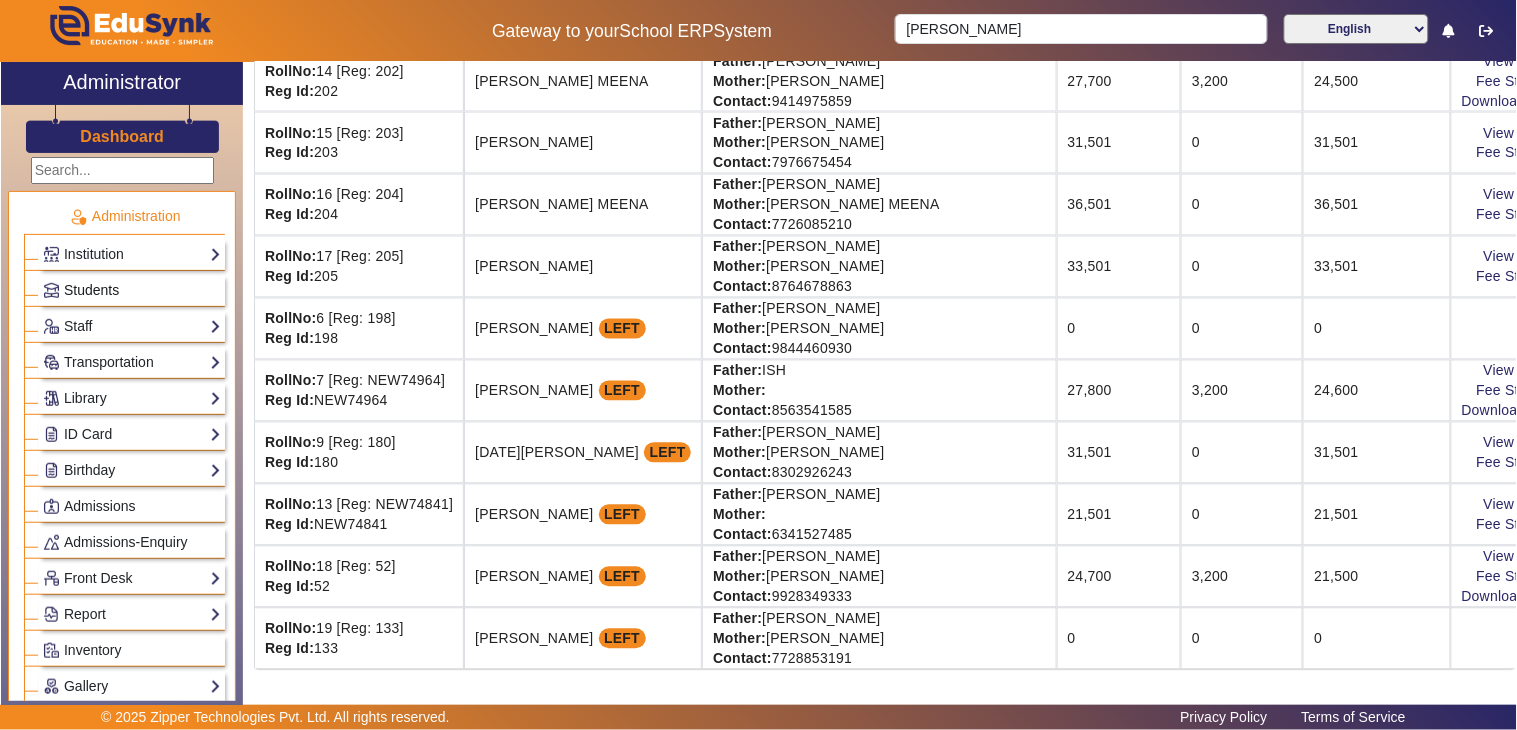 click on "Students" 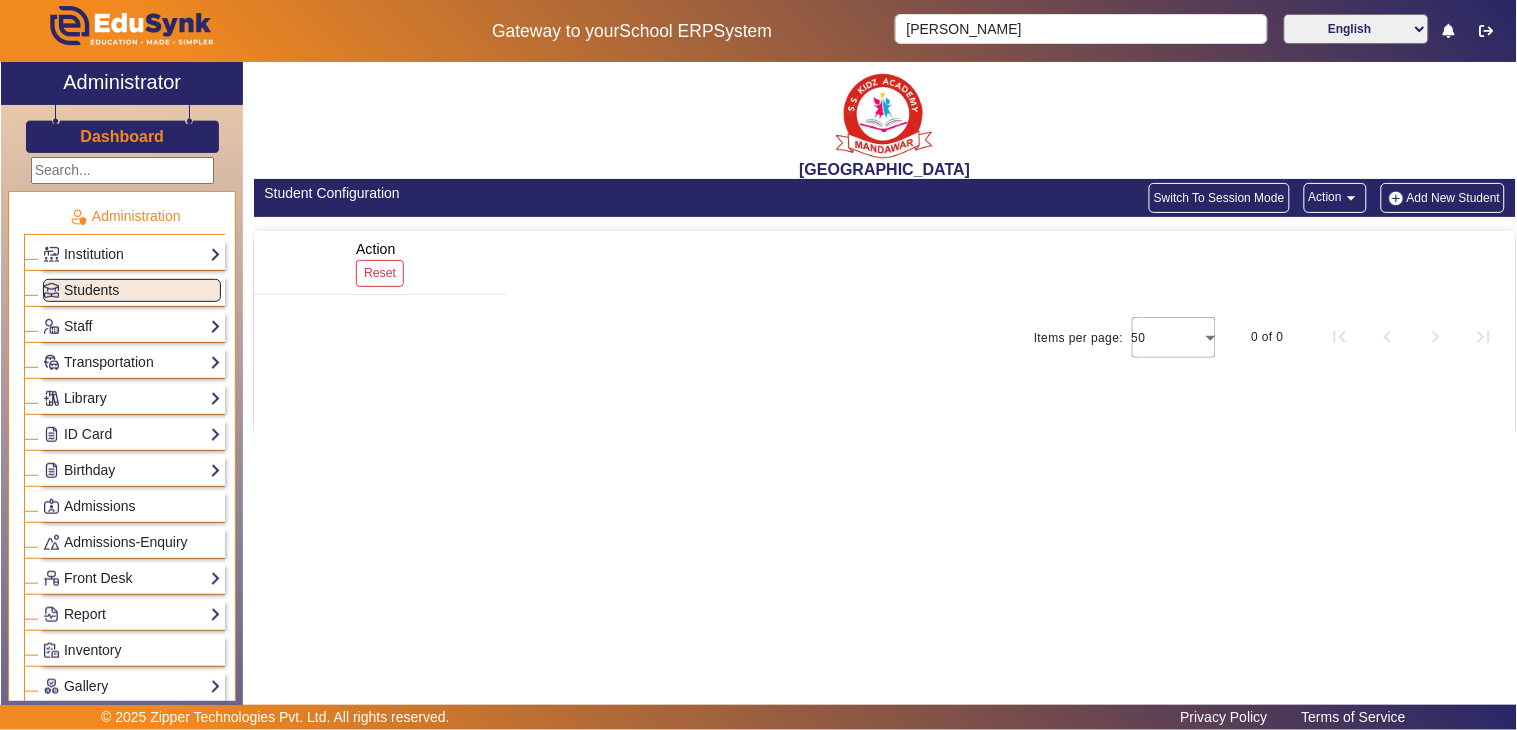 scroll, scrollTop: 0, scrollLeft: 0, axis: both 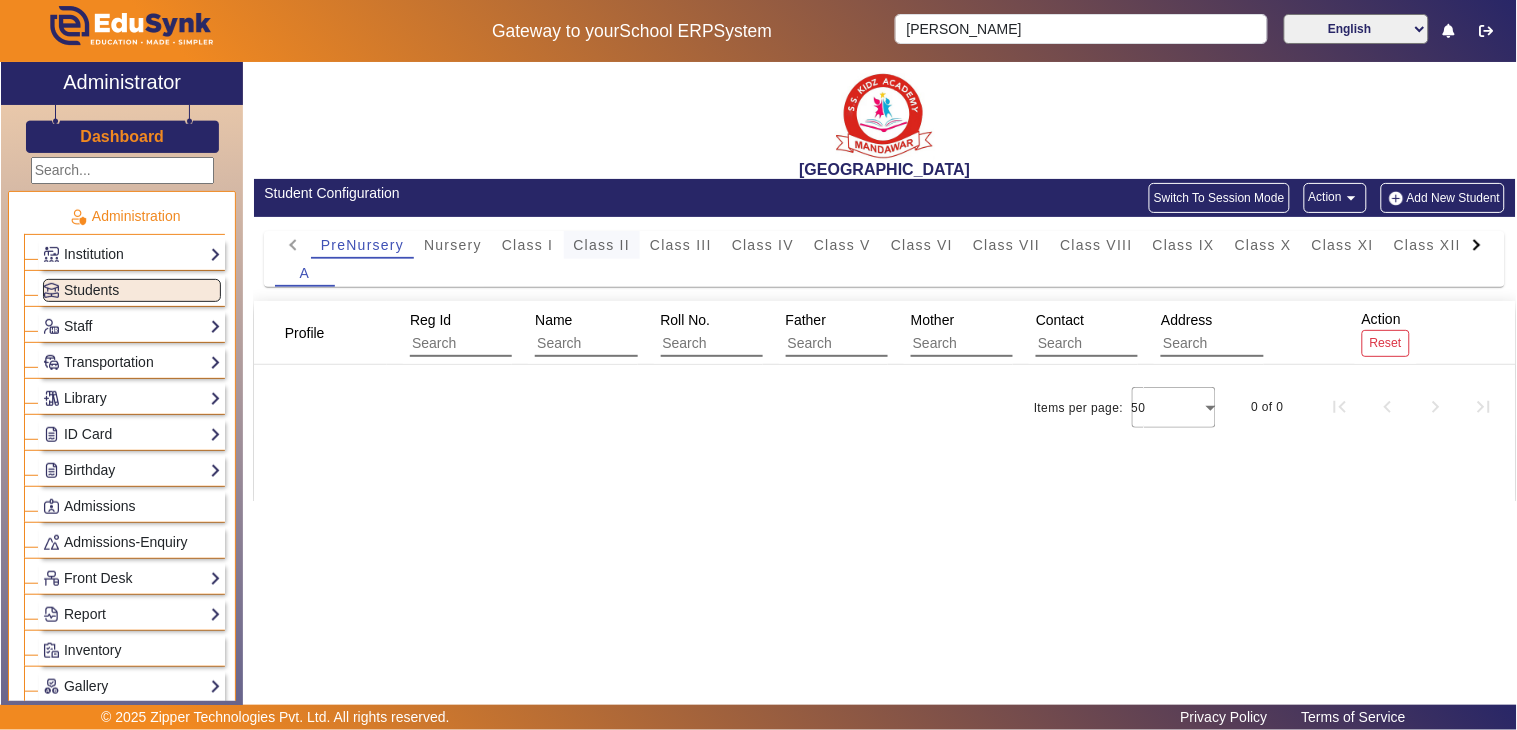 click on "Class II" at bounding box center (602, 245) 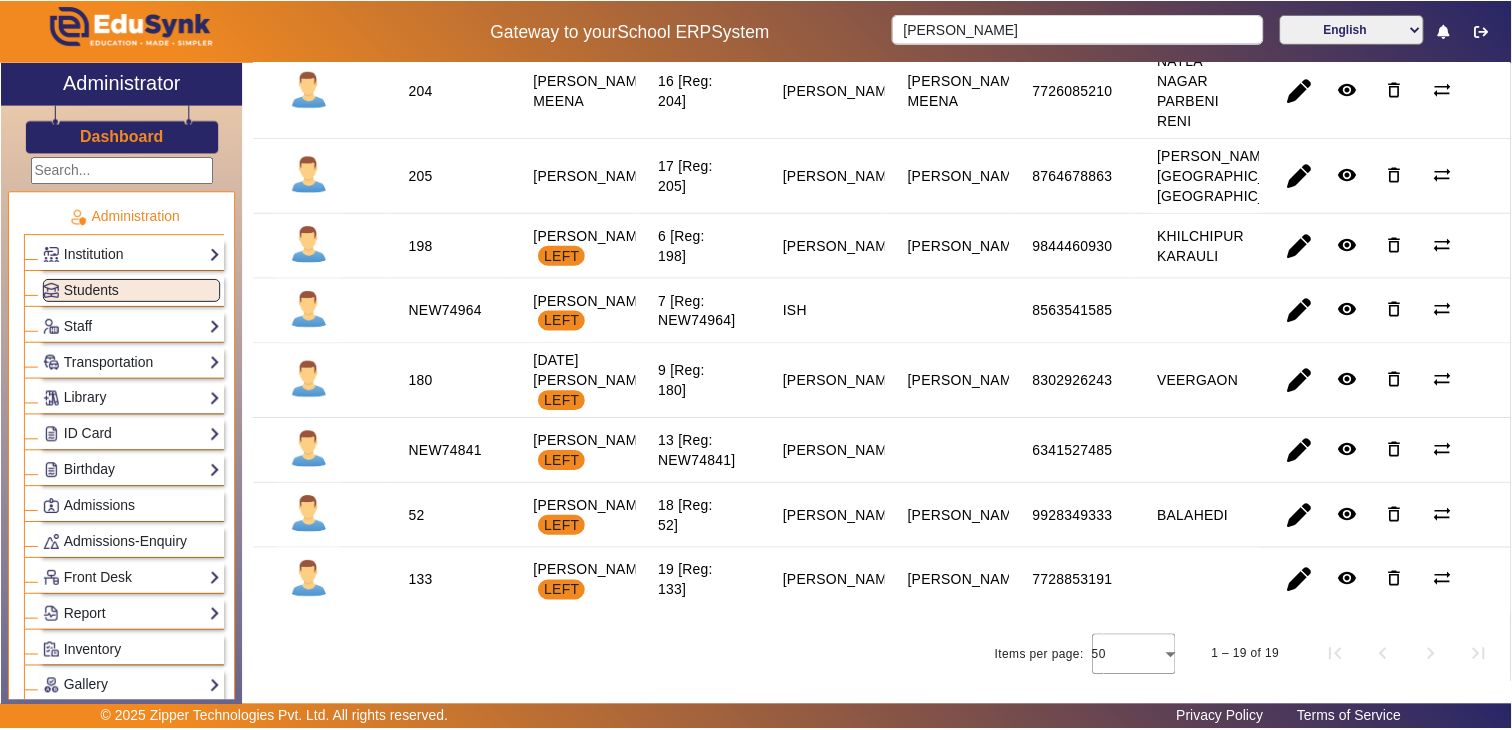 scroll, scrollTop: 1490, scrollLeft: 0, axis: vertical 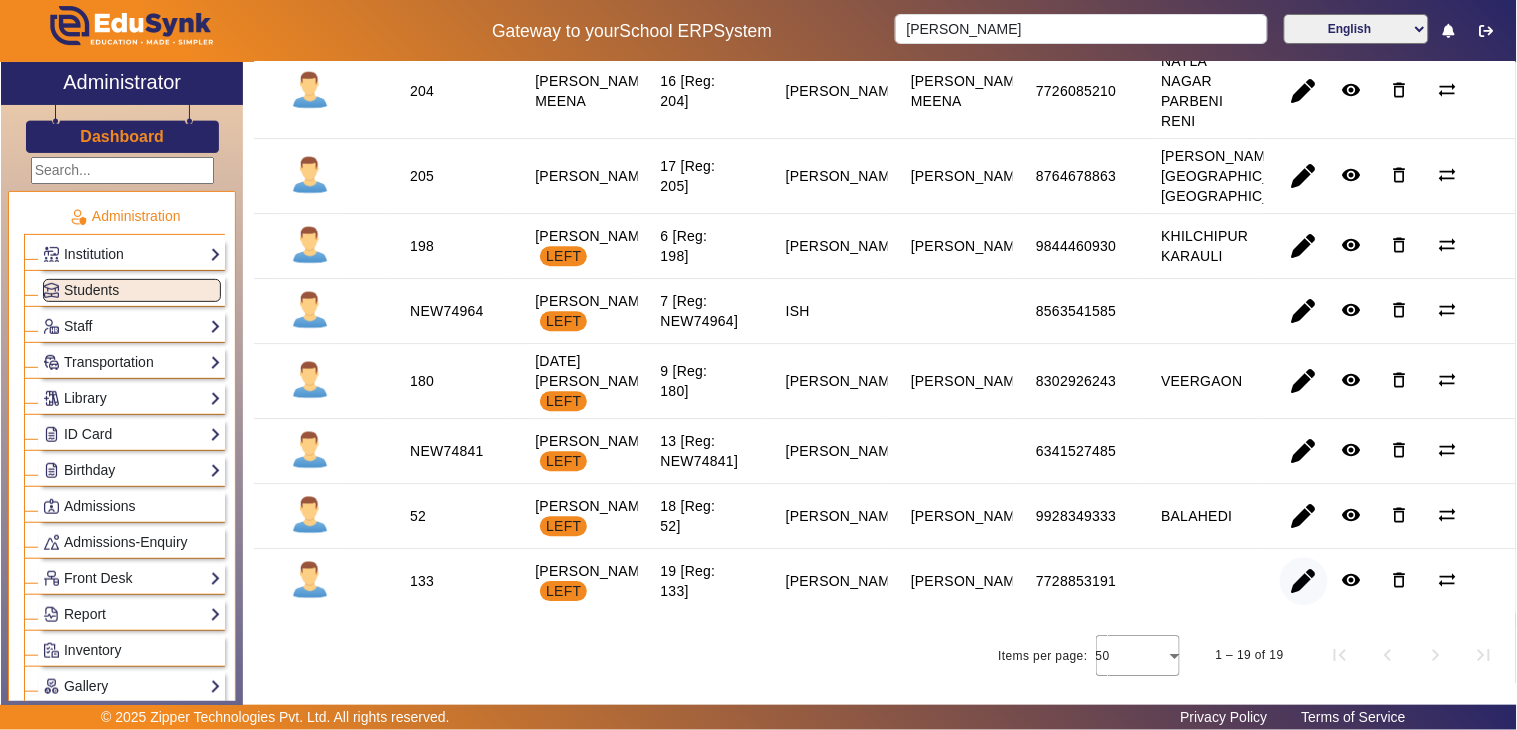 click 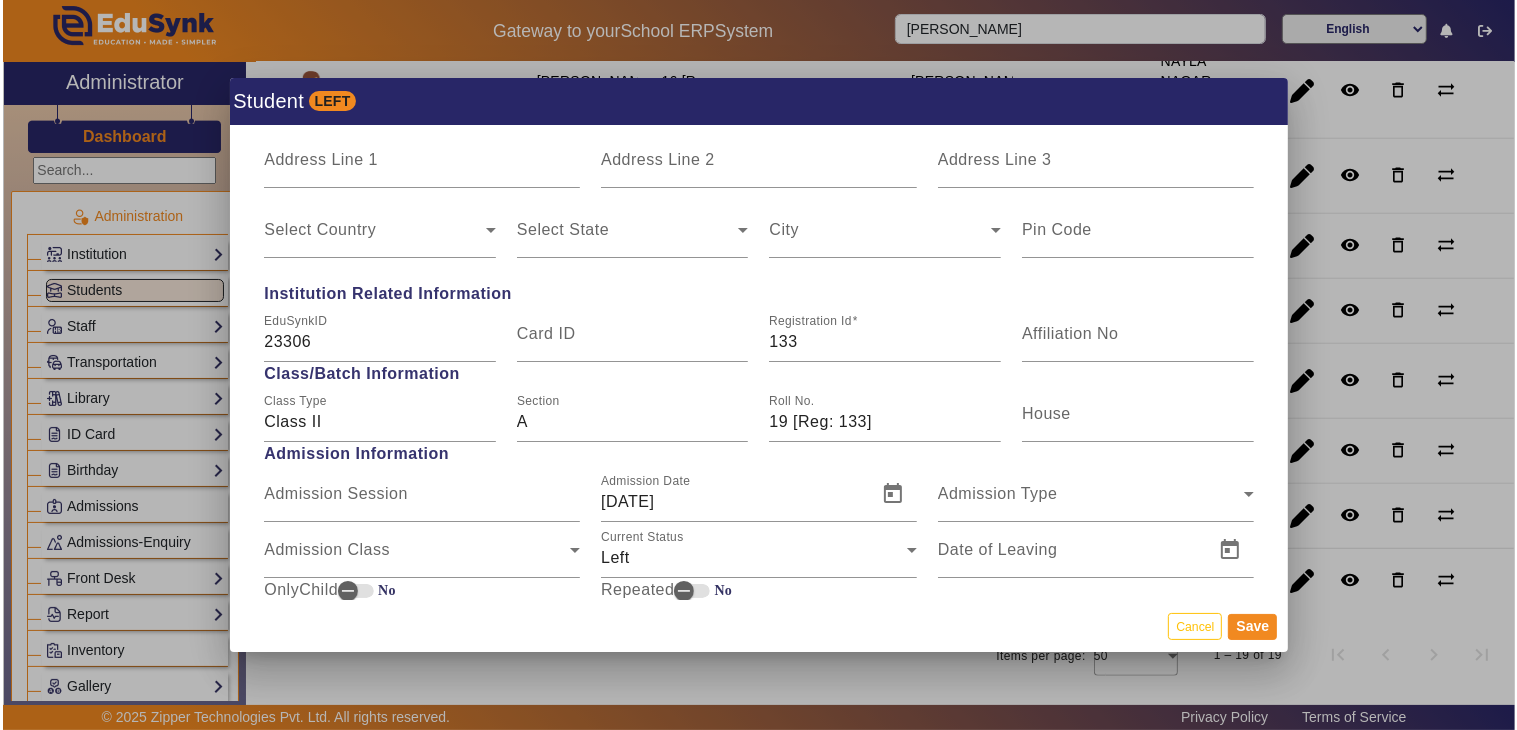 scroll, scrollTop: 888, scrollLeft: 0, axis: vertical 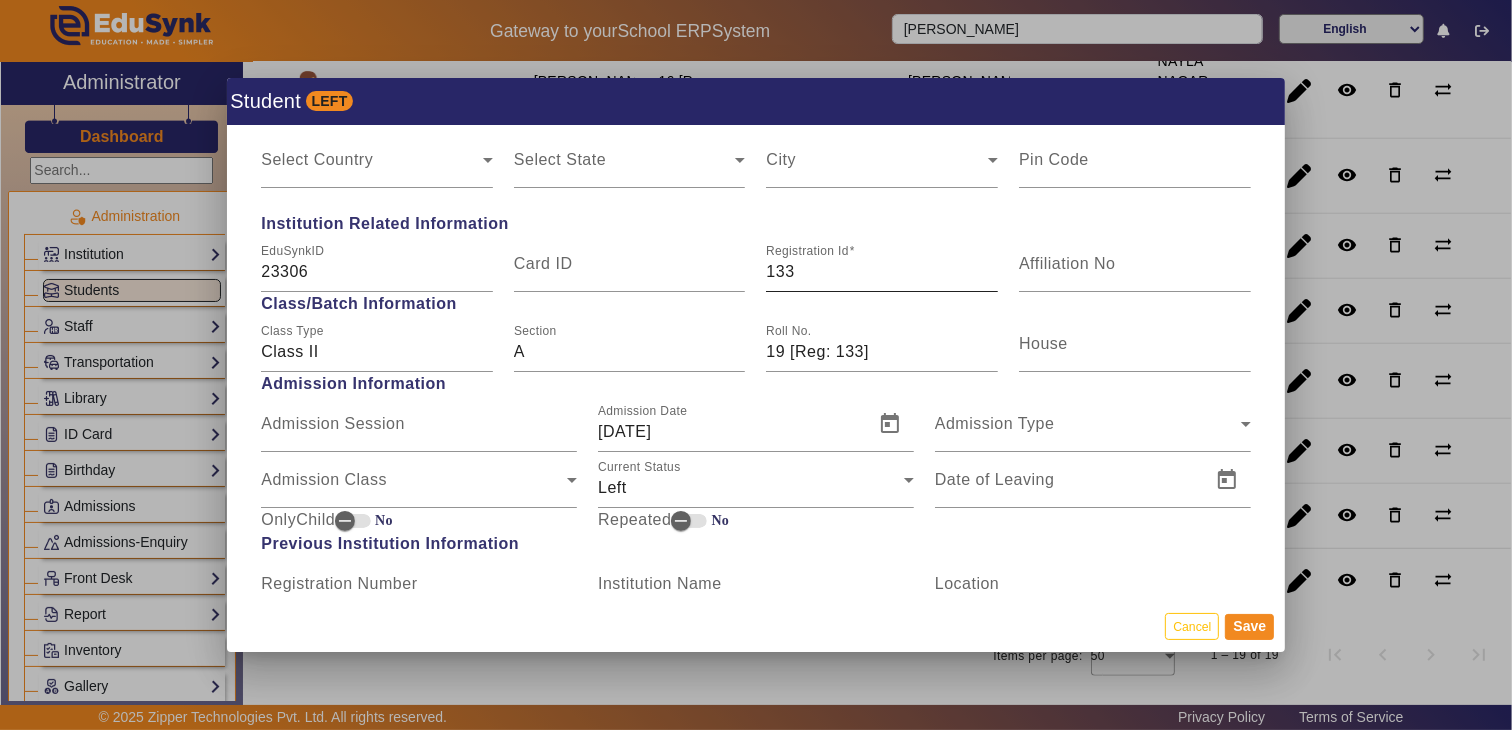 click on "133" at bounding box center (882, 272) 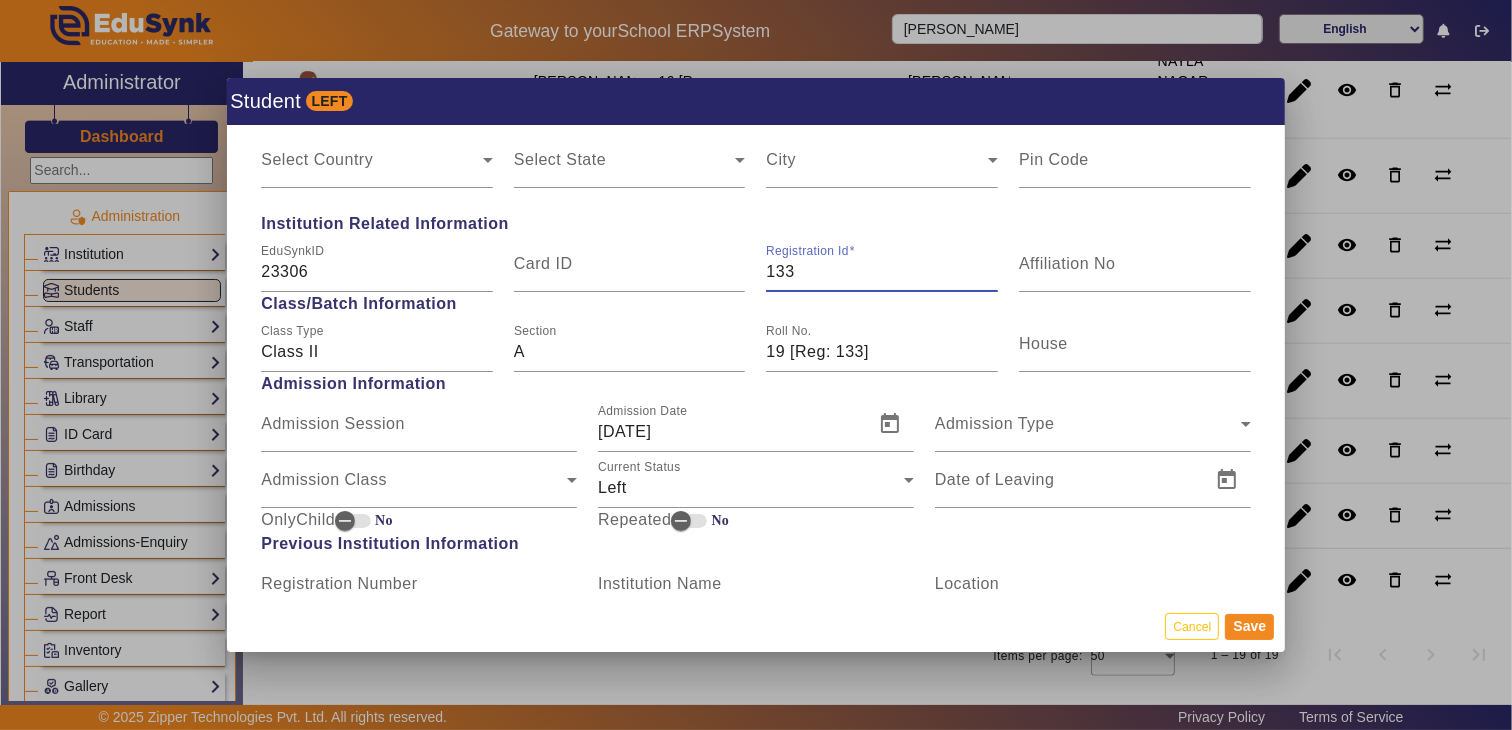 click on "133" at bounding box center [882, 272] 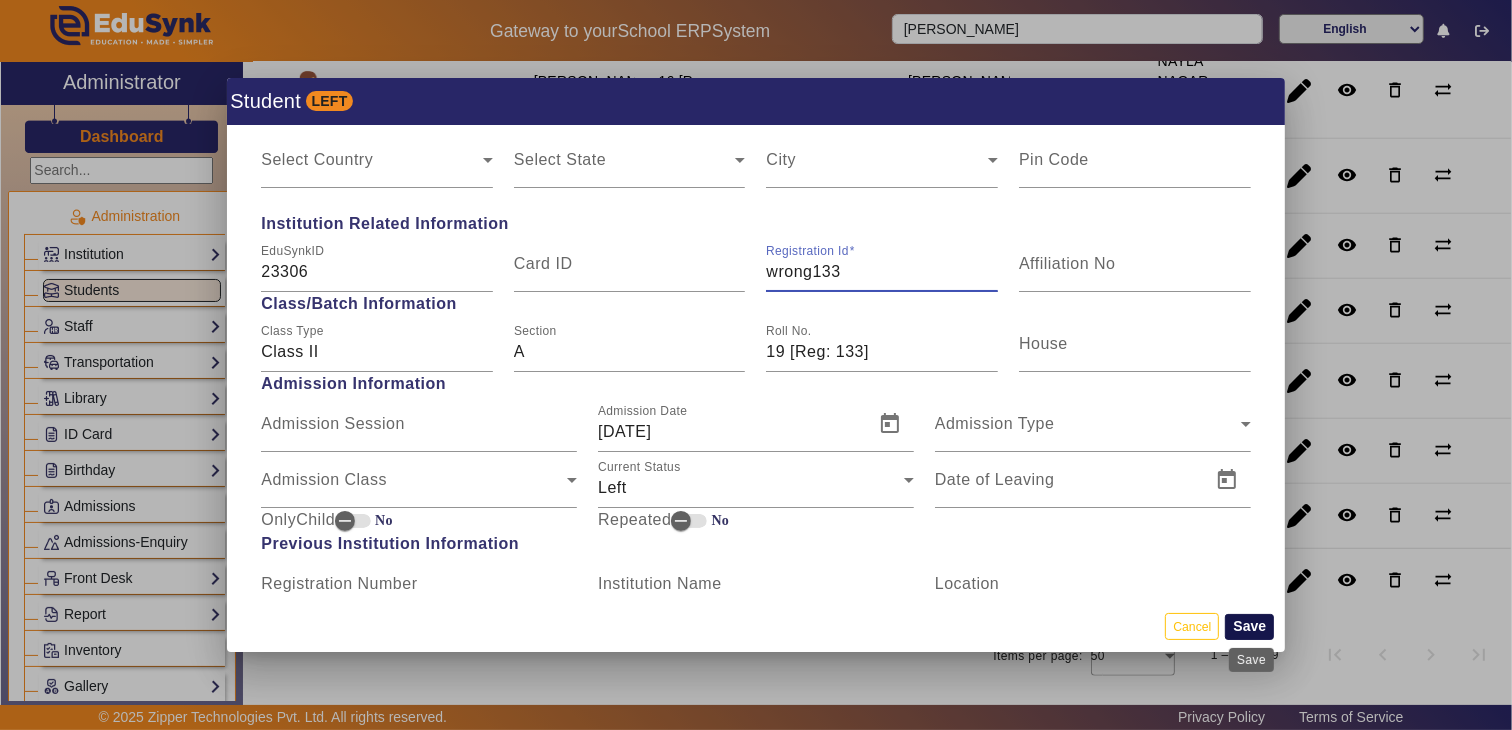 type on "wrong133" 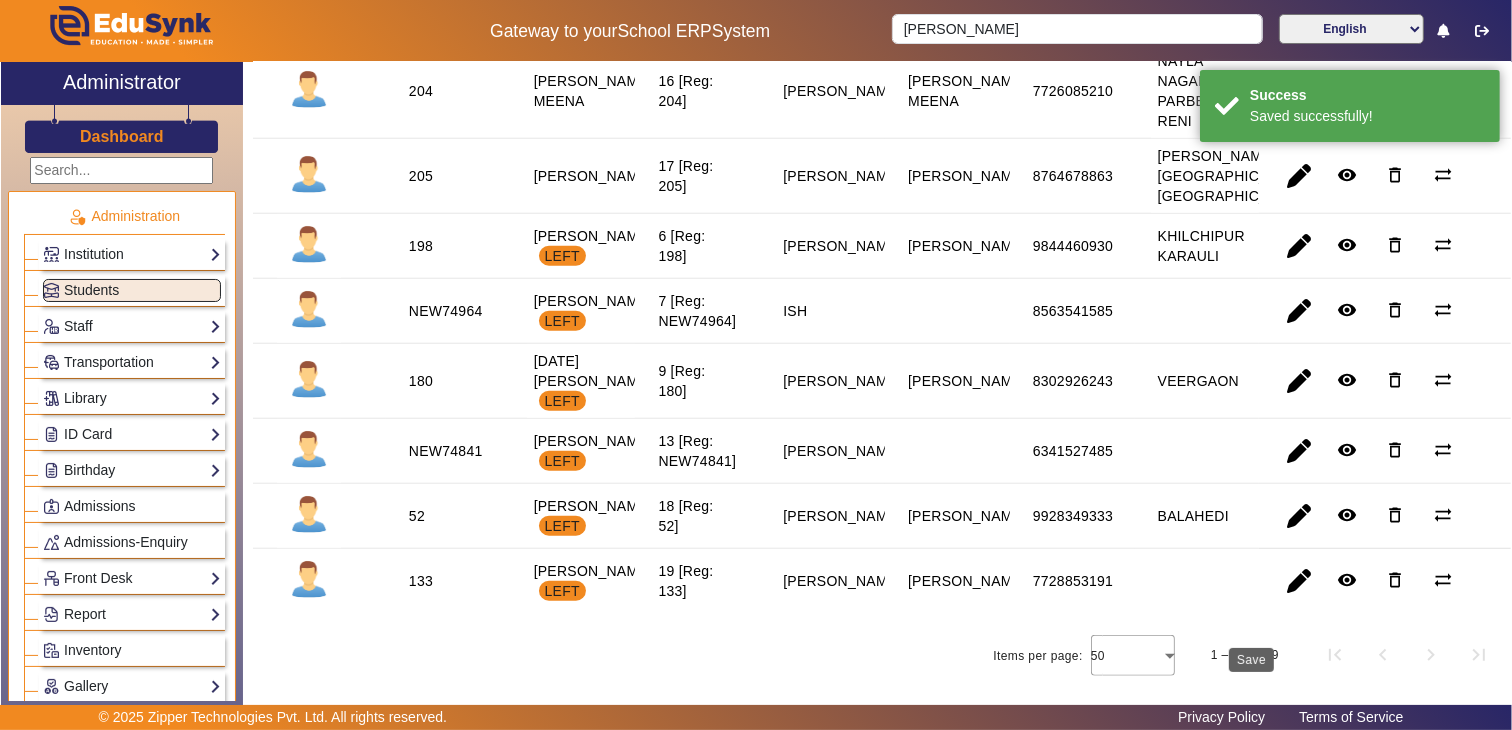click on "Save" at bounding box center [1249, 627] 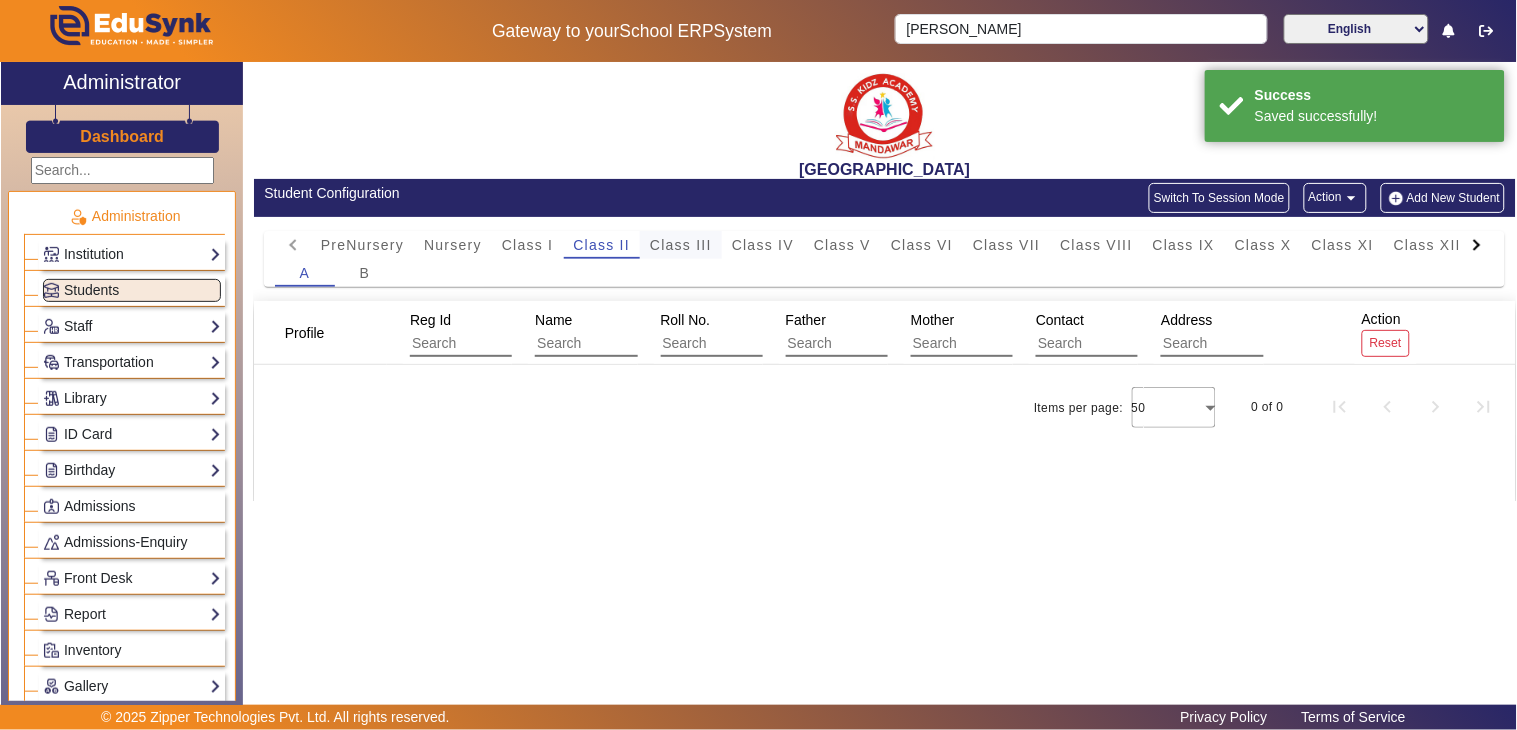 scroll, scrollTop: 0, scrollLeft: 0, axis: both 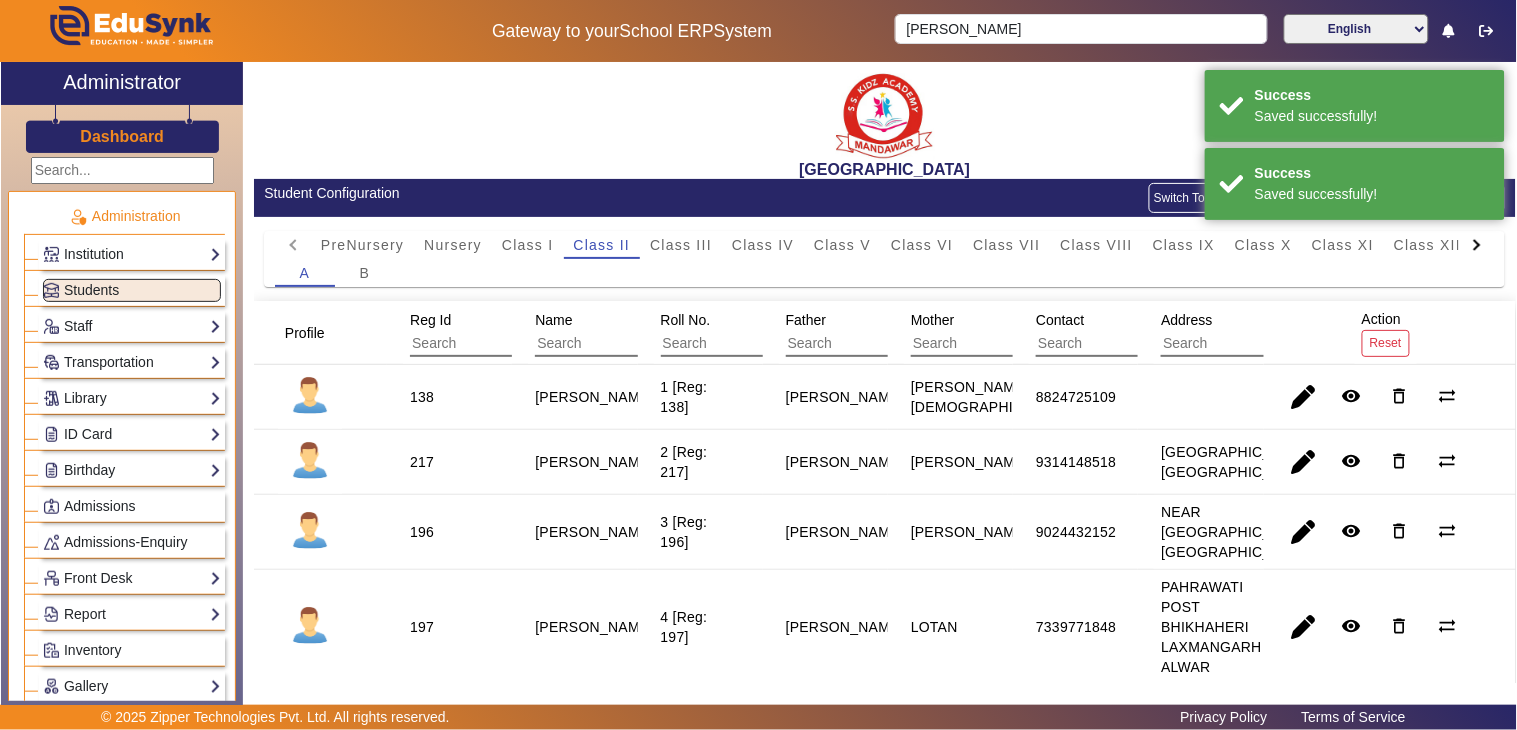 click on "Student Configuration" 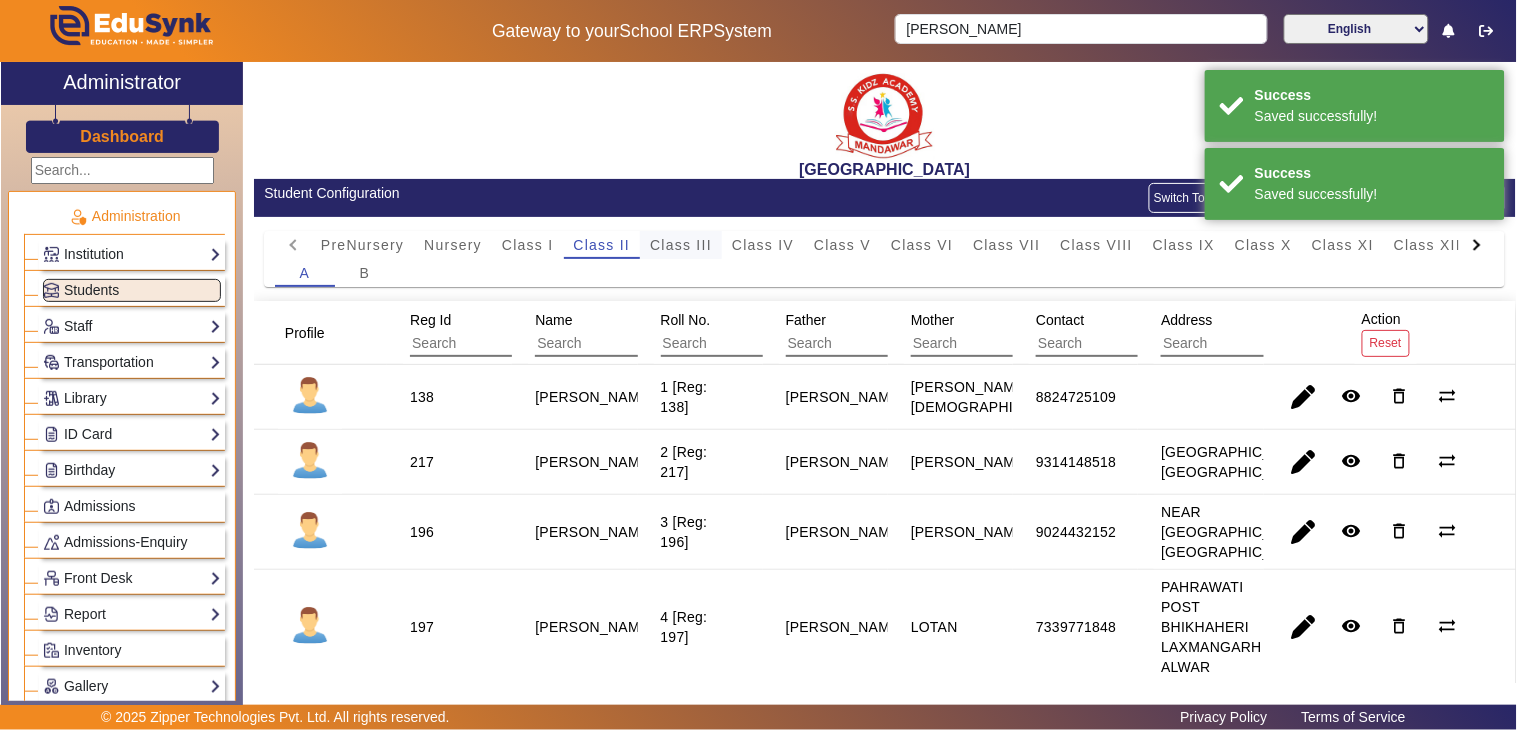 click on "Class III" at bounding box center (681, 245) 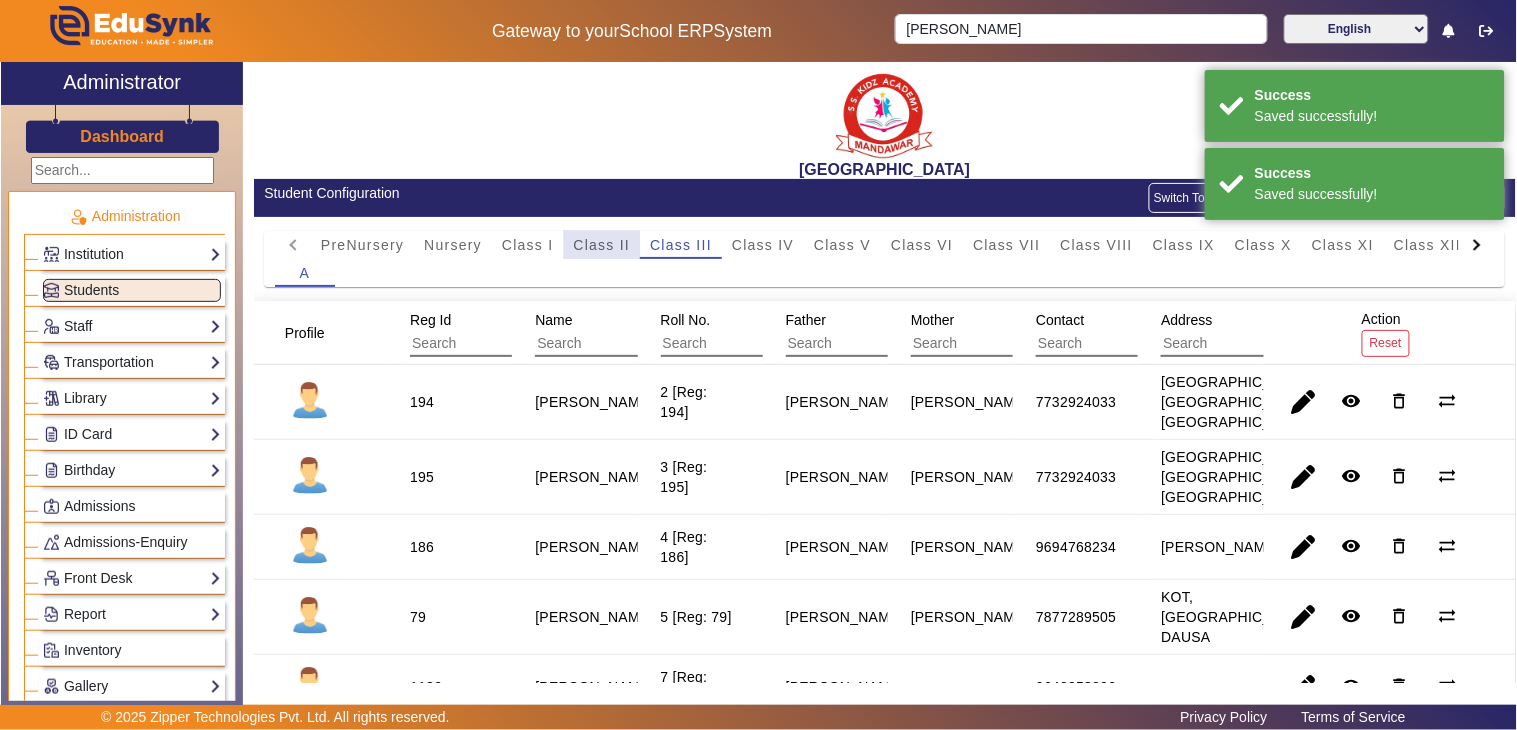 click on "Class II" at bounding box center (602, 245) 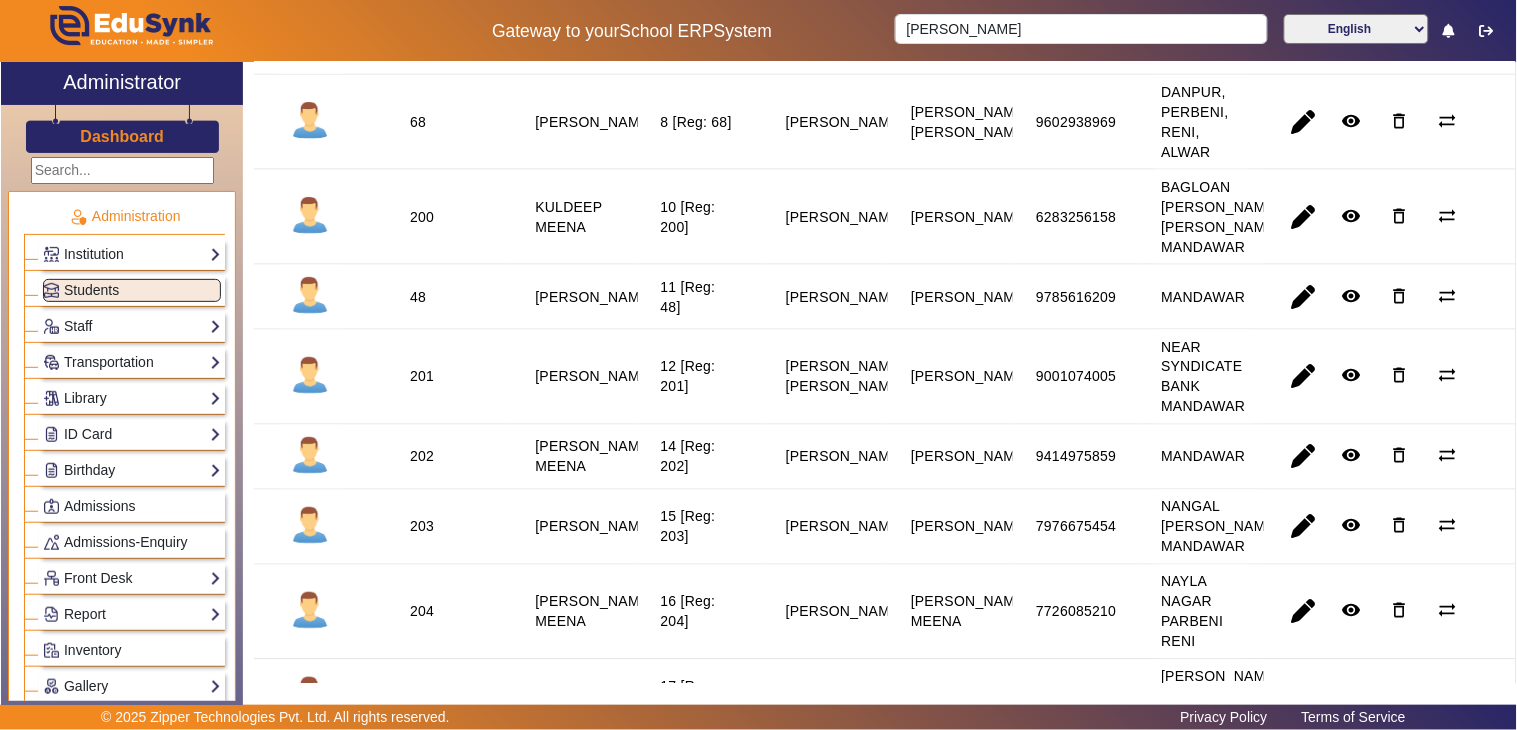scroll, scrollTop: 0, scrollLeft: 0, axis: both 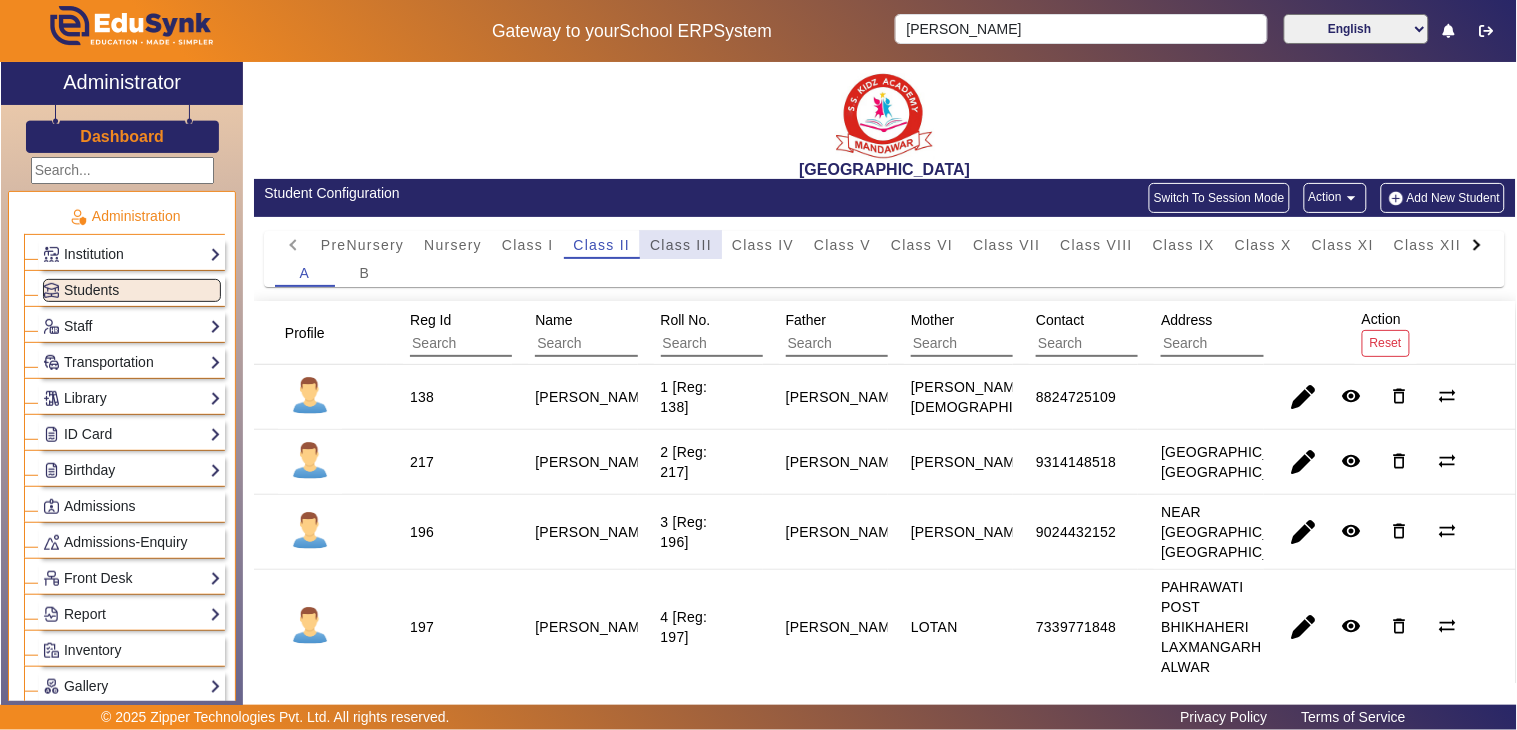 click on "Class III" at bounding box center [681, 245] 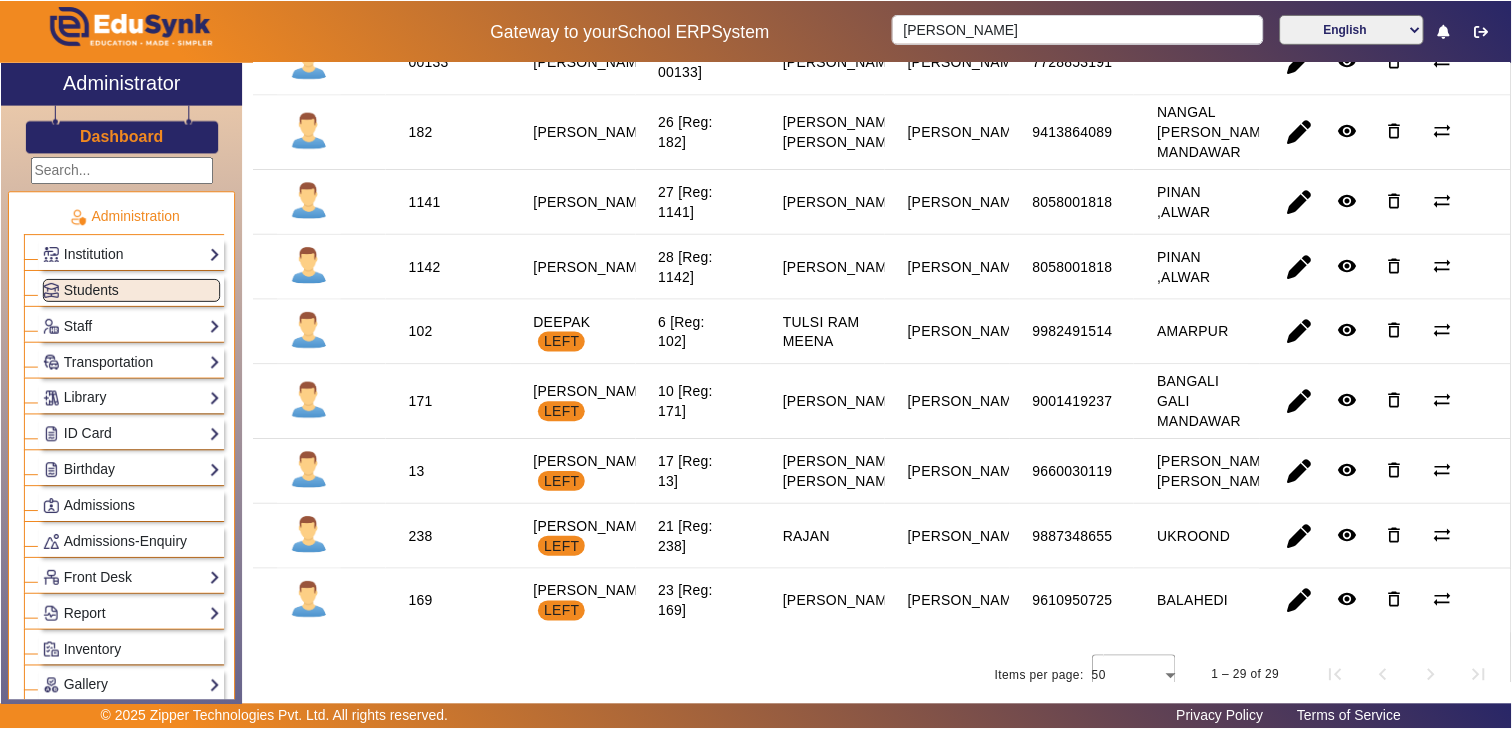scroll, scrollTop: 1667, scrollLeft: 0, axis: vertical 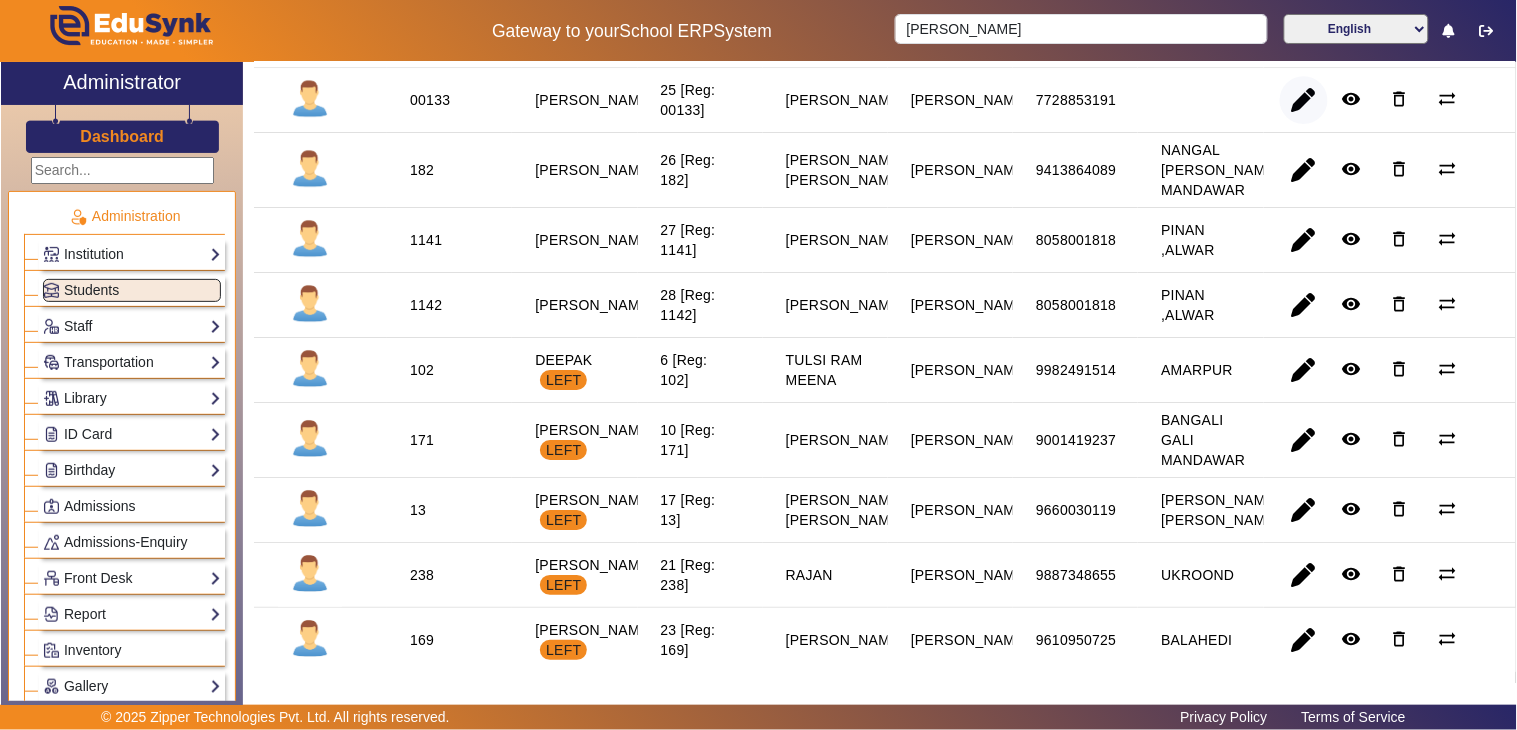 click at bounding box center [1304, 170] 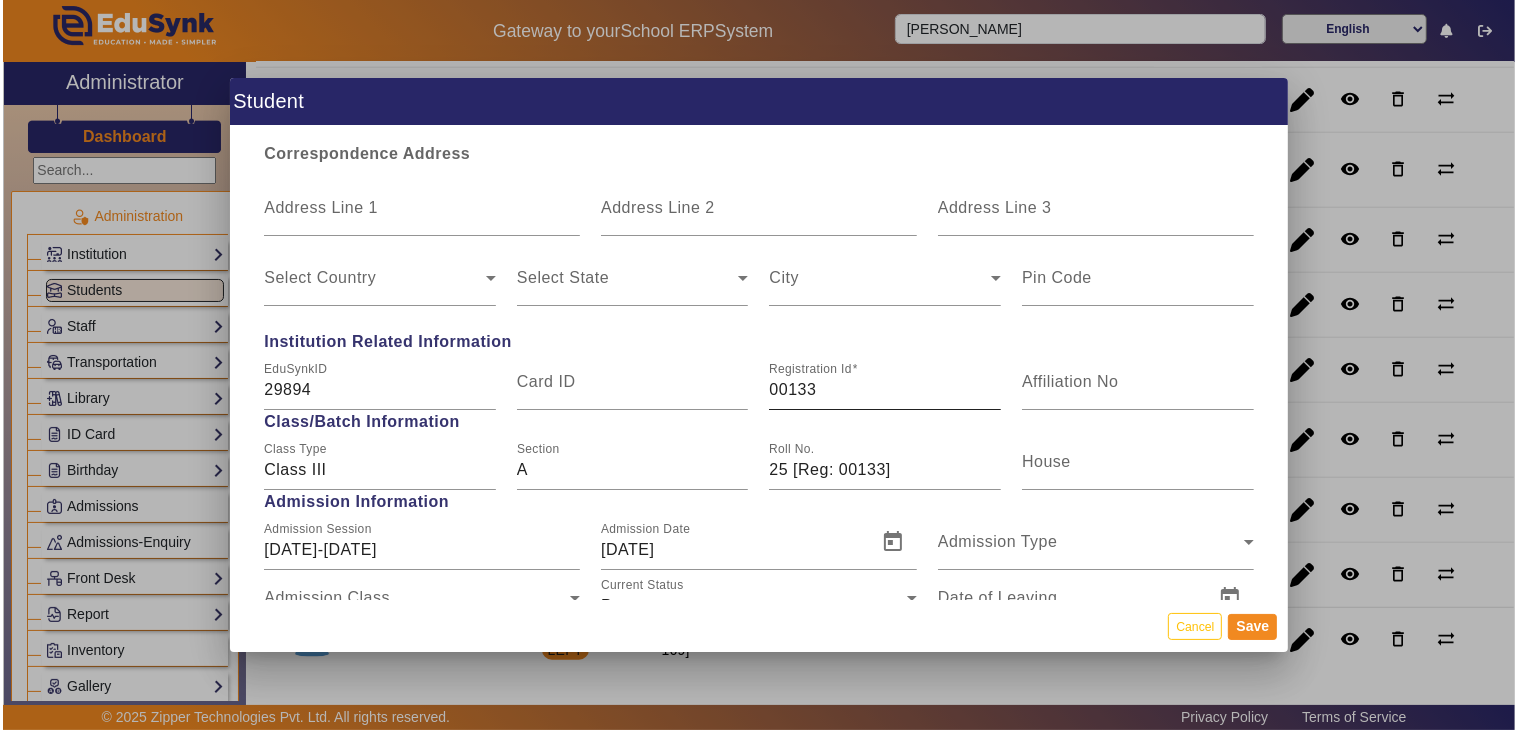 scroll, scrollTop: 777, scrollLeft: 0, axis: vertical 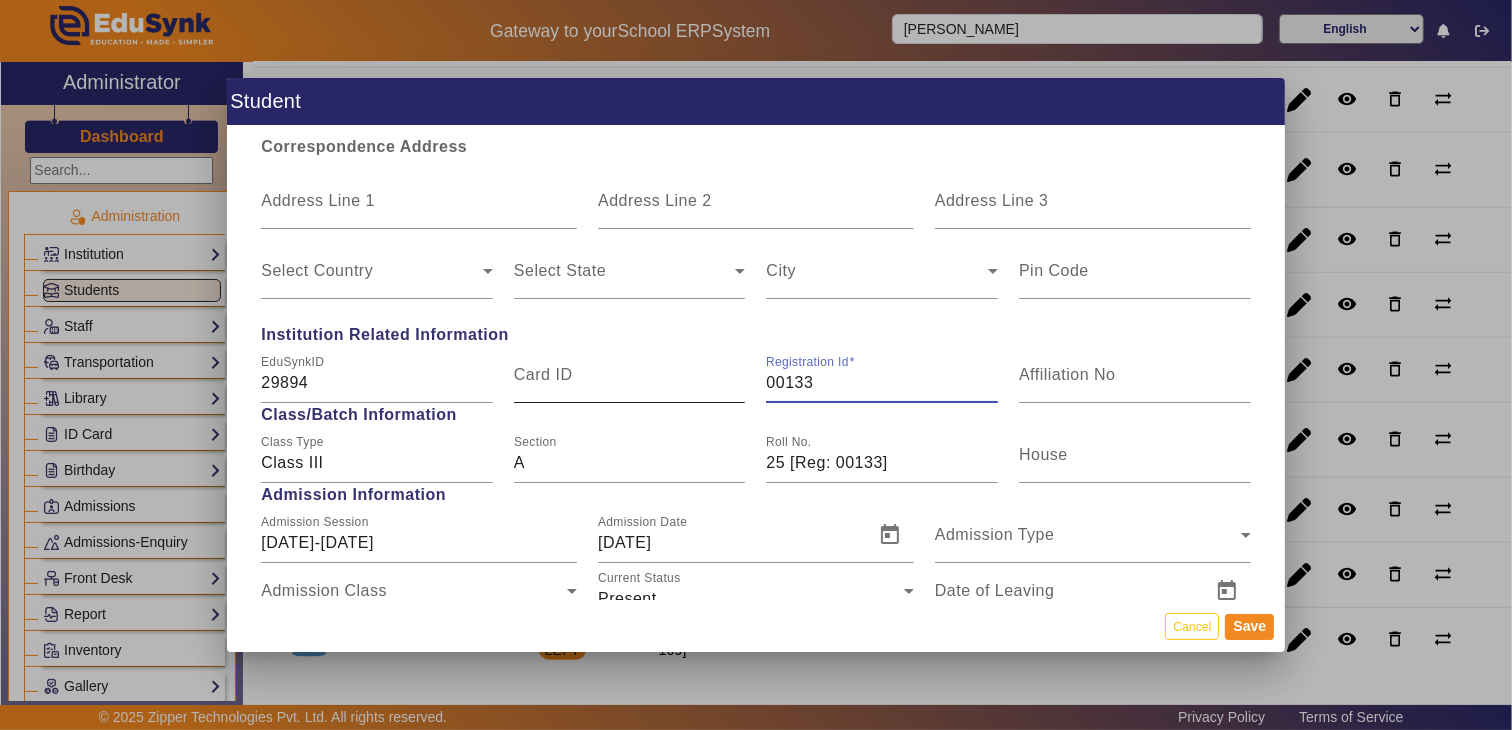 drag, startPoint x: 845, startPoint y: 385, endPoint x: 638, endPoint y: 387, distance: 207.00966 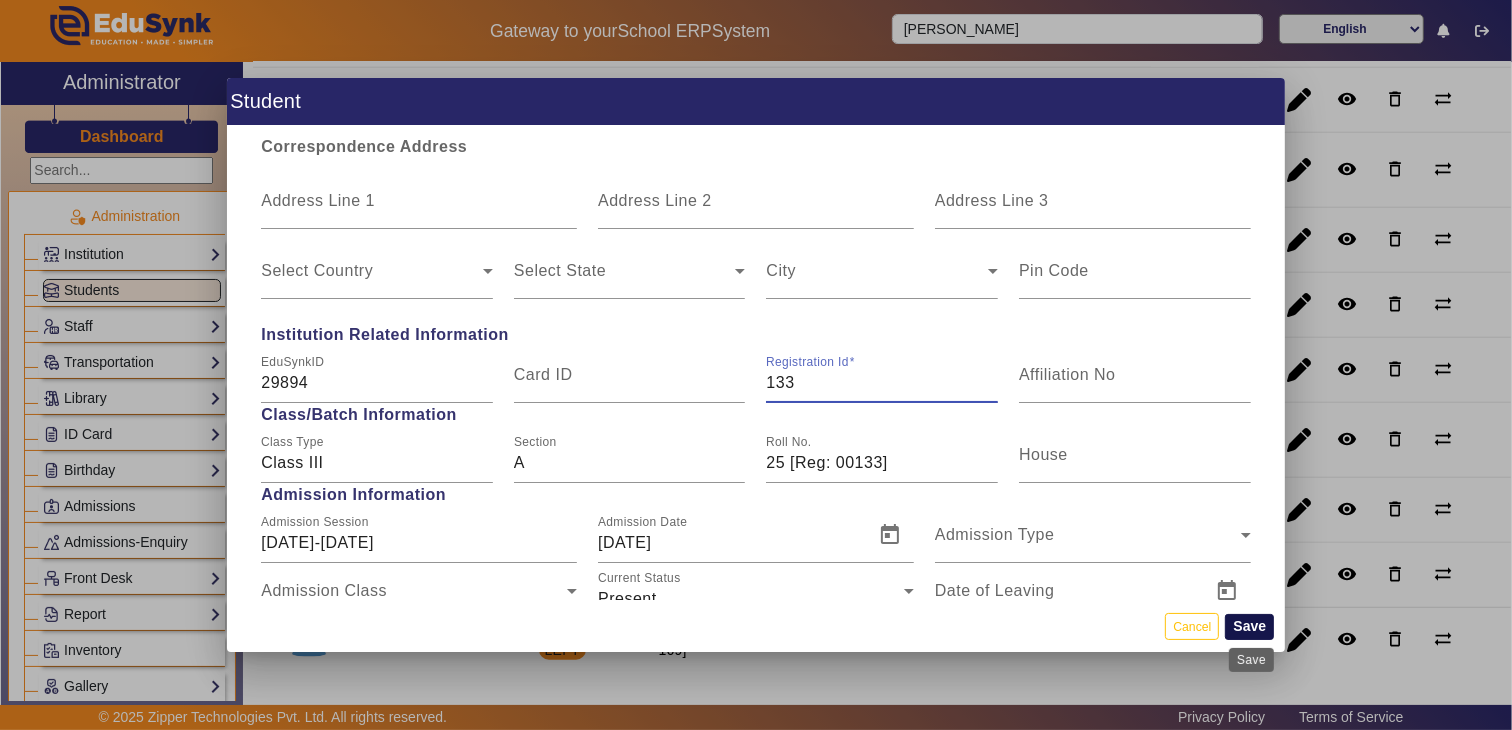 type on "133" 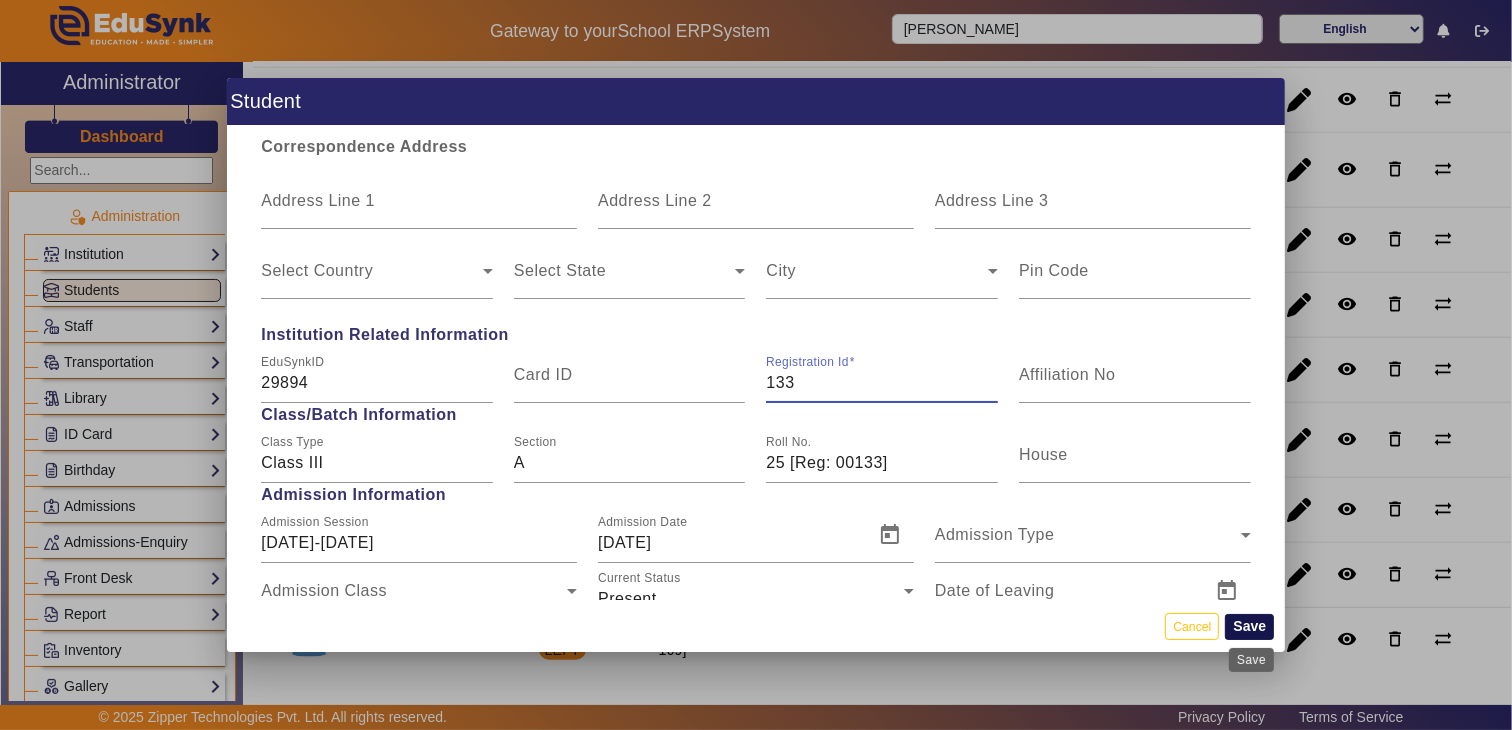 click on "Save" at bounding box center [1249, 627] 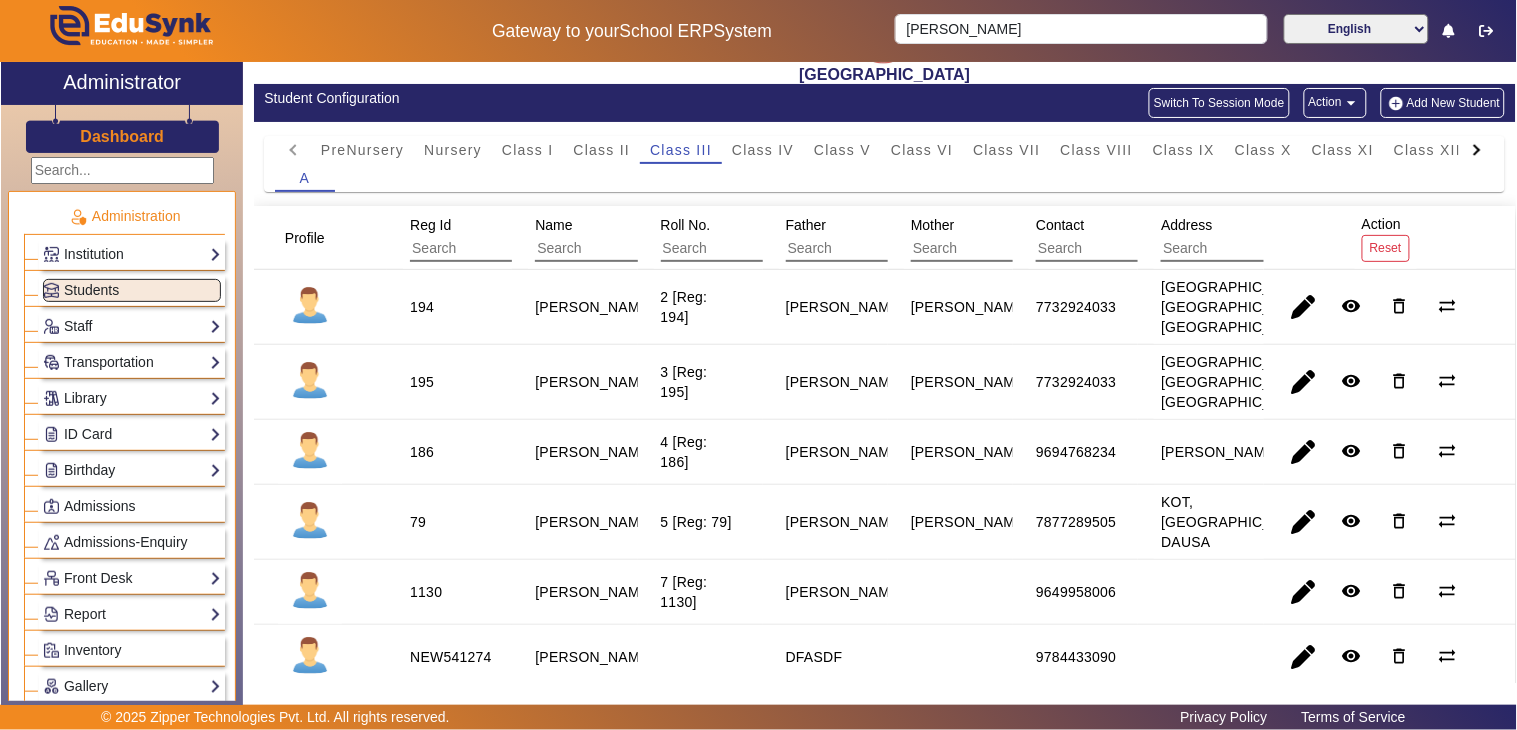 scroll, scrollTop: 0, scrollLeft: 0, axis: both 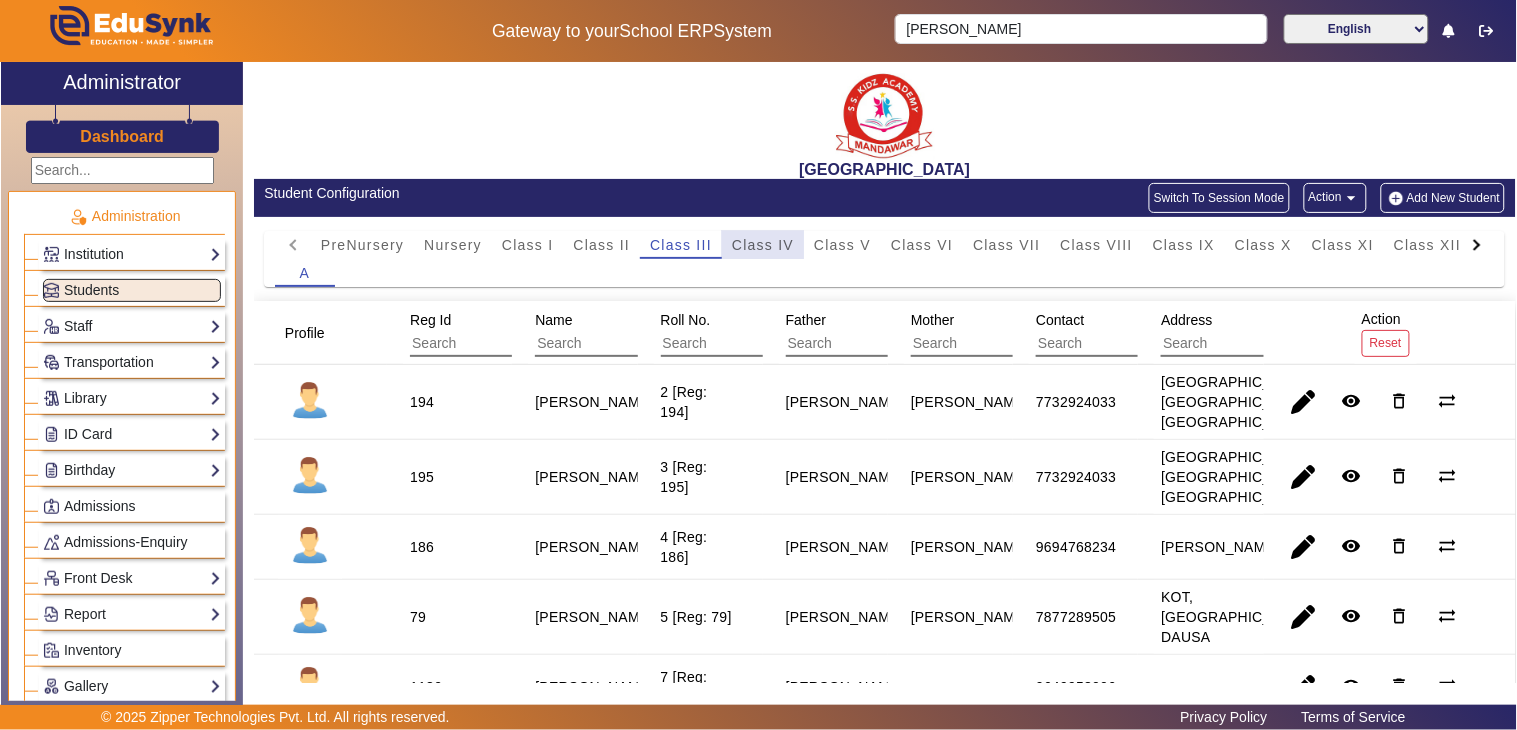 click on "Class IV" at bounding box center [763, 245] 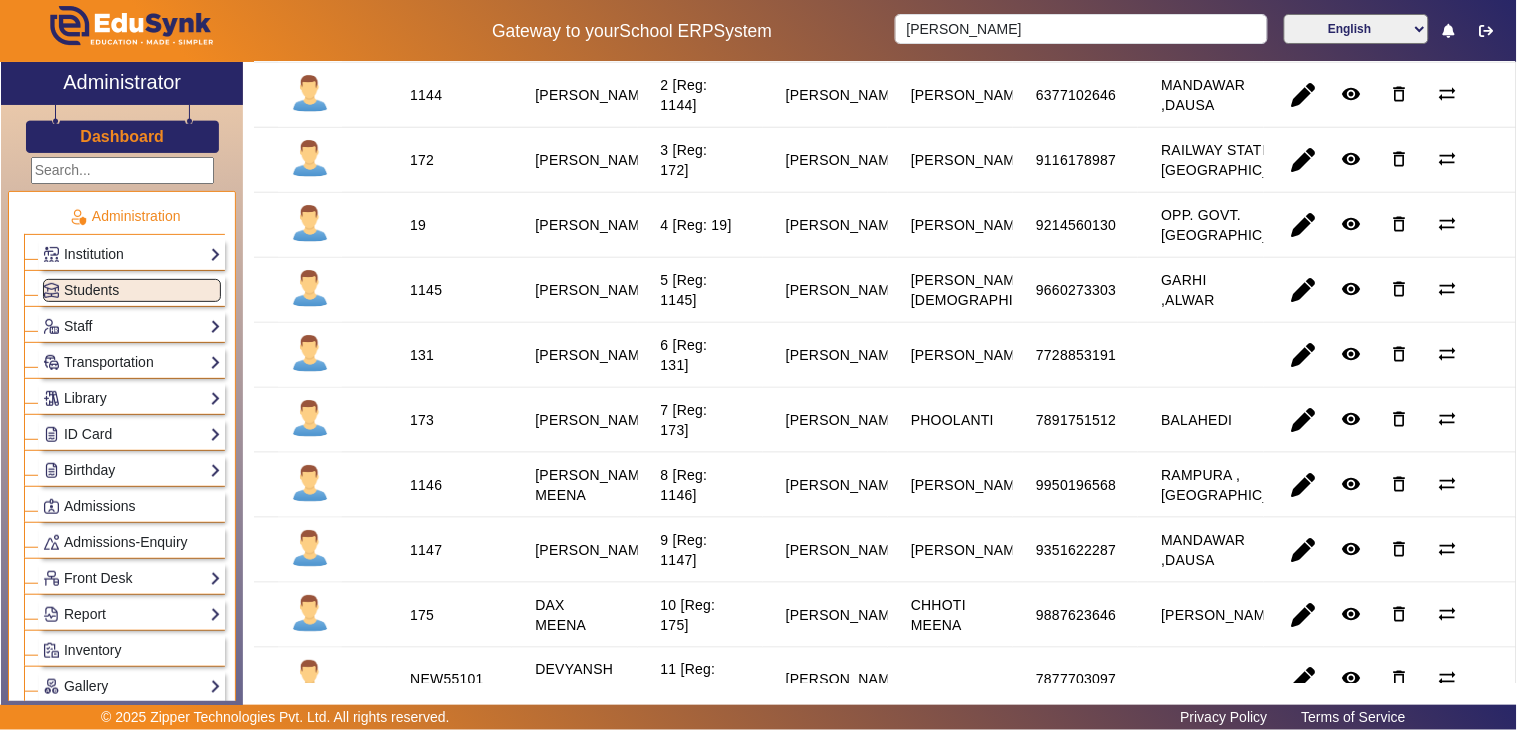 scroll, scrollTop: 0, scrollLeft: 0, axis: both 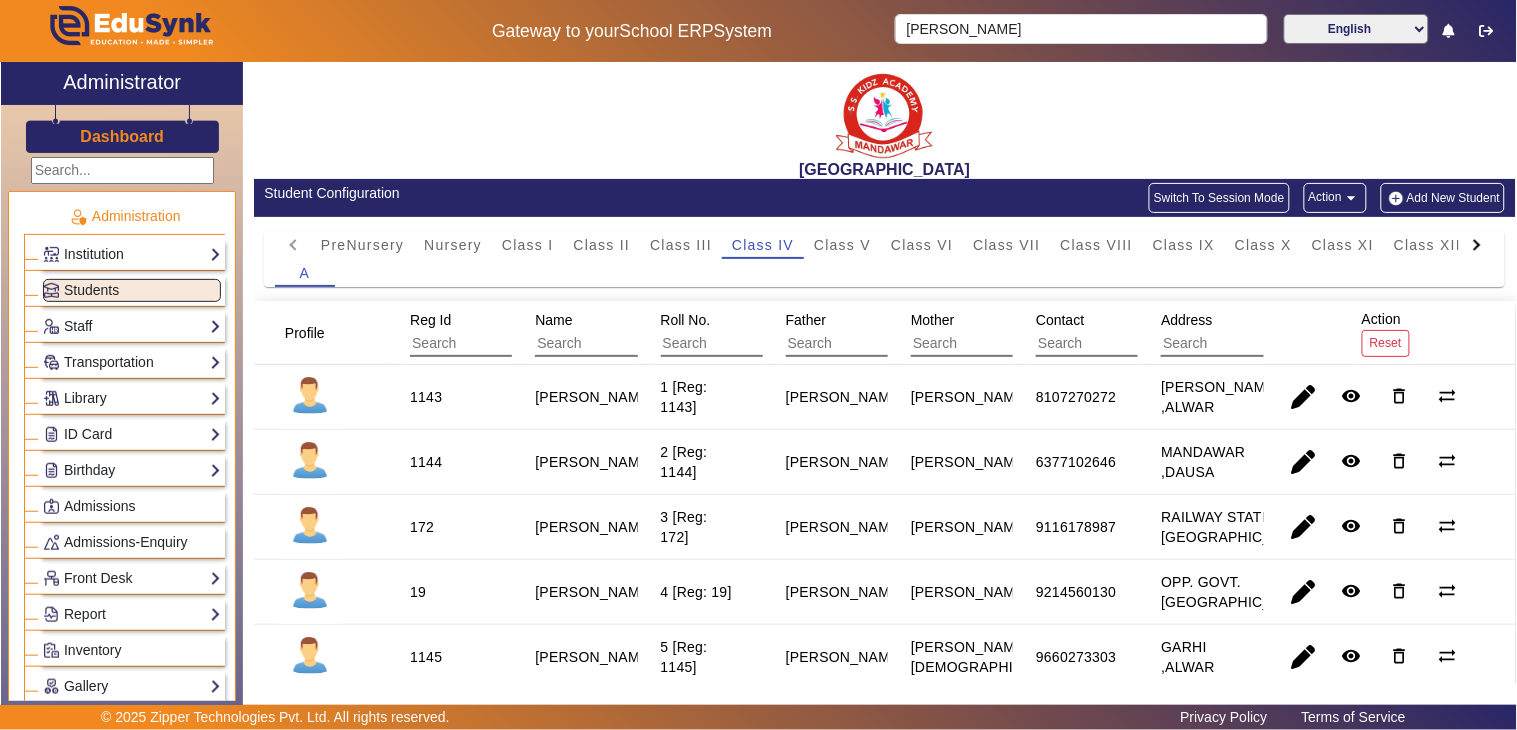 drag, startPoint x: 813, startPoint y: 235, endPoint x: 840, endPoint y: 284, distance: 55.946404 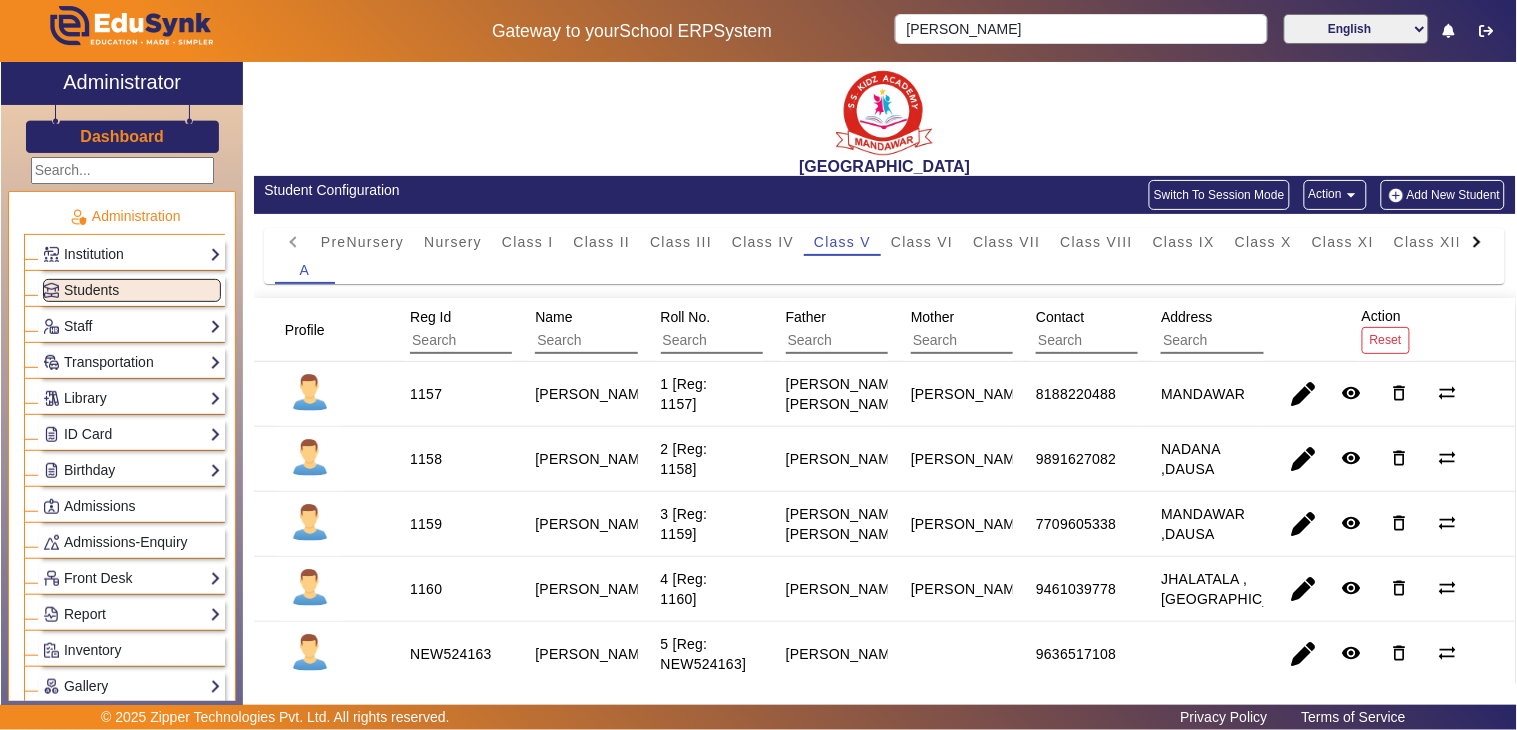 scroll, scrollTop: 0, scrollLeft: 0, axis: both 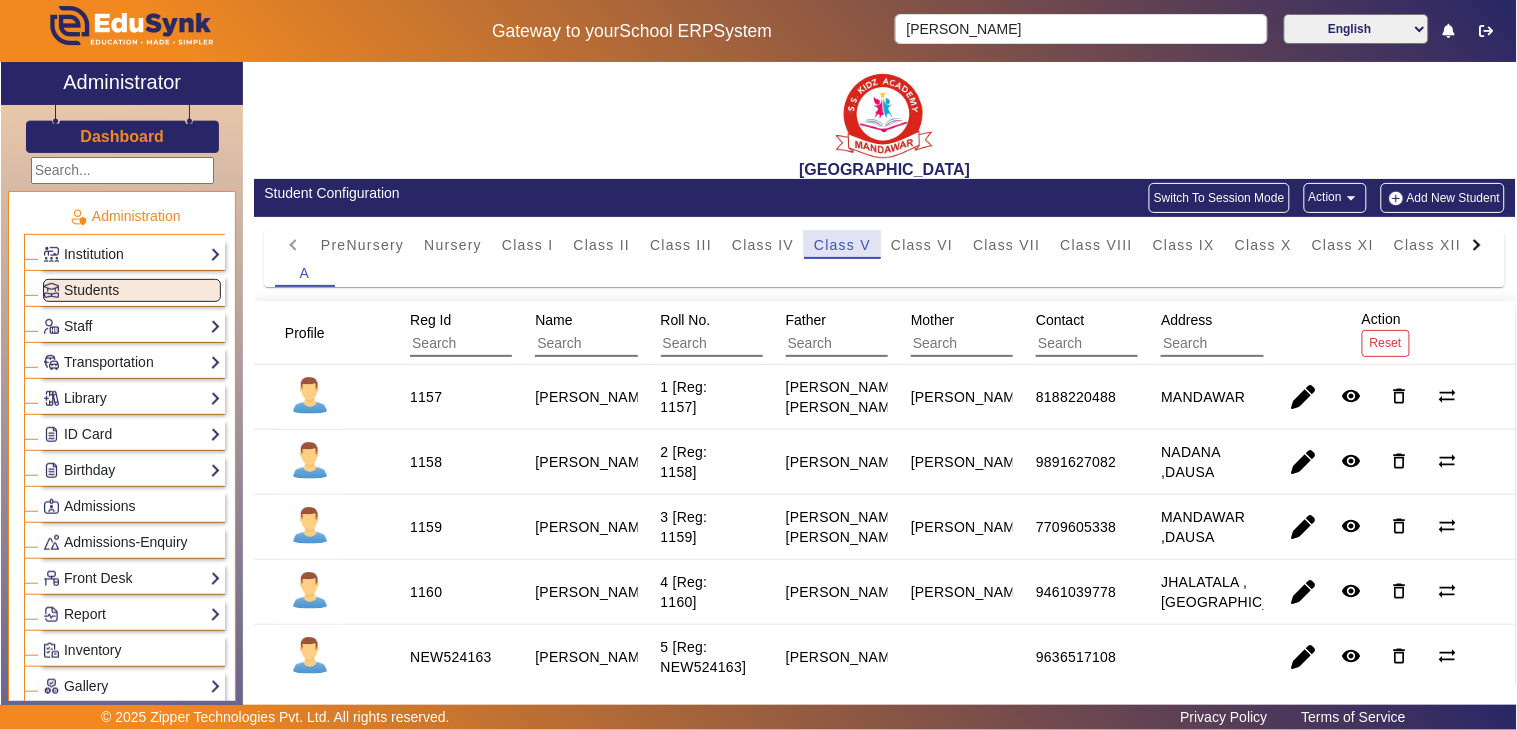 click on "Class V" at bounding box center (842, 245) 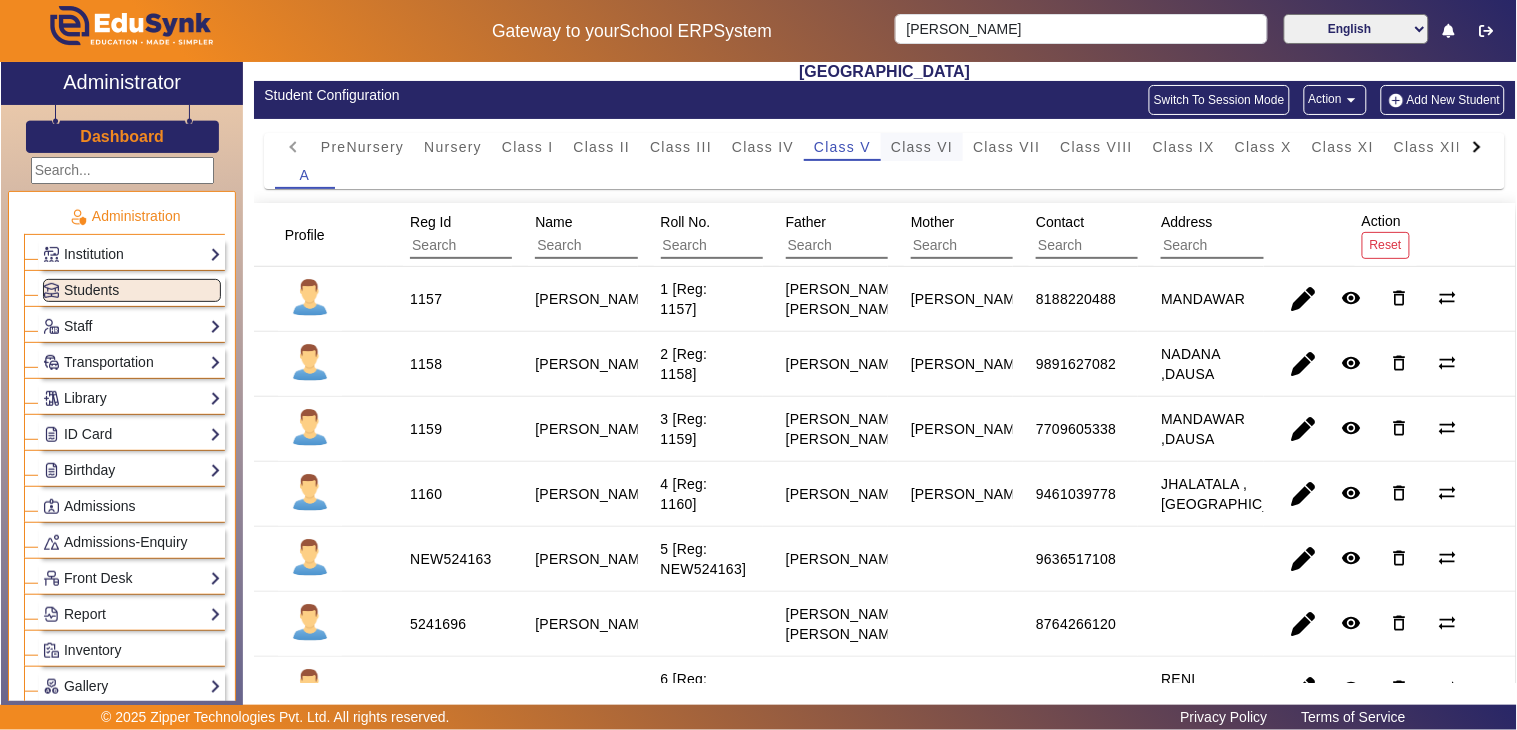 scroll, scrollTop: 0, scrollLeft: 0, axis: both 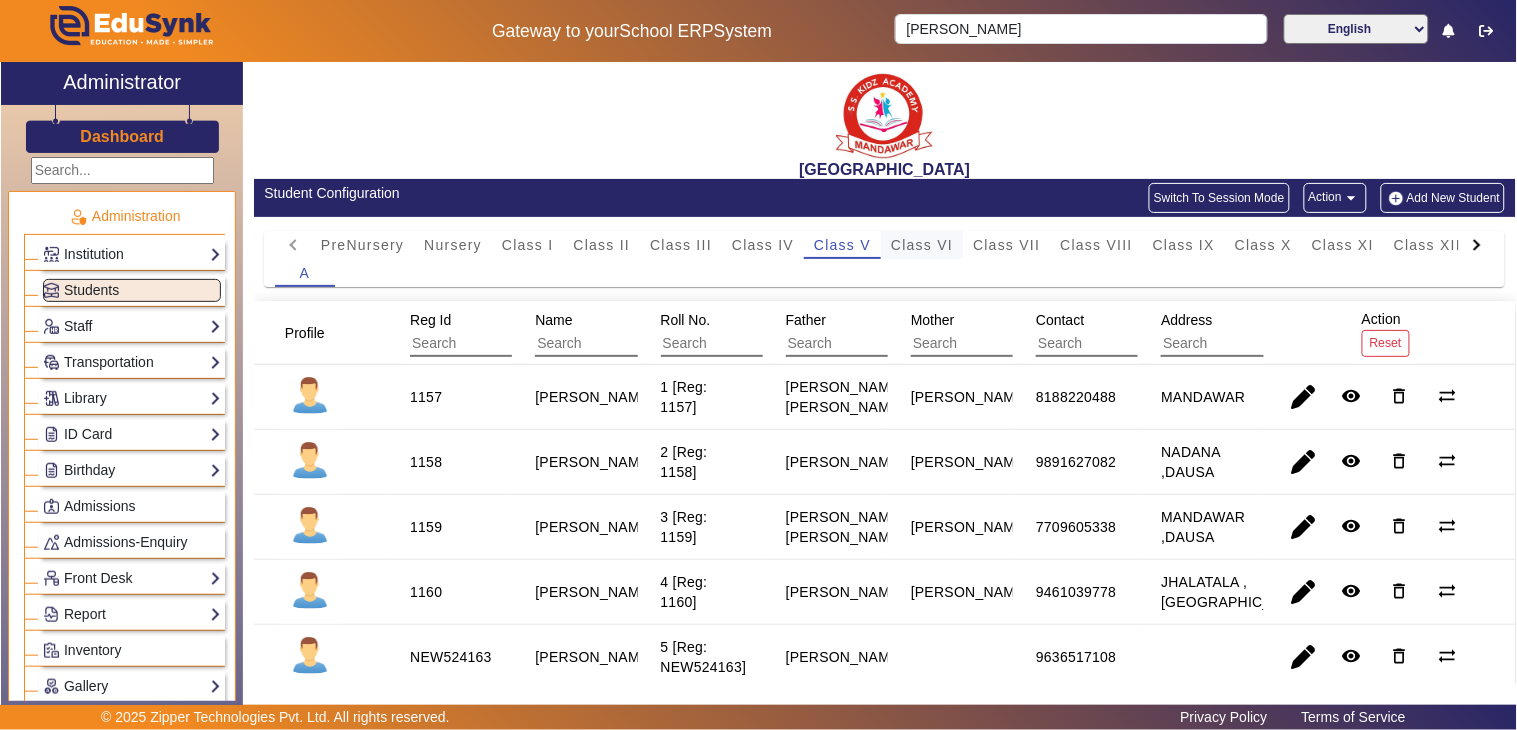 click on "Class VI" at bounding box center [922, 245] 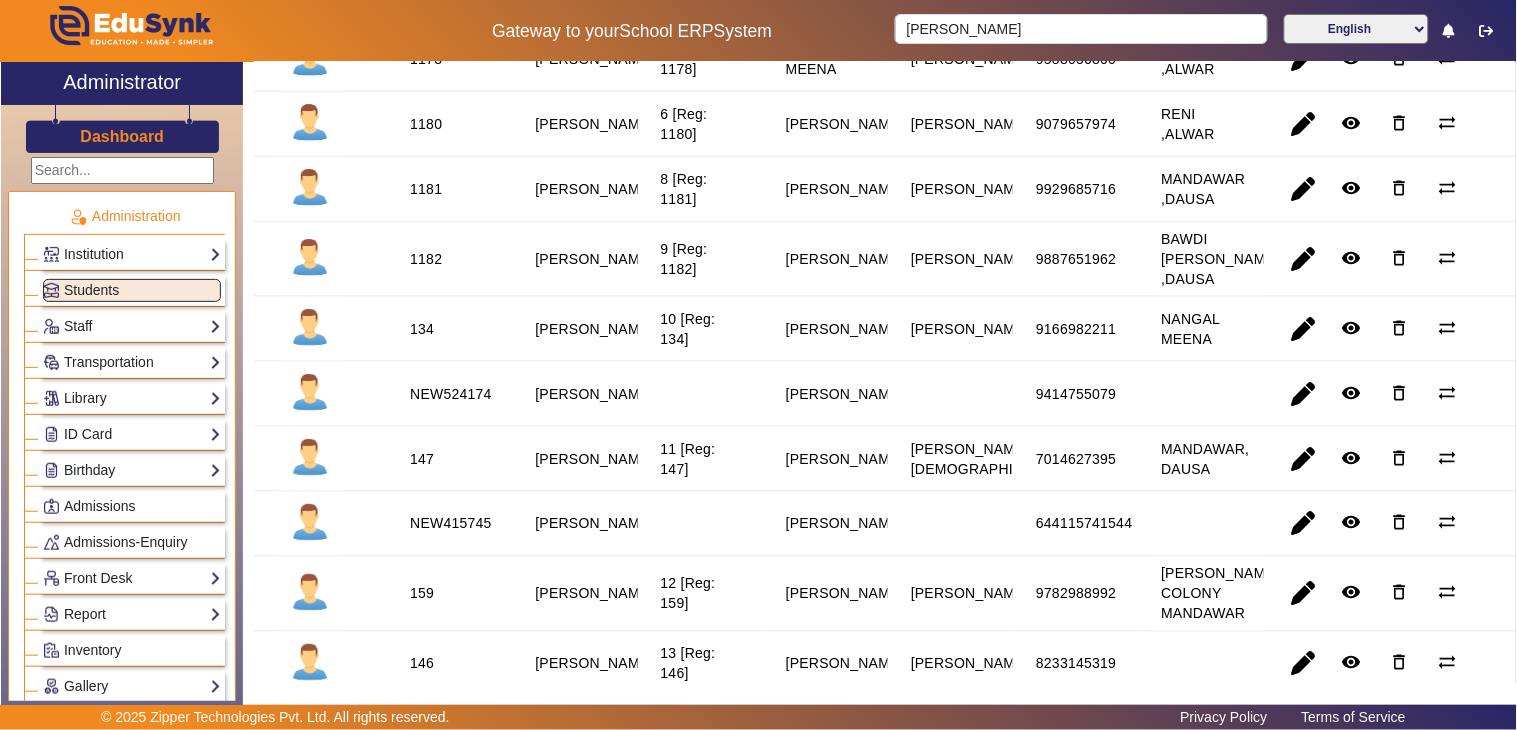scroll, scrollTop: 0, scrollLeft: 0, axis: both 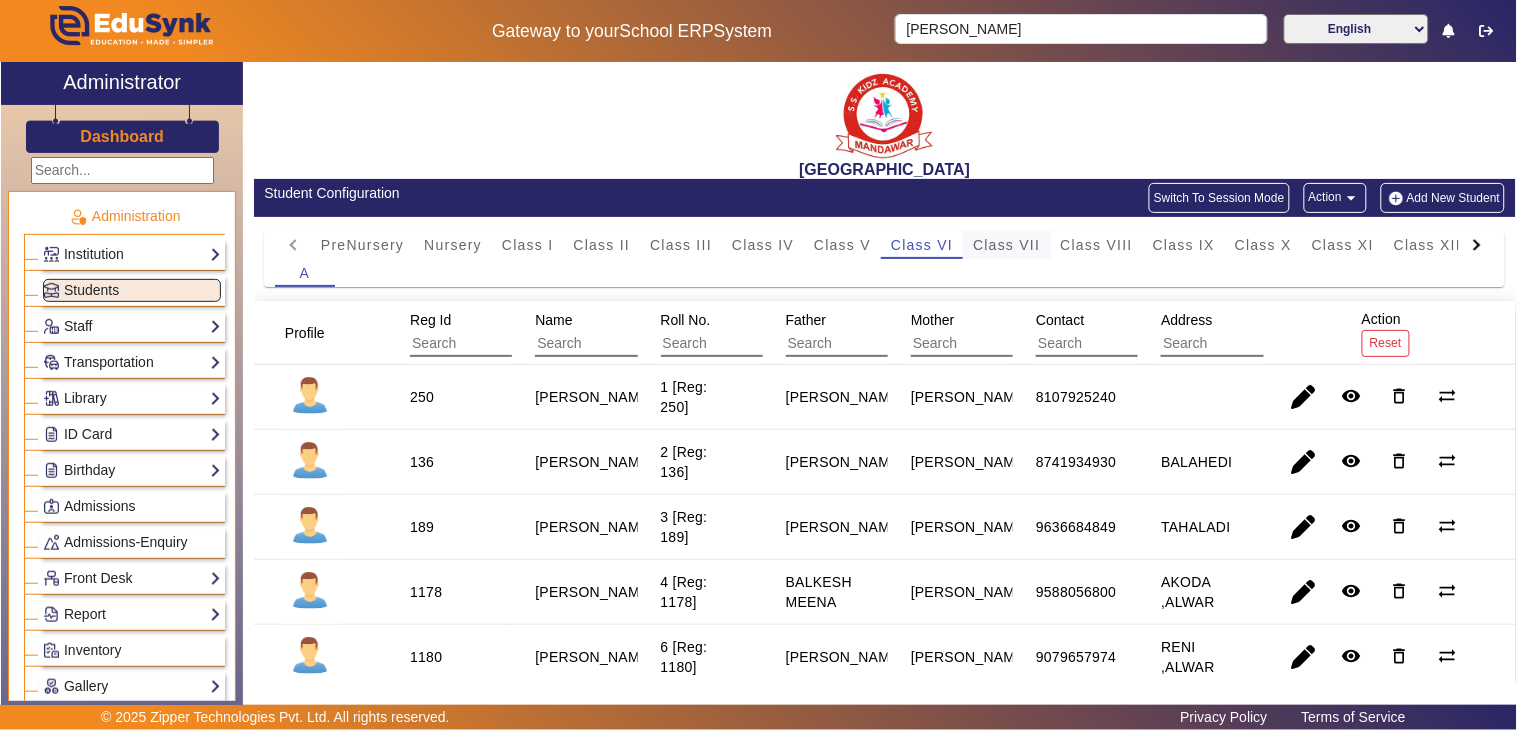 click on "Class VII" at bounding box center [1006, 245] 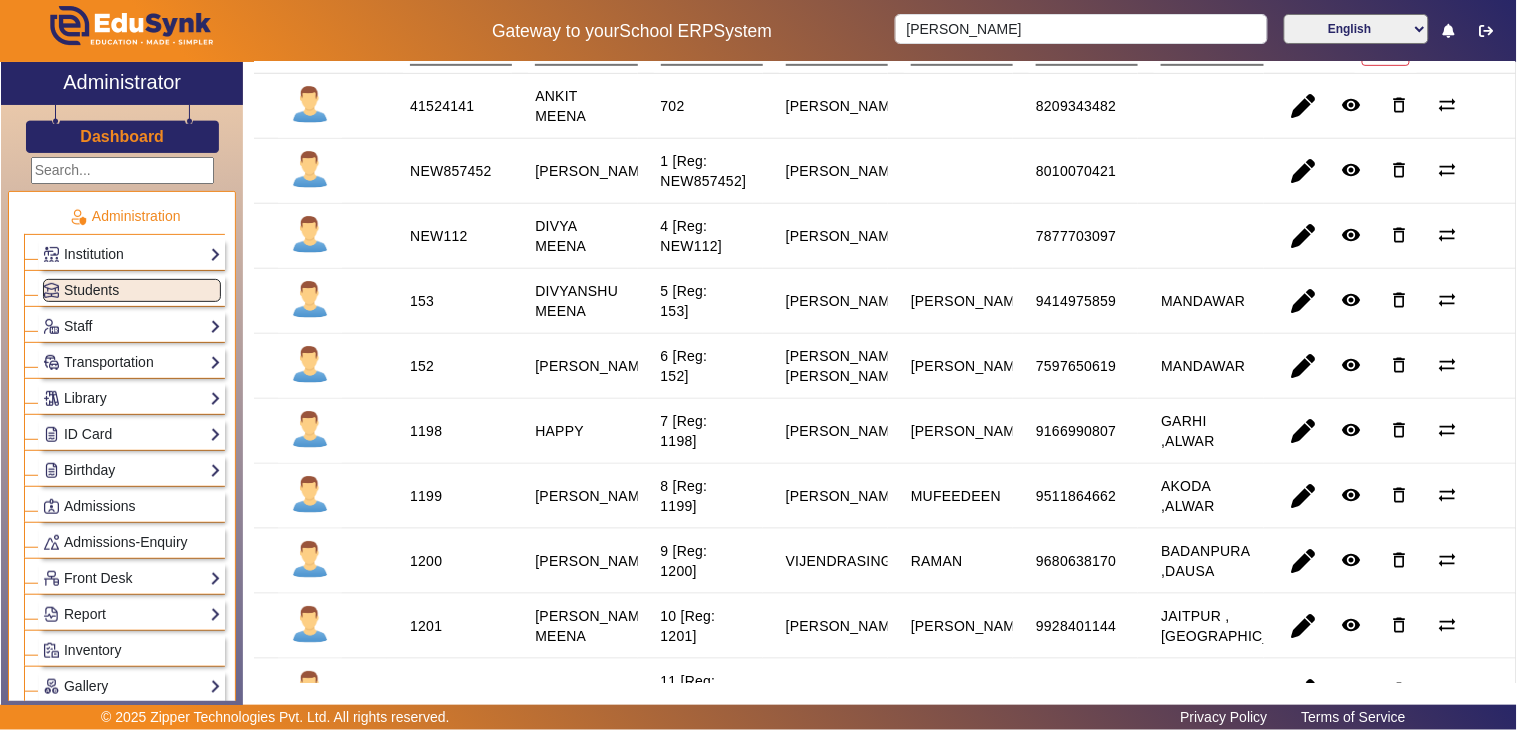 scroll, scrollTop: 0, scrollLeft: 0, axis: both 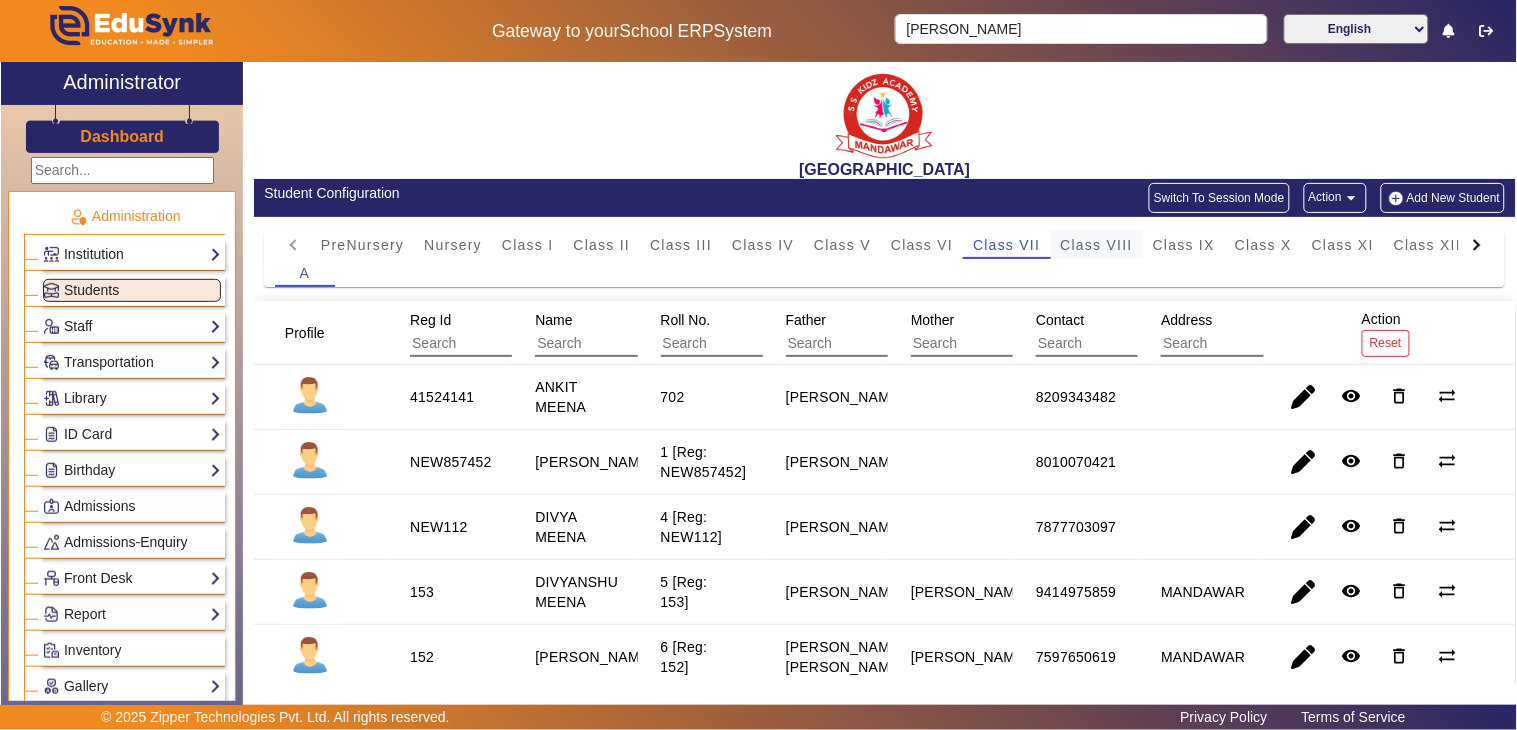 click on "Class VIII" at bounding box center (1097, 245) 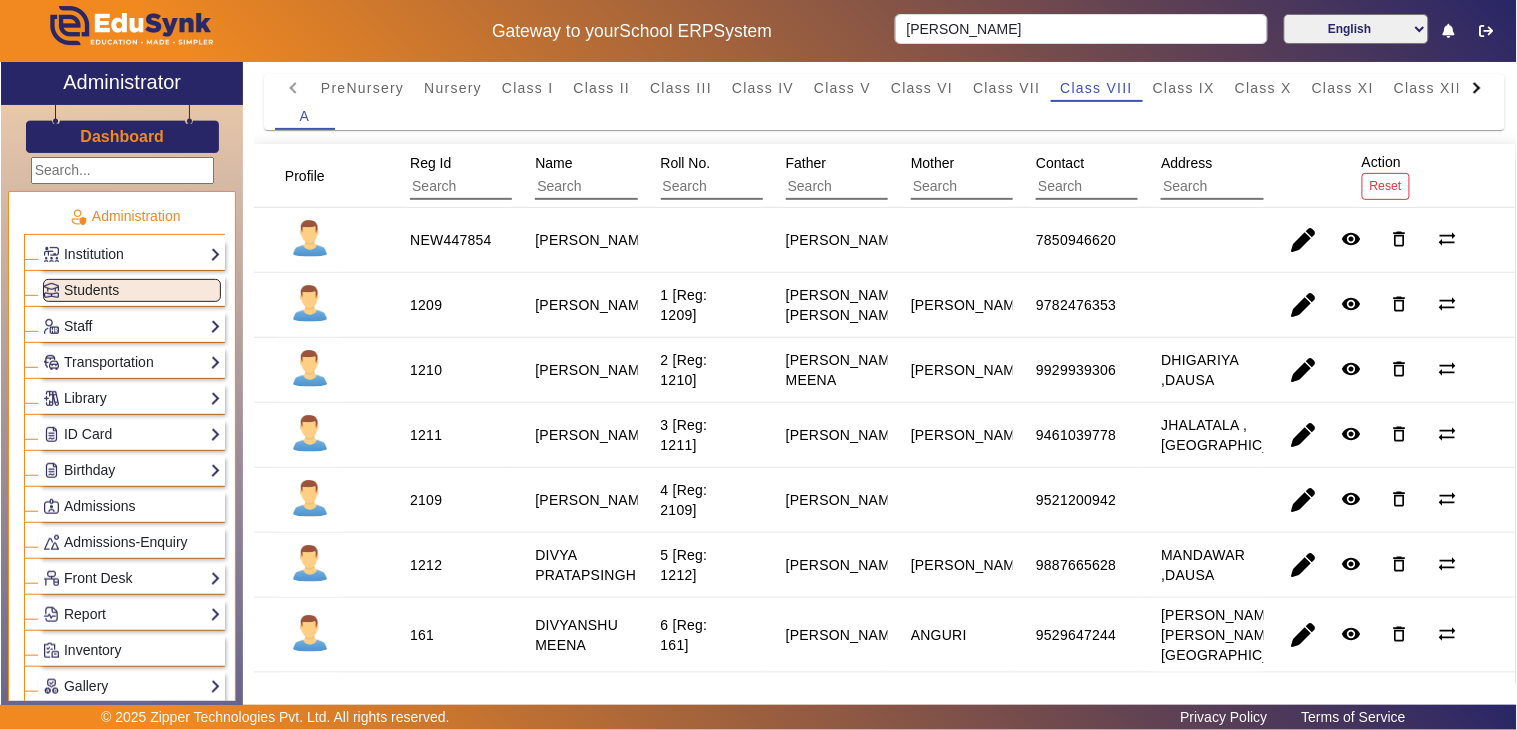 scroll, scrollTop: 0, scrollLeft: 0, axis: both 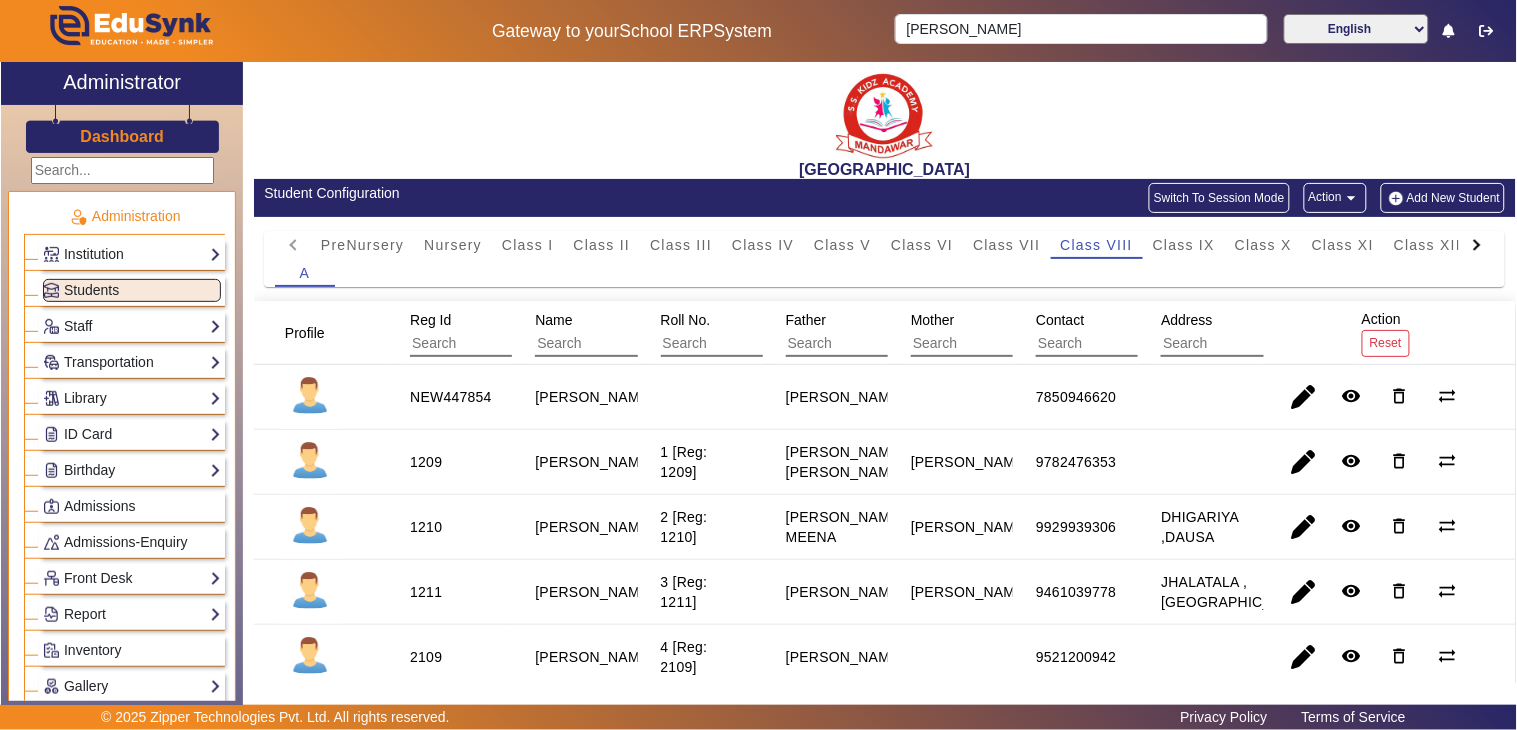 drag, startPoint x: 990, startPoint y: 247, endPoint x: 913, endPoint y: 336, distance: 117.68602 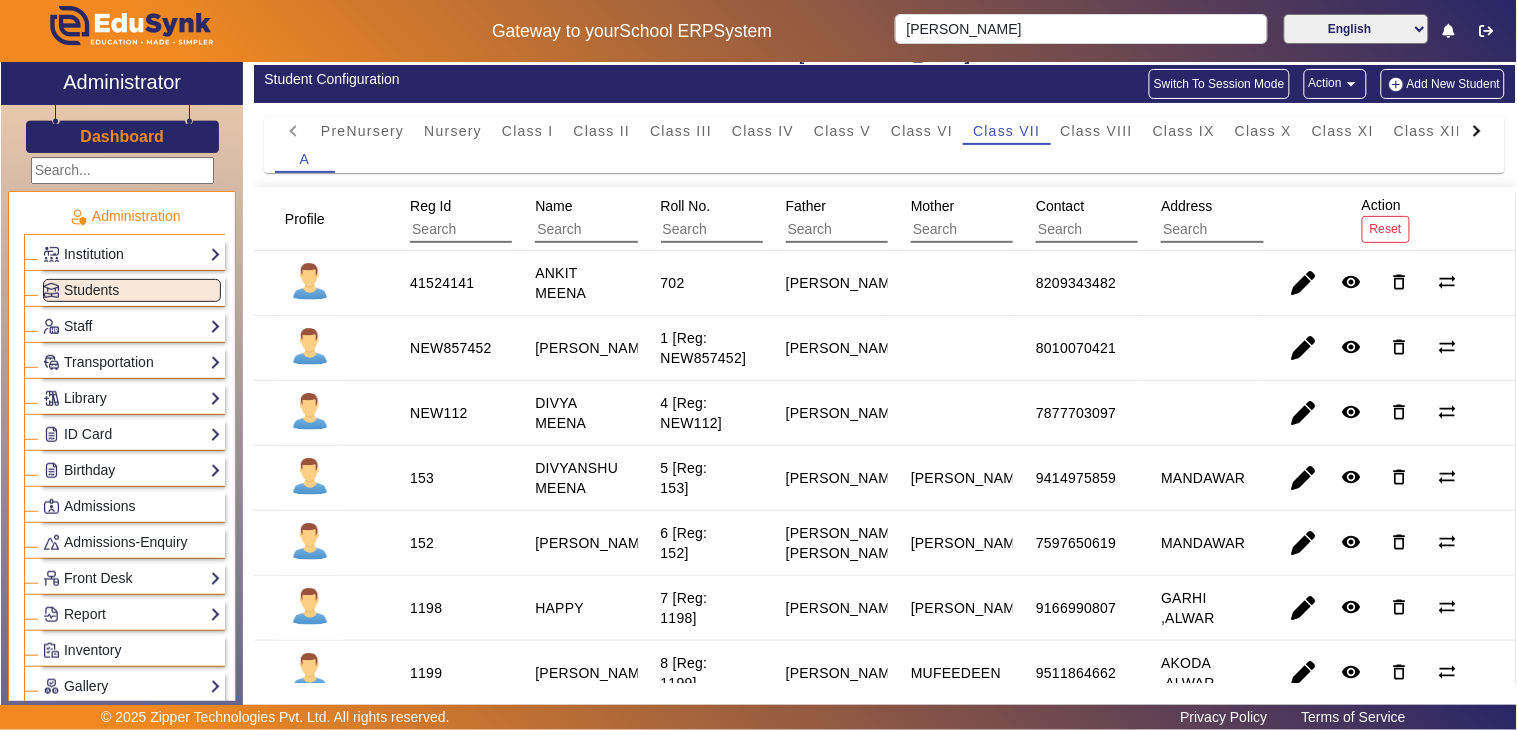 scroll, scrollTop: 0, scrollLeft: 0, axis: both 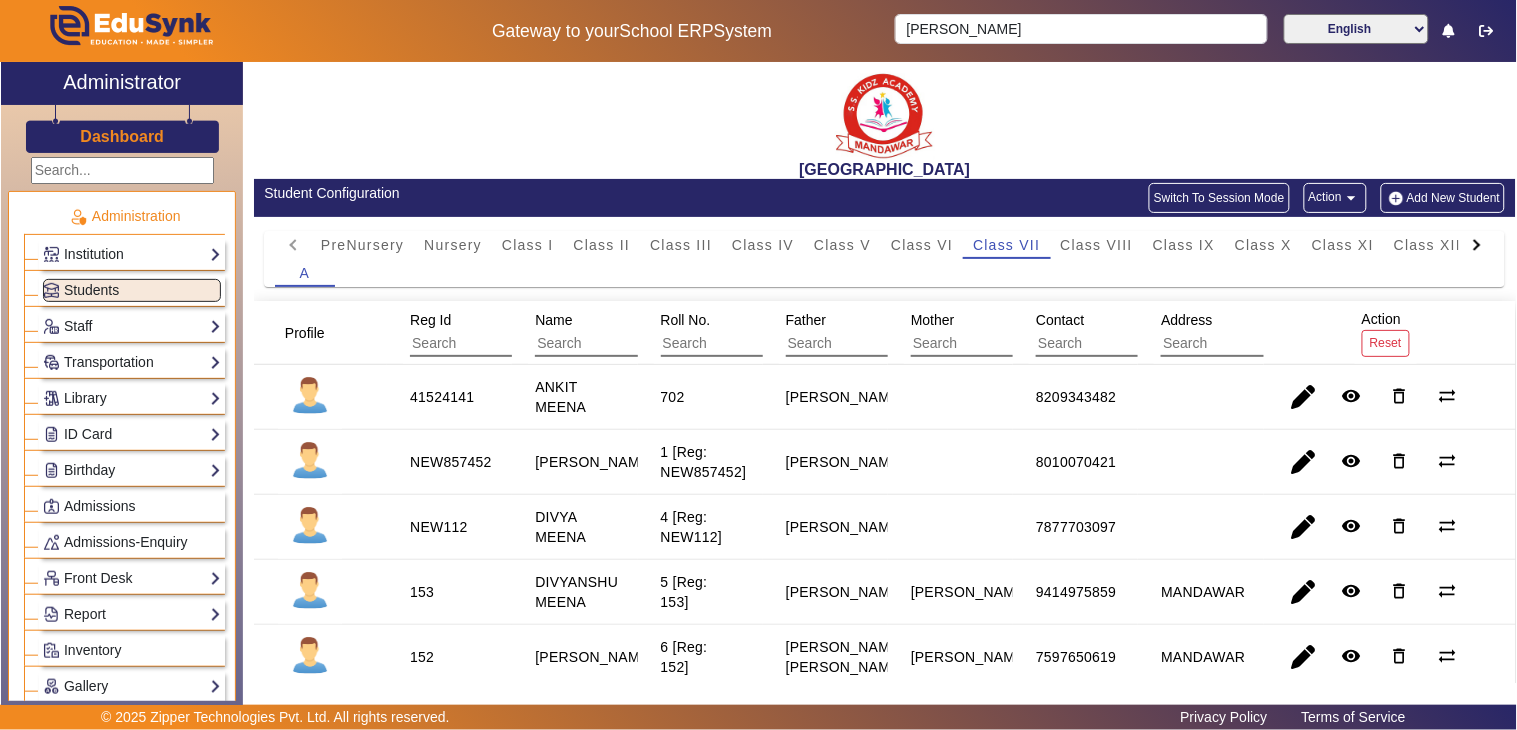 click on "A" at bounding box center [885, 273] 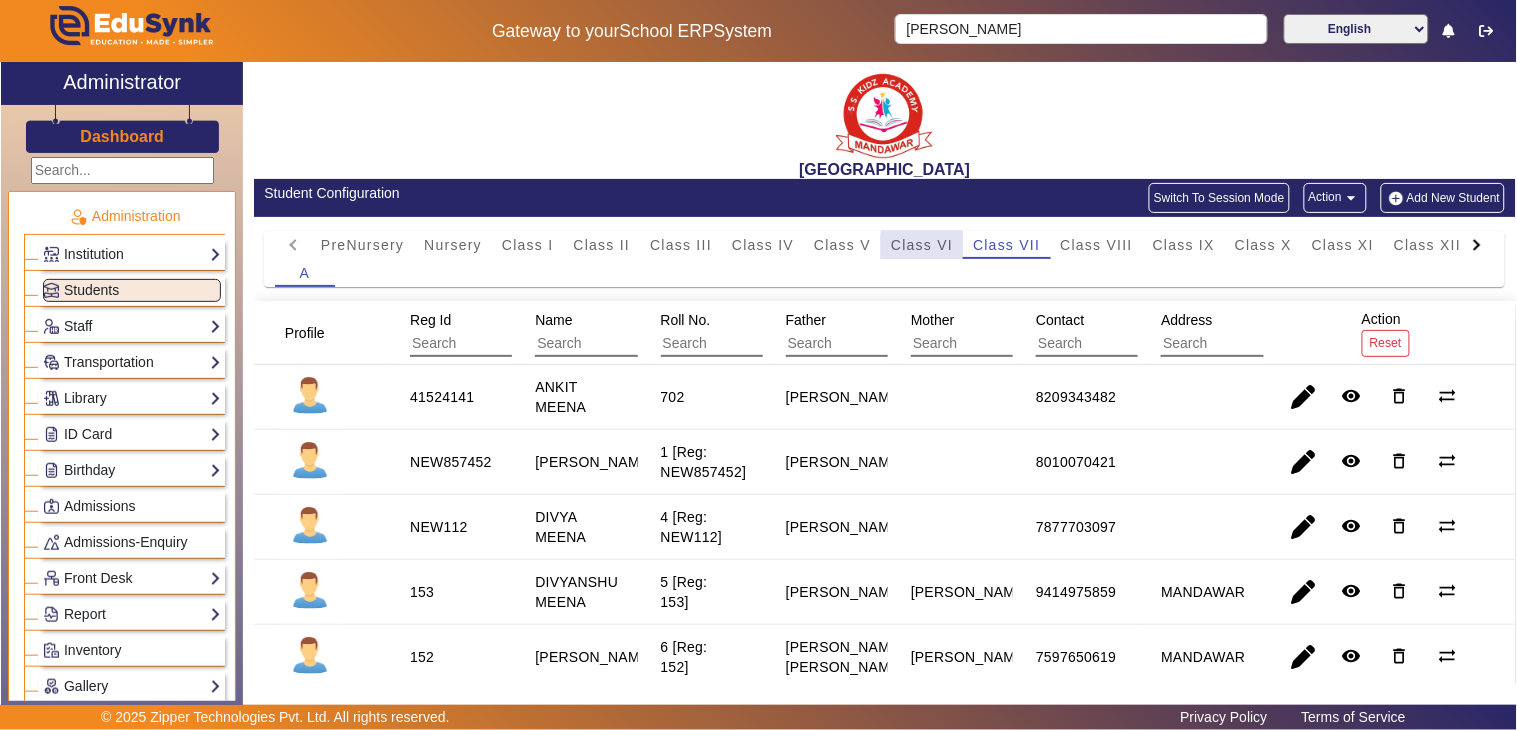 click on "Class VI" at bounding box center [922, 245] 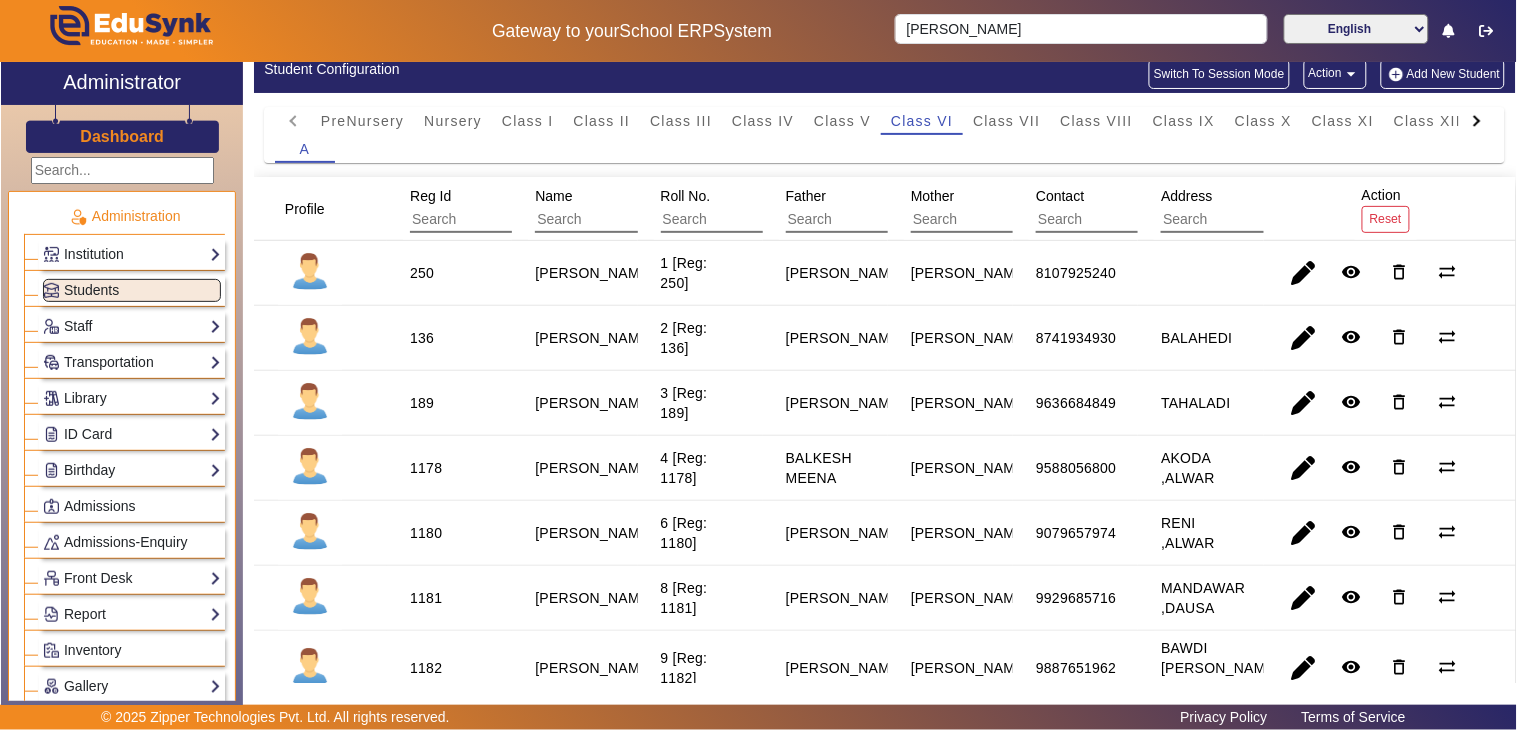 scroll, scrollTop: 88, scrollLeft: 0, axis: vertical 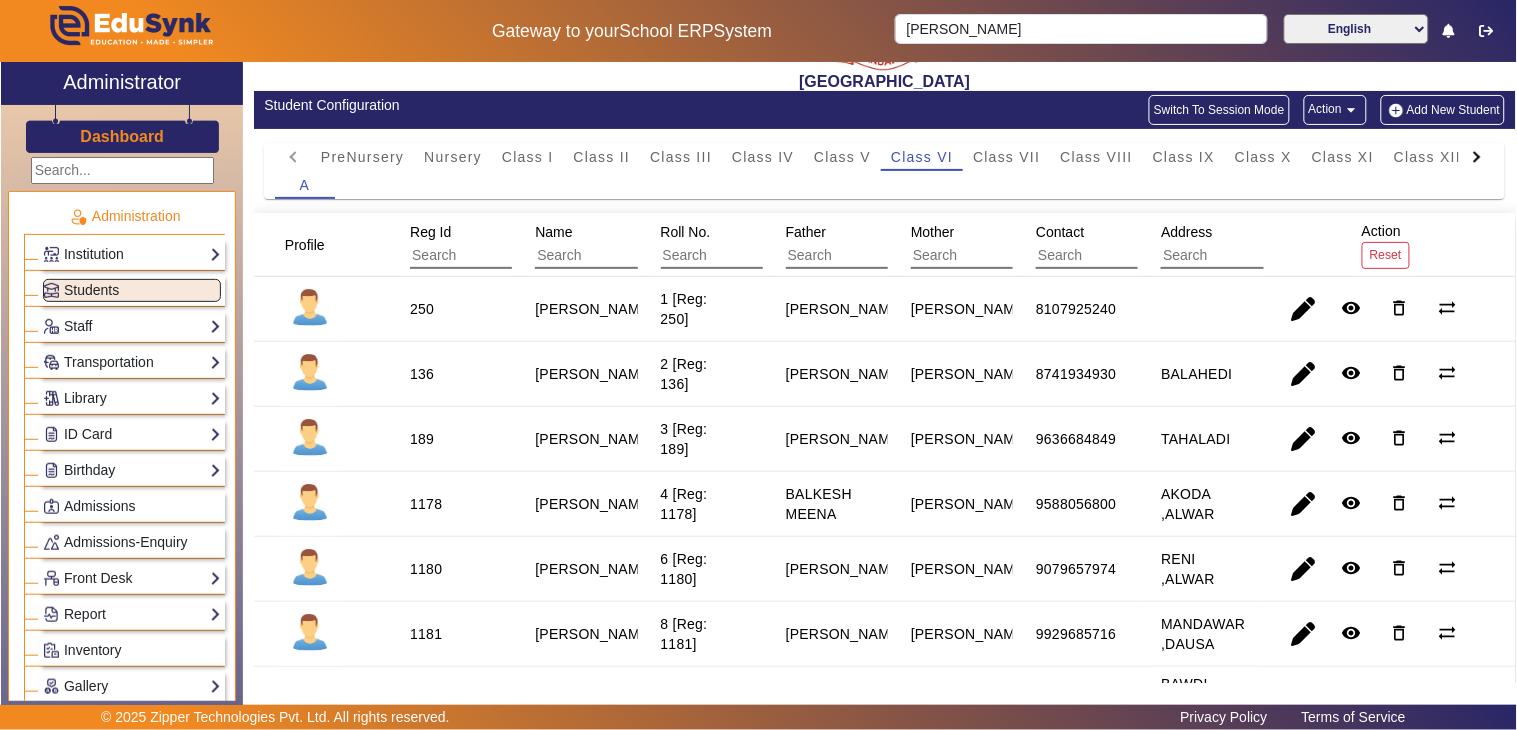 click on "PreNursery Nursery Class I Class II Class III Class IV Class V Class VI Class VII Class VIII Class IX Class X Class XI Class XII L.K.G. U.K.G. A" 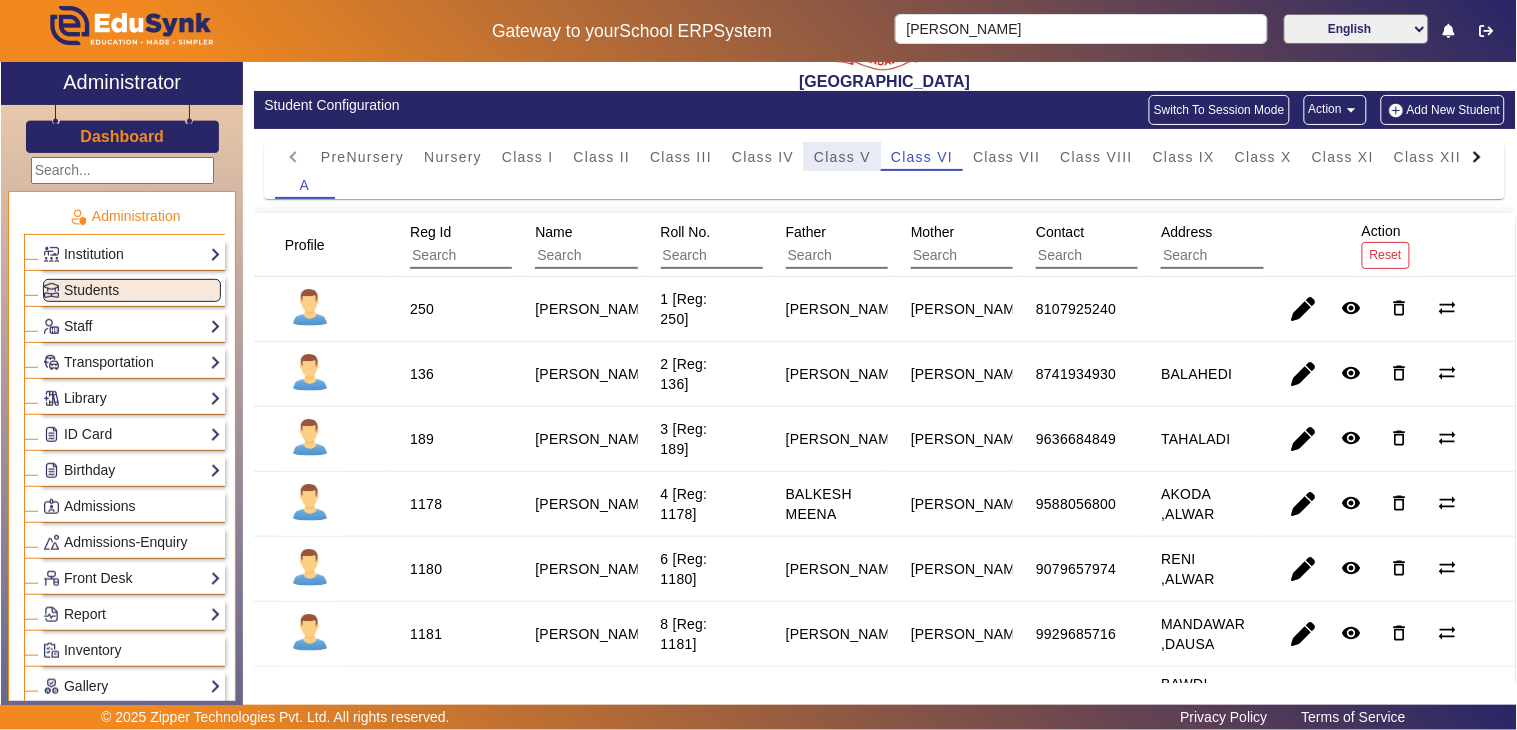 drag, startPoint x: 853, startPoint y: 154, endPoint x: 841, endPoint y: 171, distance: 20.808653 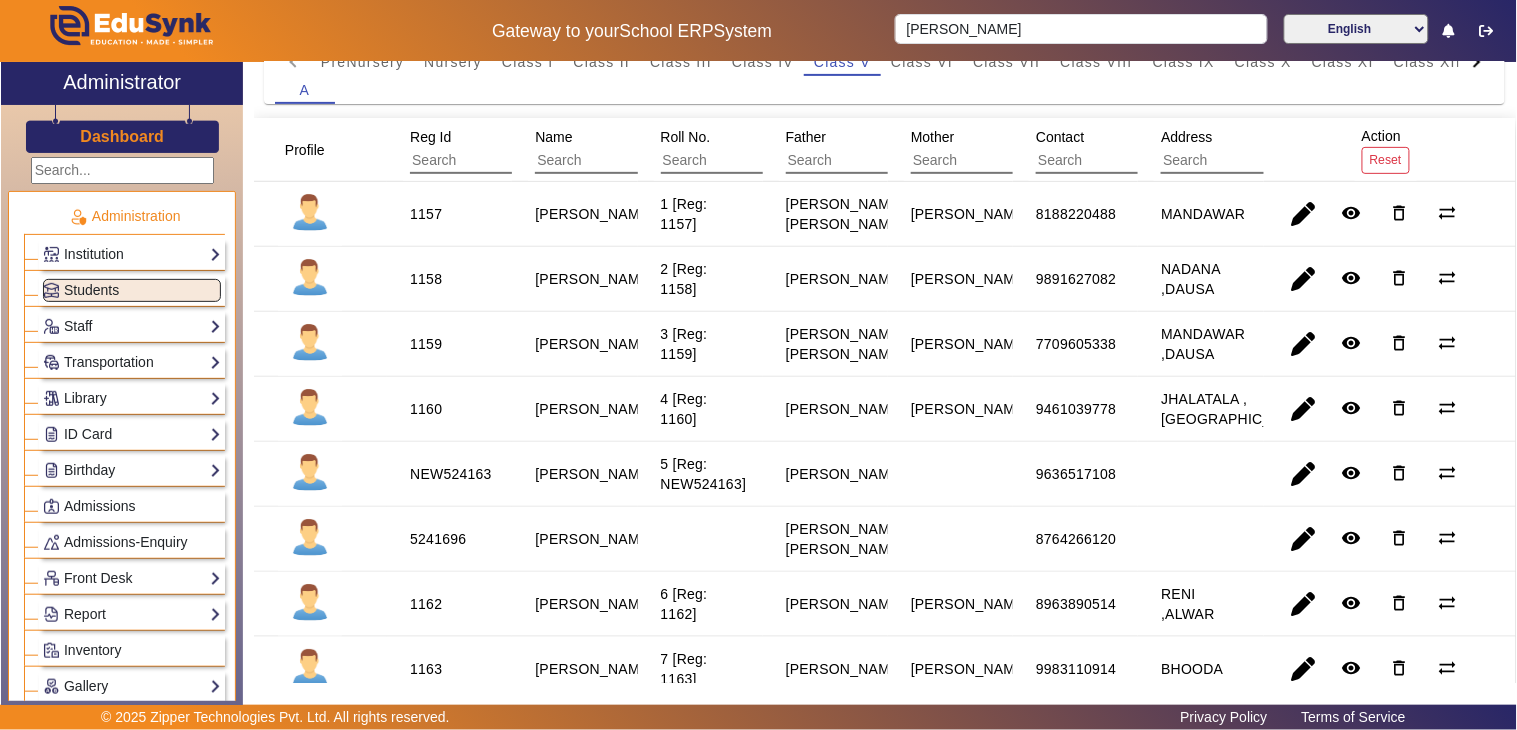 scroll, scrollTop: 96, scrollLeft: 0, axis: vertical 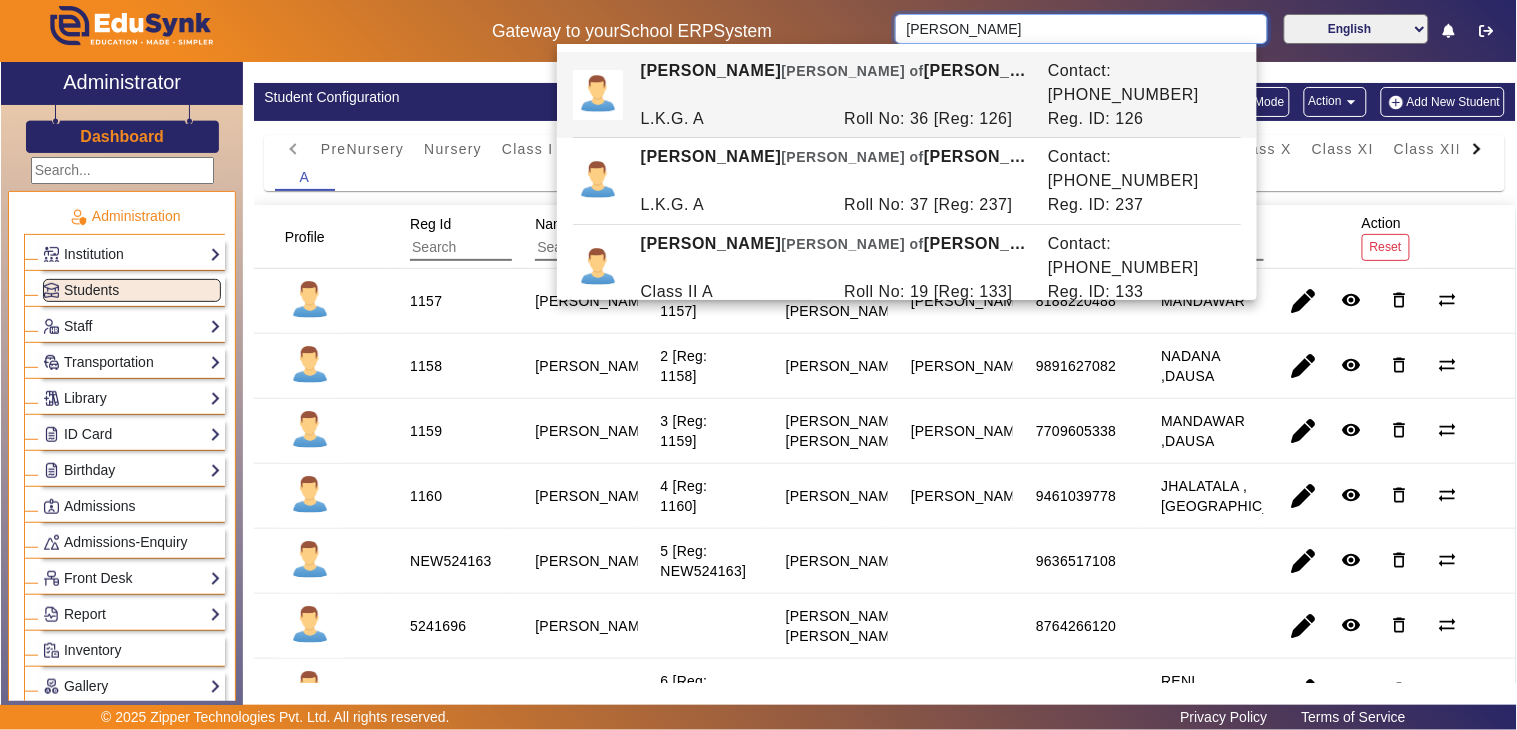 drag, startPoint x: 973, startPoint y: 31, endPoint x: 778, endPoint y: 14, distance: 195.73962 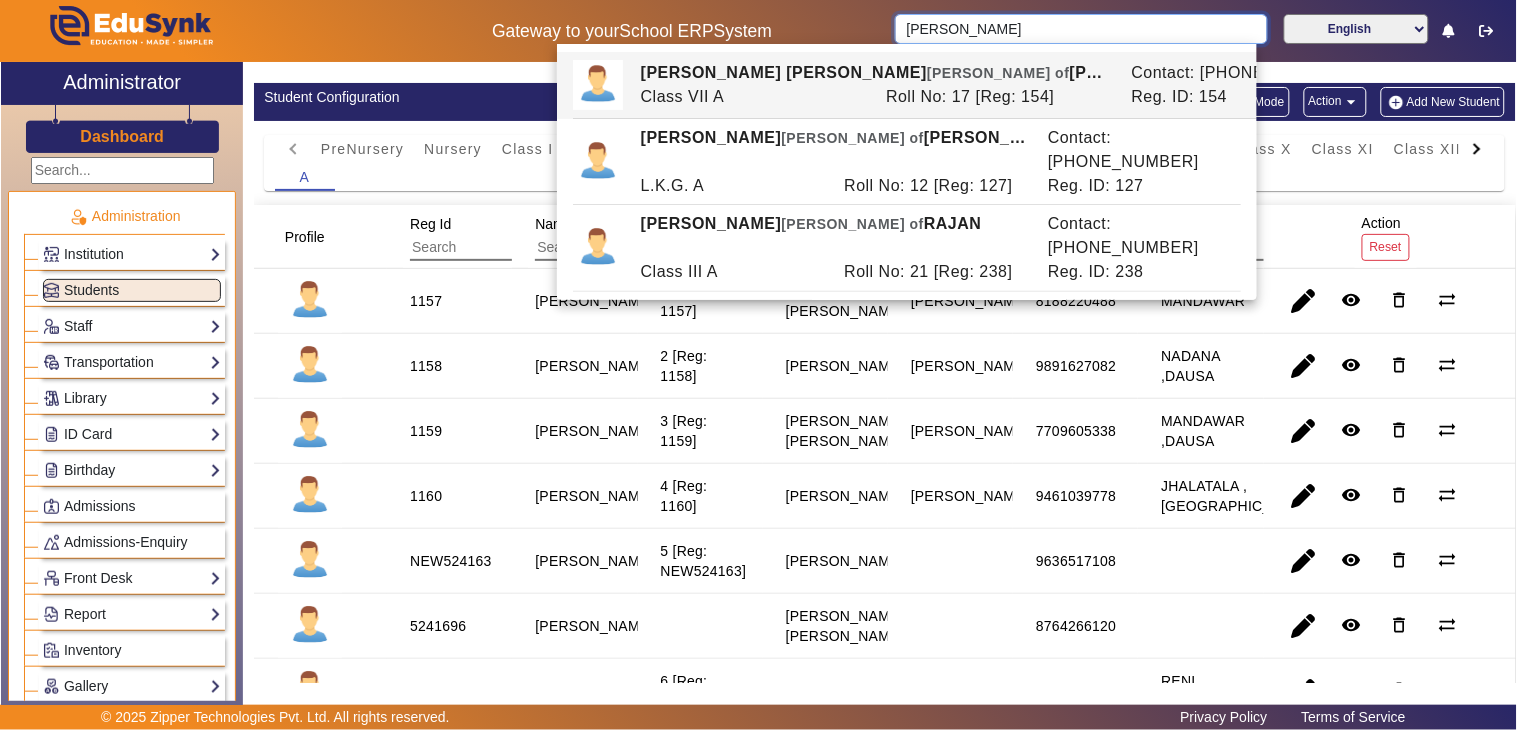 drag, startPoint x: 996, startPoint y: 25, endPoint x: 613, endPoint y: 8, distance: 383.3771 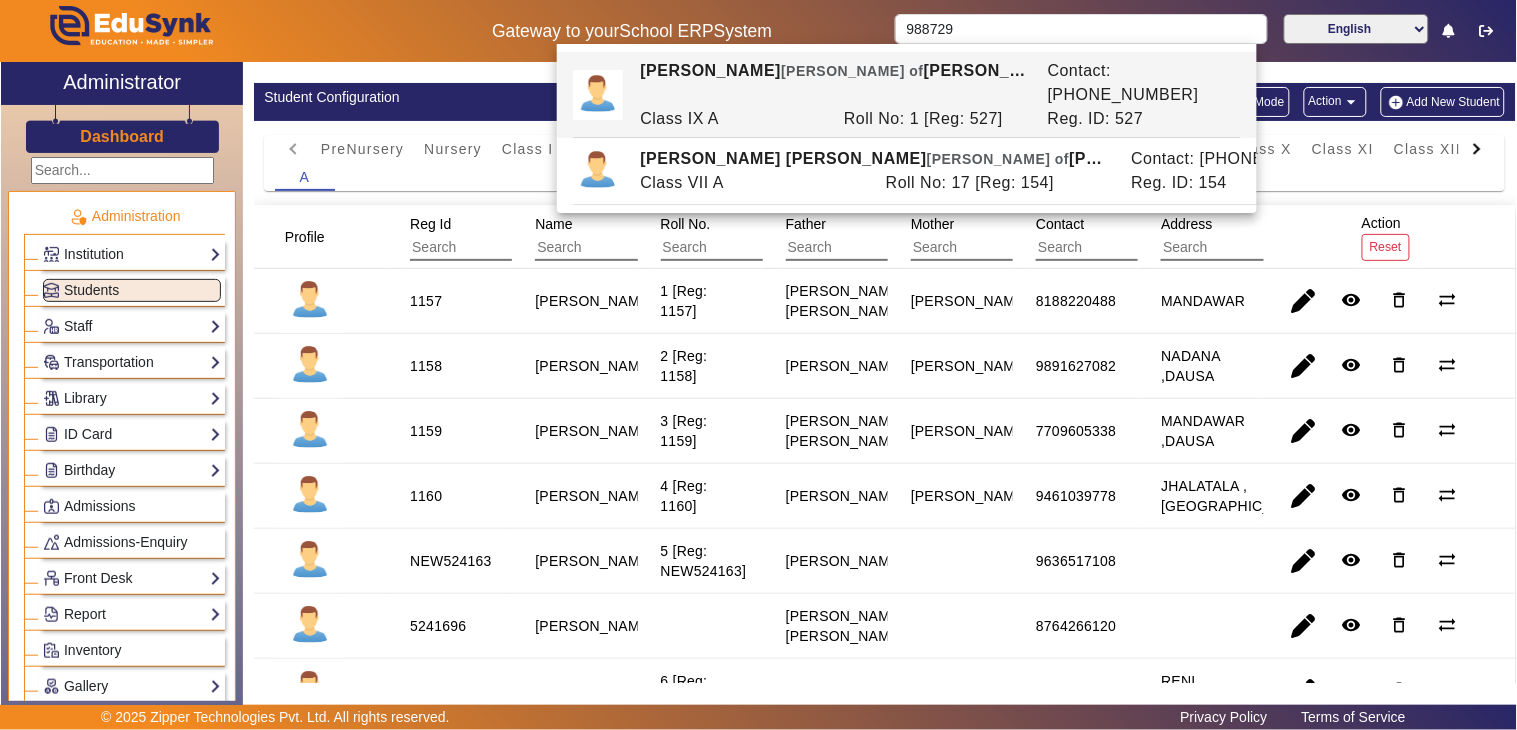 drag, startPoint x: 736, startPoint y: 197, endPoint x: 825, endPoint y: 197, distance: 89 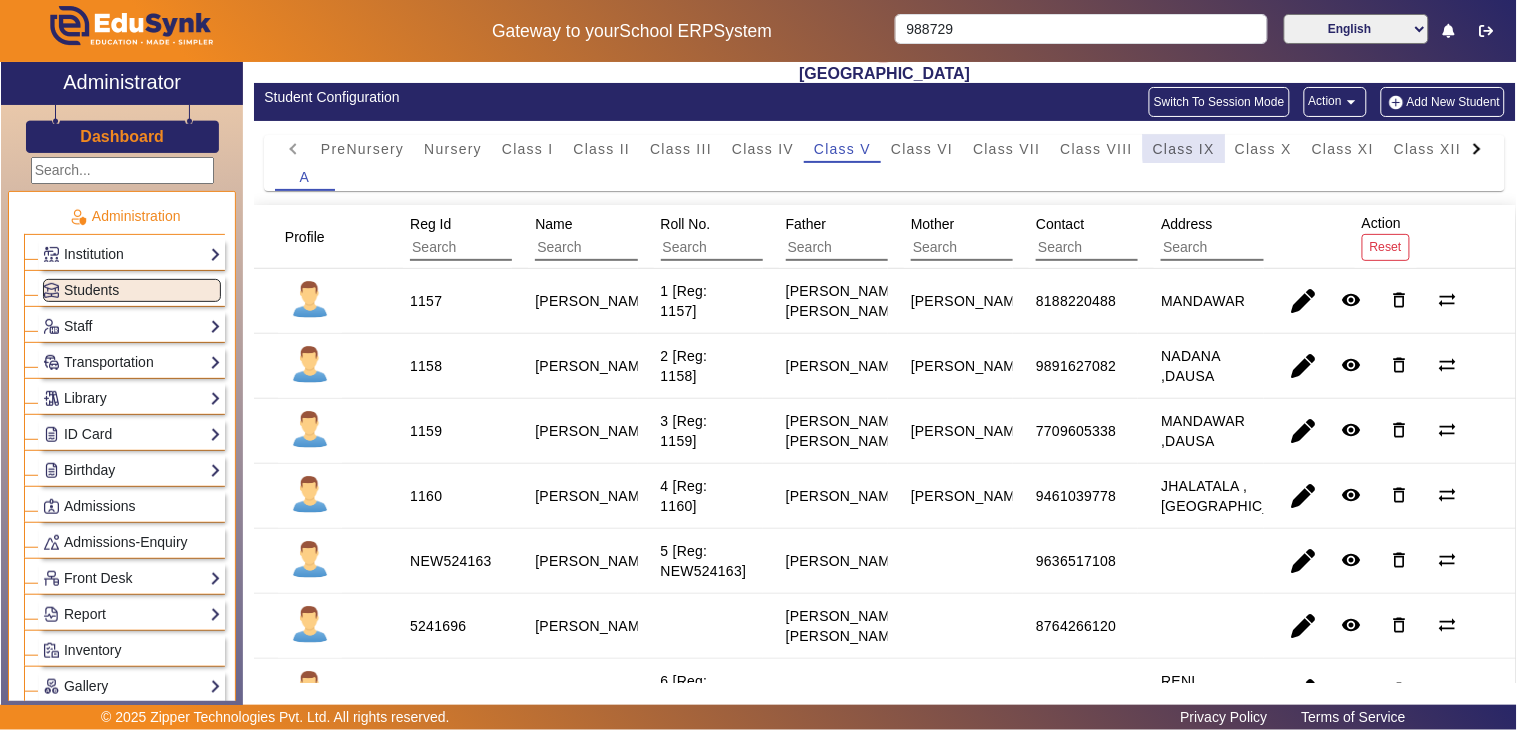 click on "Class IX" at bounding box center [1184, 149] 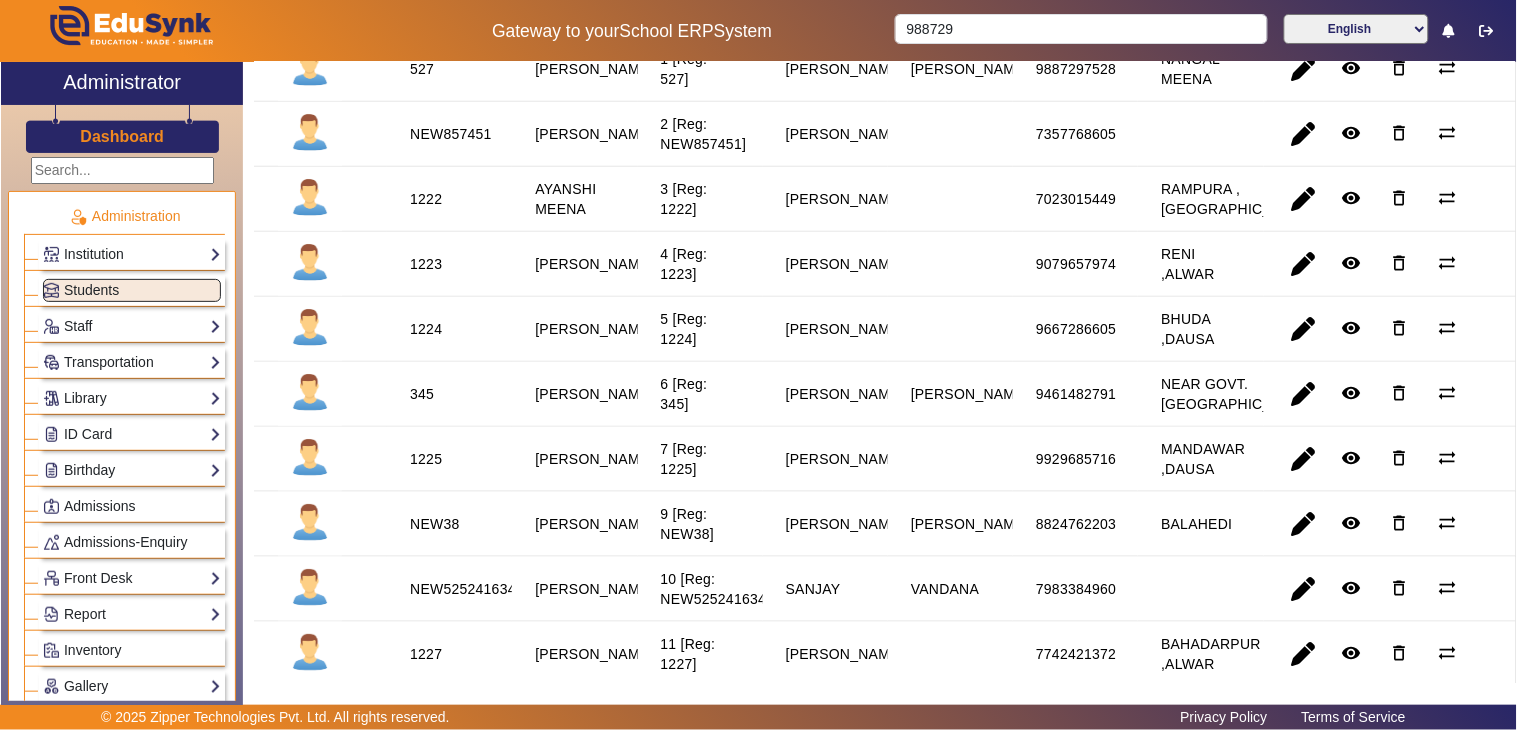 scroll, scrollTop: 0, scrollLeft: 0, axis: both 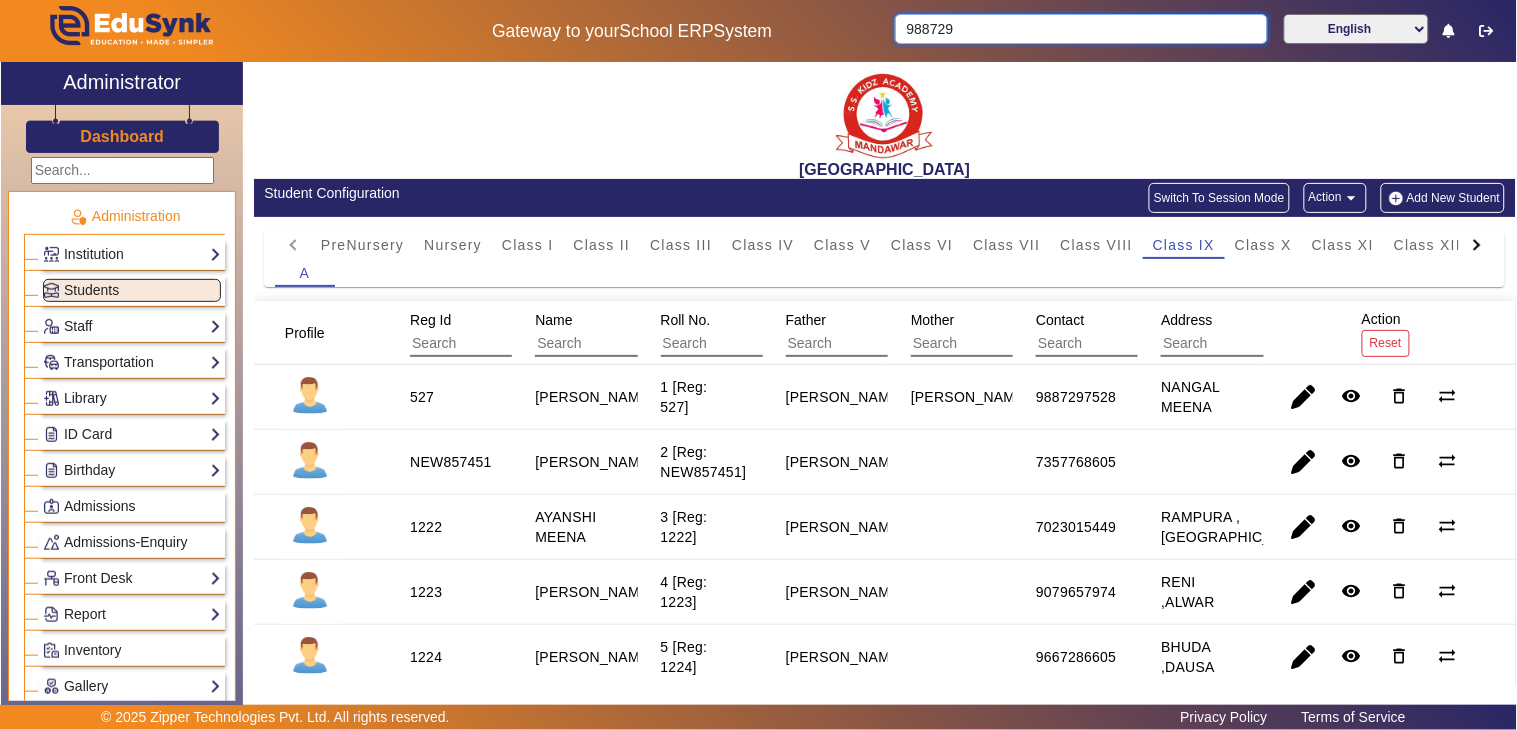 drag, startPoint x: 958, startPoint y: 27, endPoint x: 838, endPoint y: 27, distance: 120 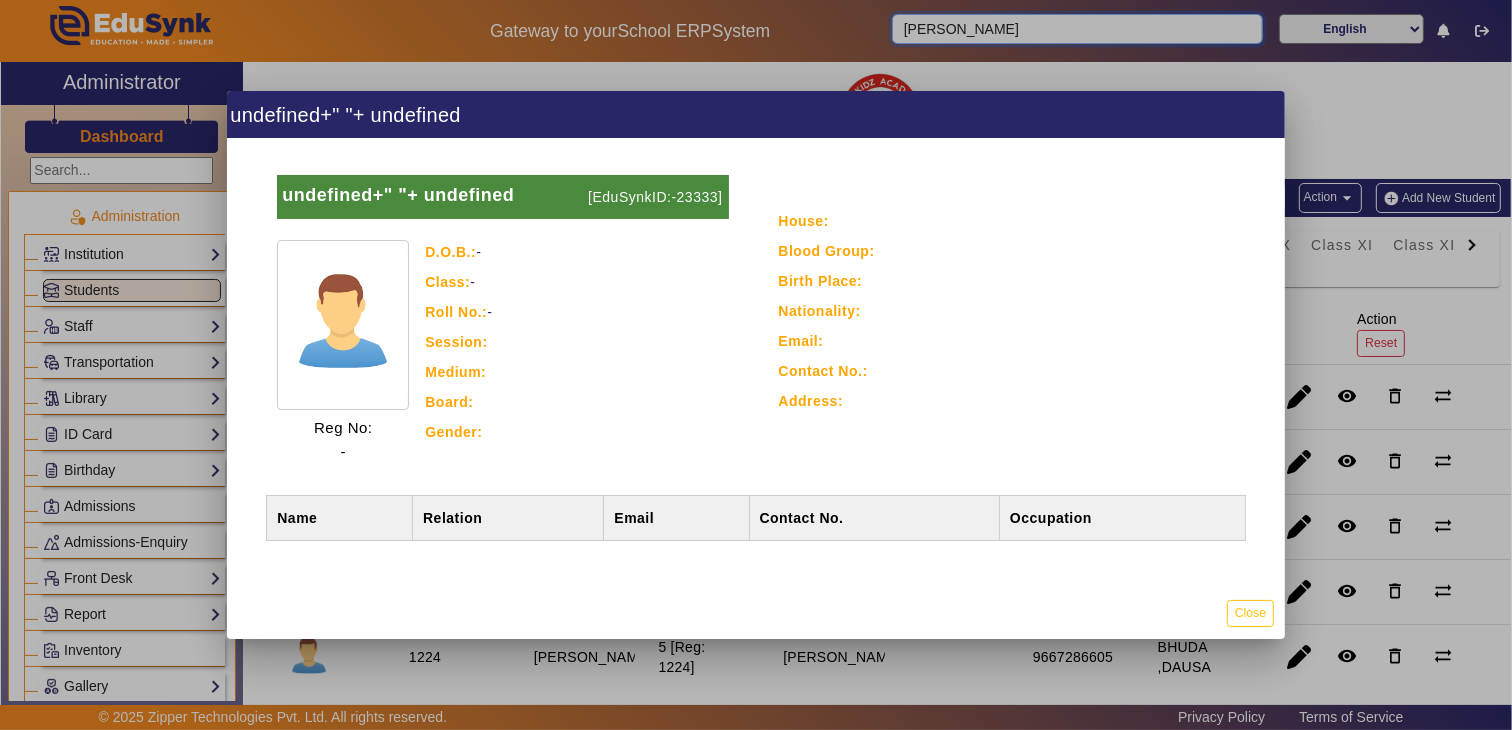 type on "[PERSON_NAME]" 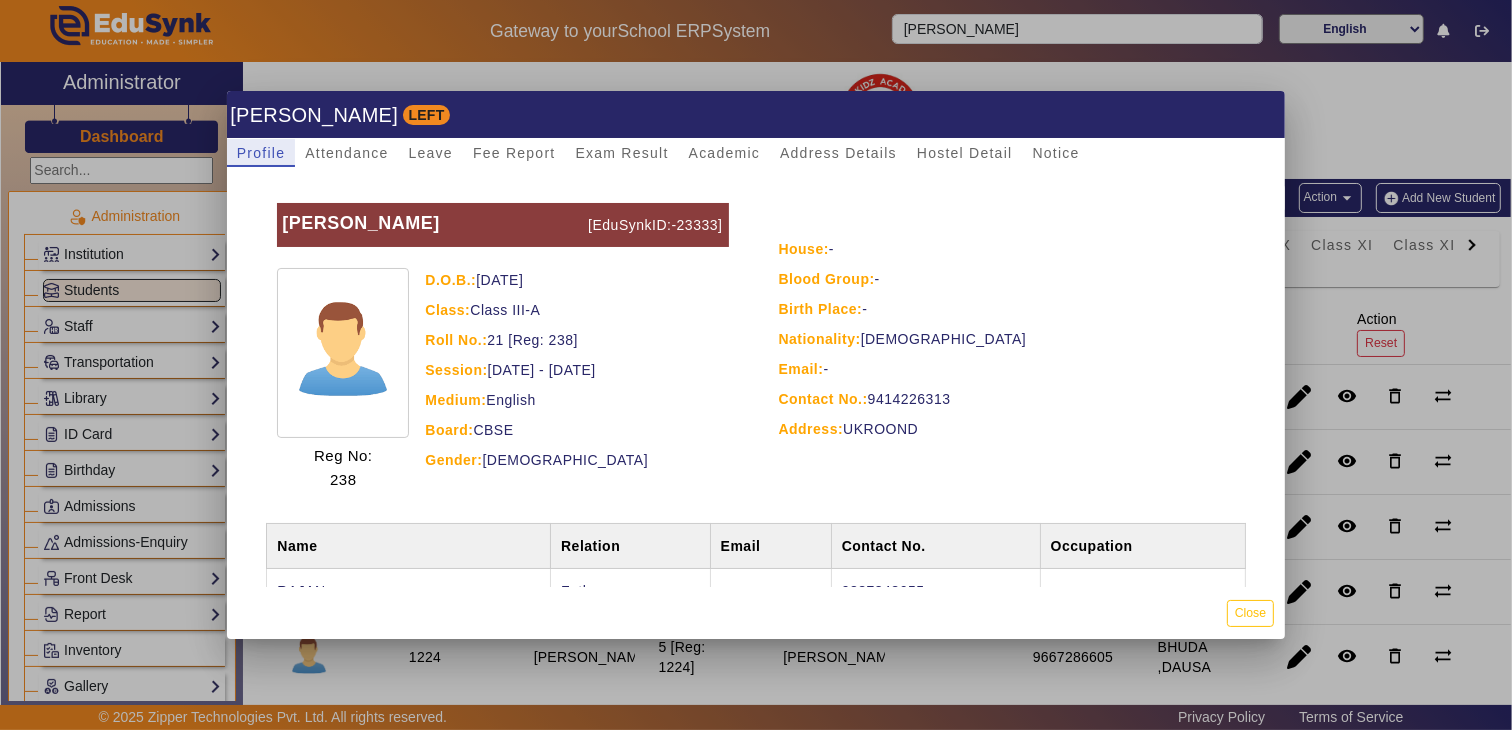 drag, startPoint x: 1253, startPoint y: 611, endPoint x: 1103, endPoint y: 423, distance: 240.5078 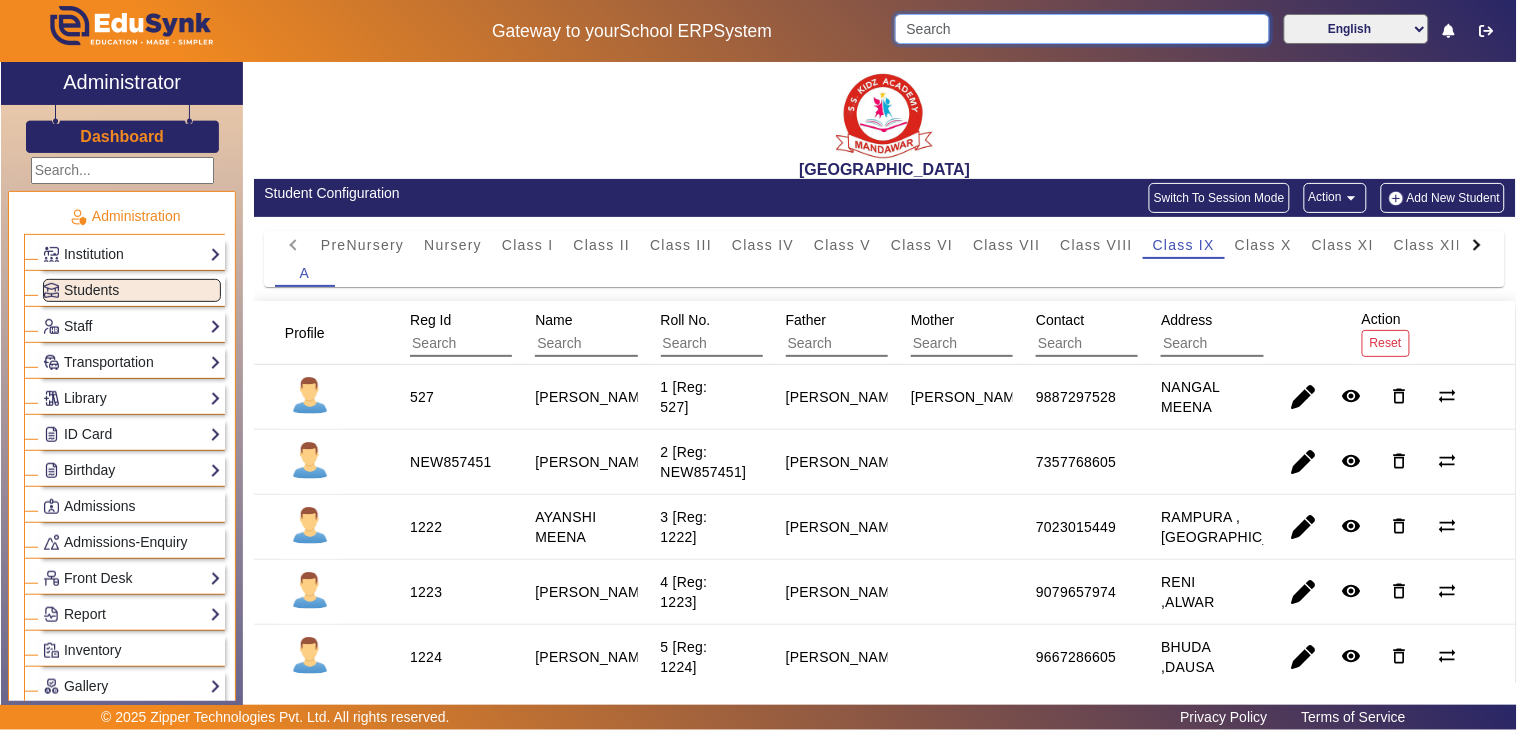 click at bounding box center [1082, 29] 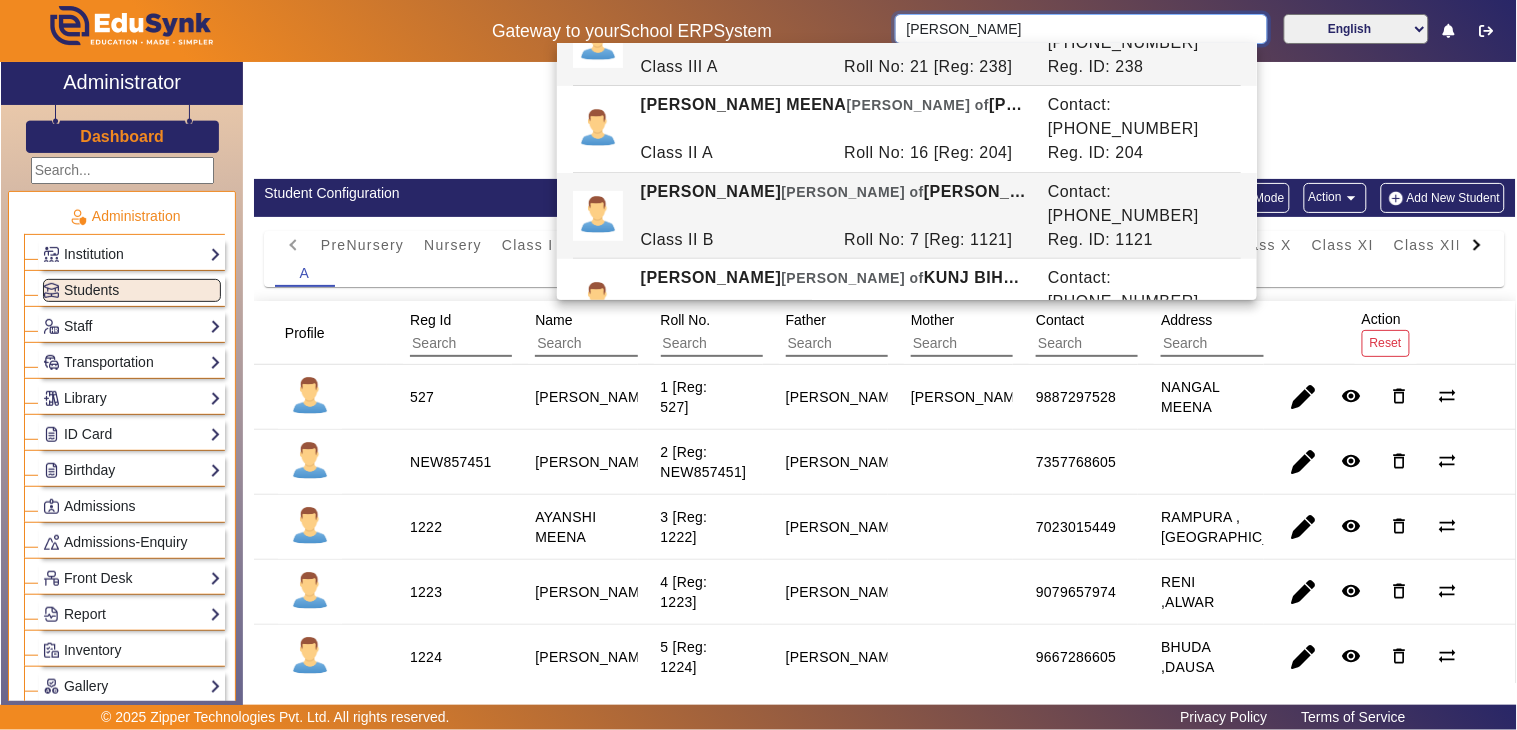 scroll, scrollTop: 80, scrollLeft: 0, axis: vertical 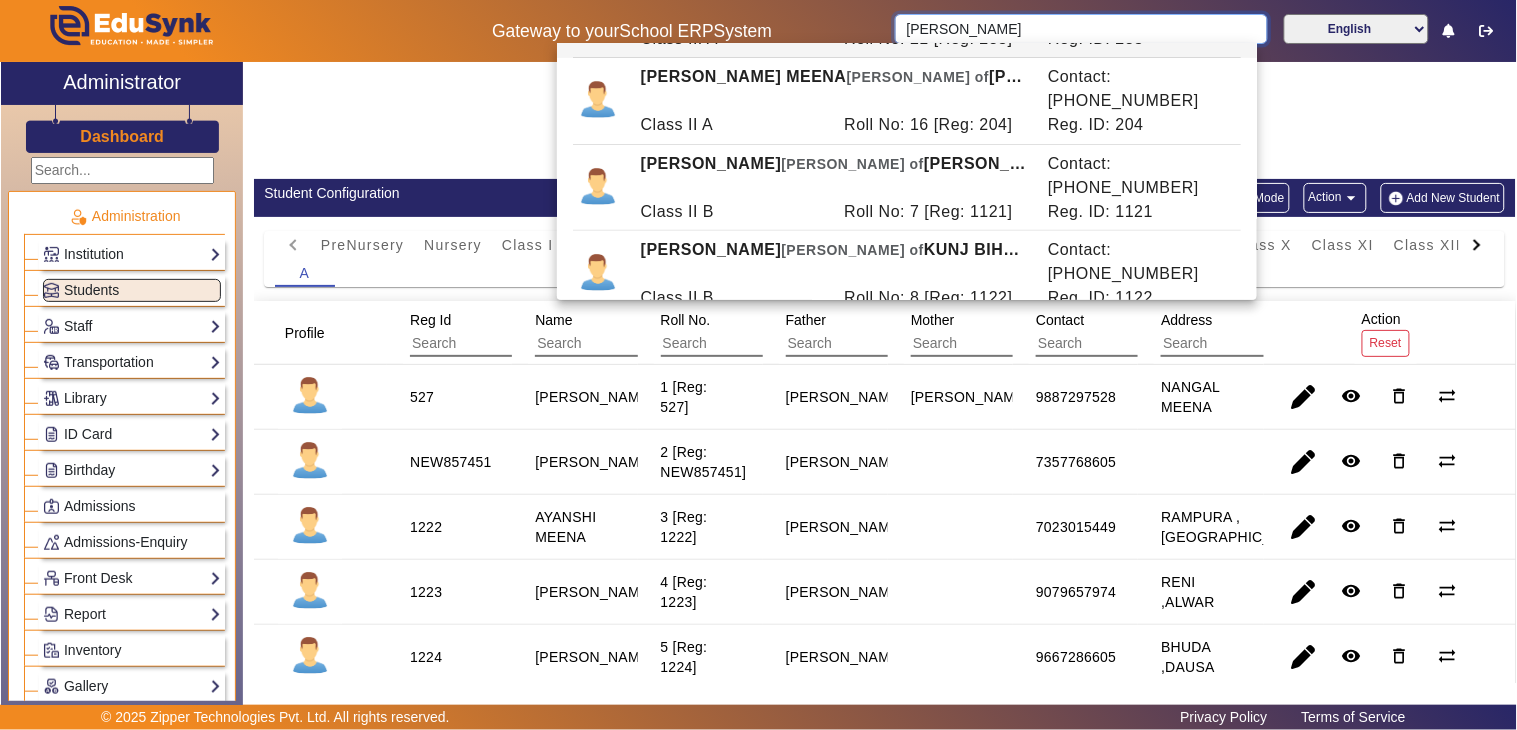 type on "[PERSON_NAME]" 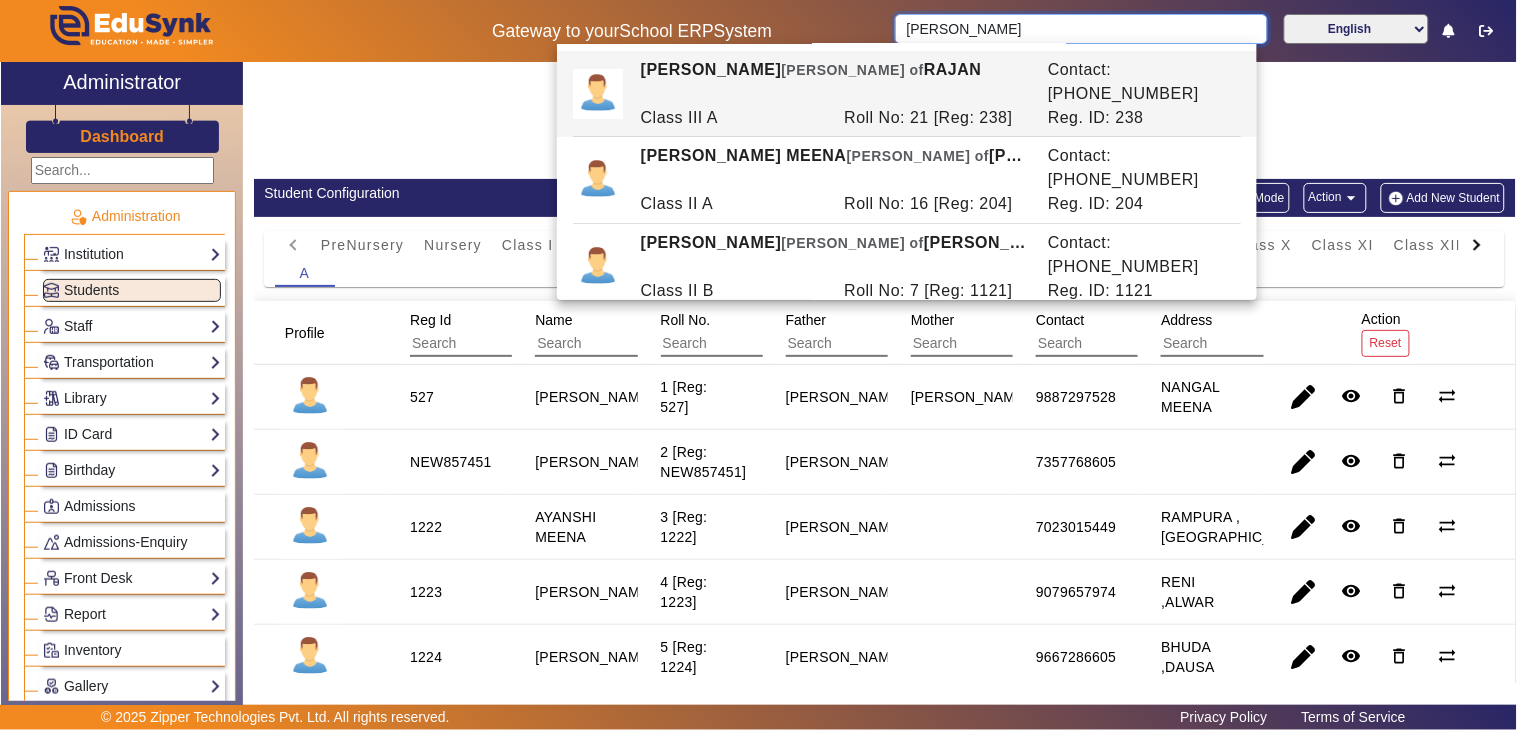 scroll, scrollTop: 0, scrollLeft: 0, axis: both 